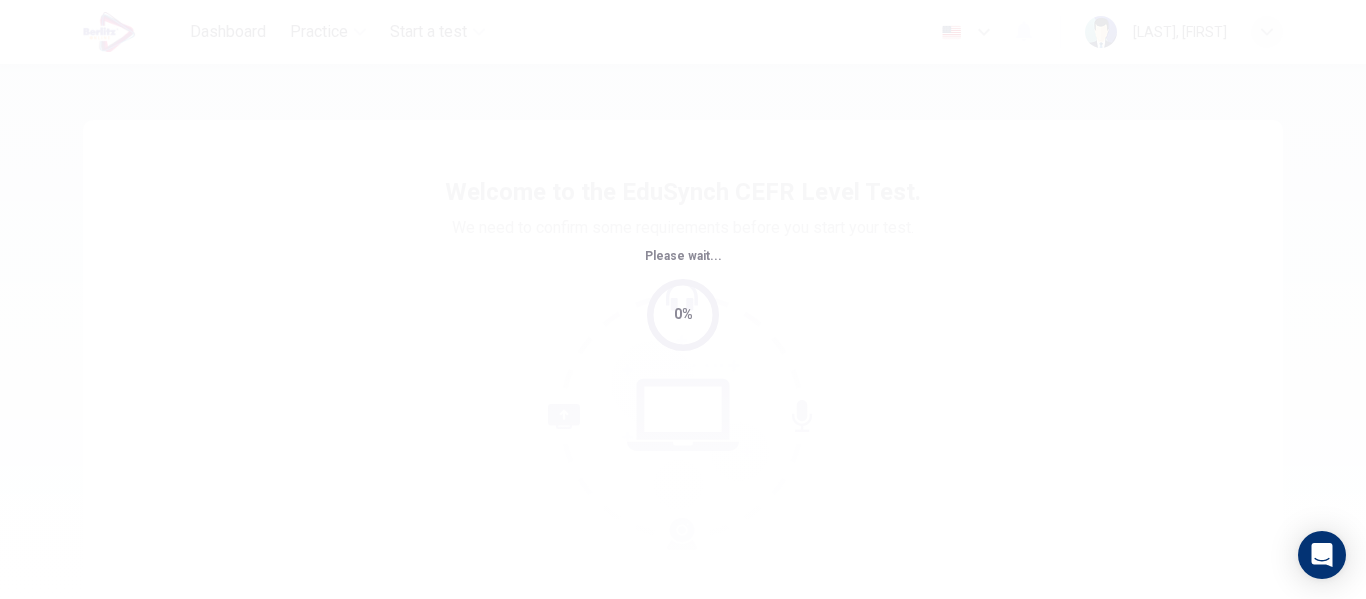 scroll, scrollTop: 0, scrollLeft: 0, axis: both 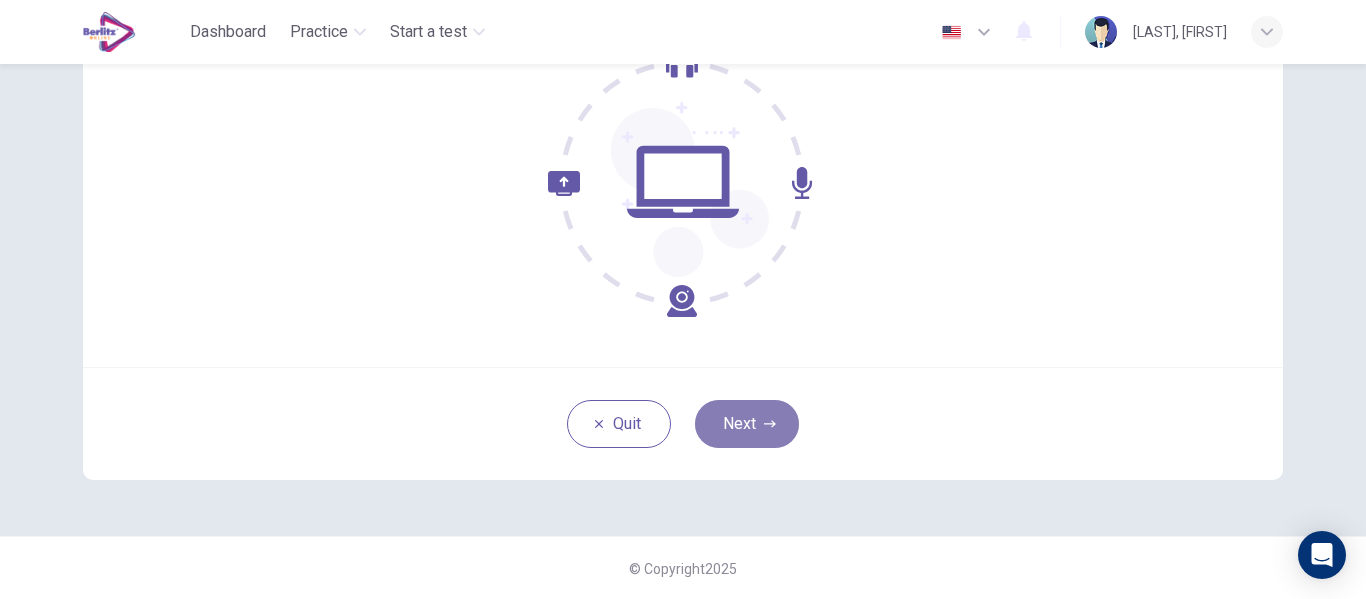 click on "Next" at bounding box center [747, 424] 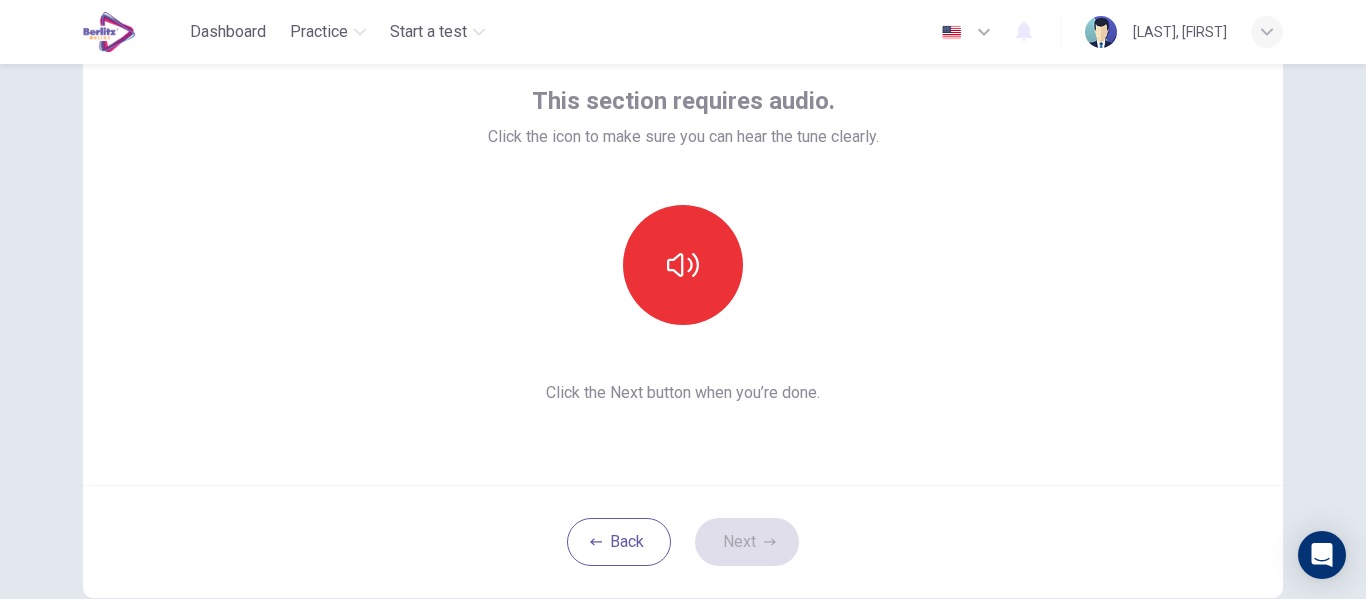 scroll, scrollTop: 114, scrollLeft: 0, axis: vertical 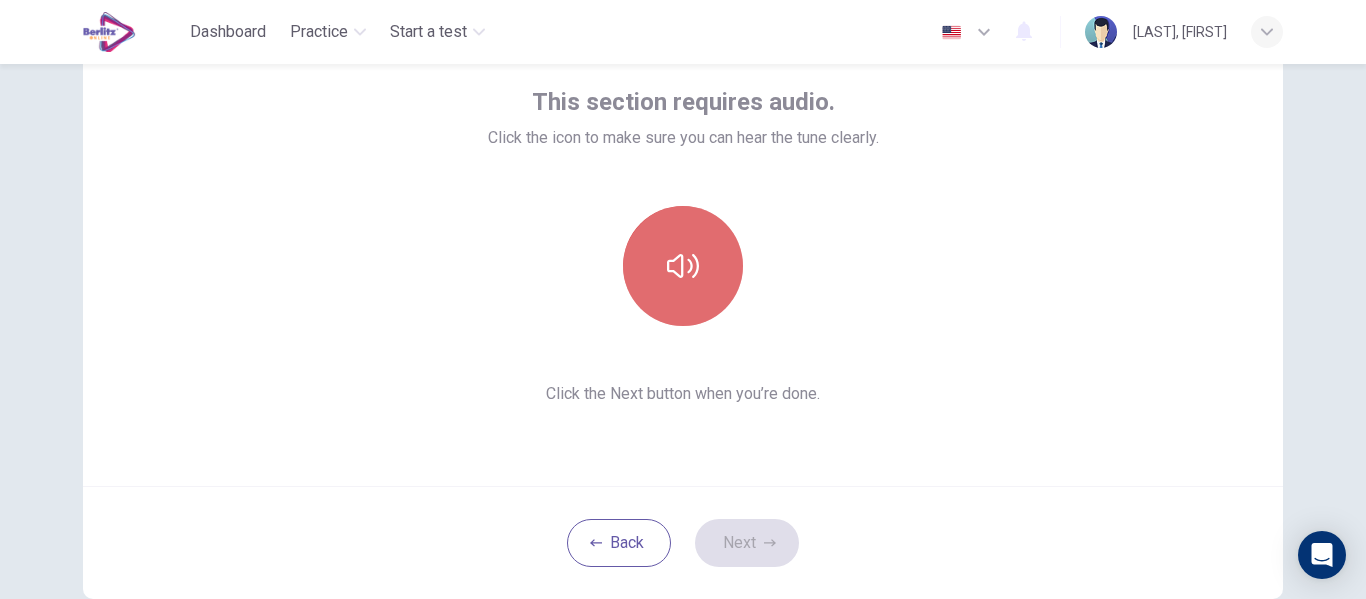 click 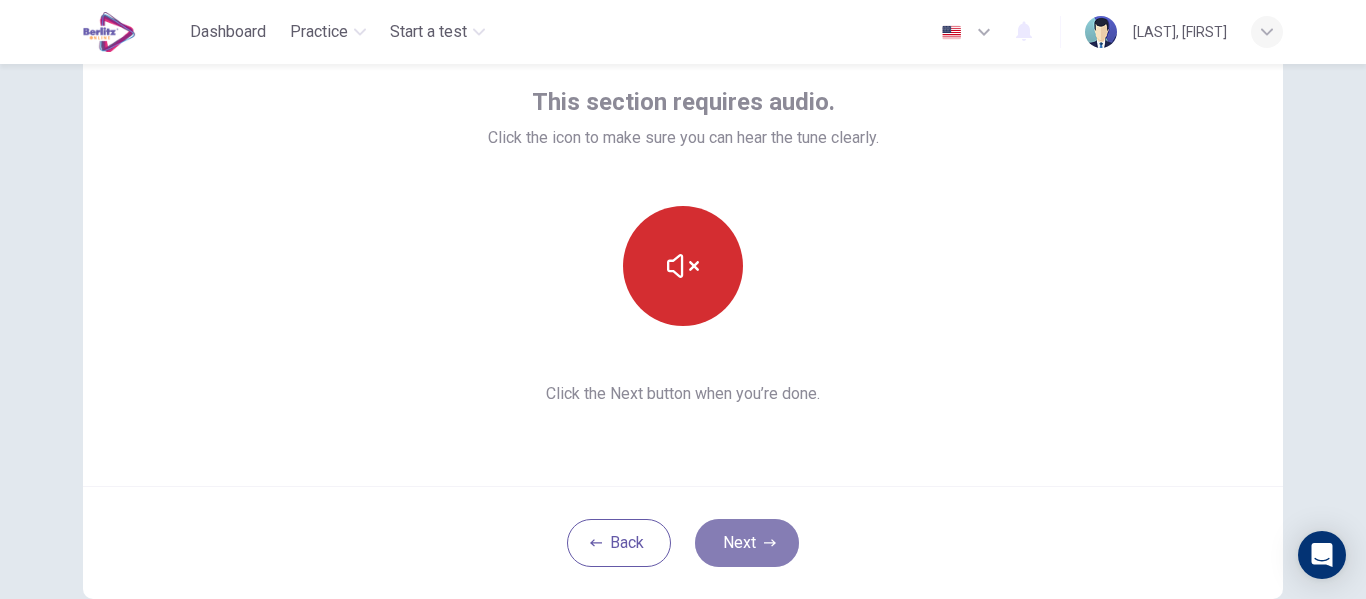 click on "Next" at bounding box center [747, 543] 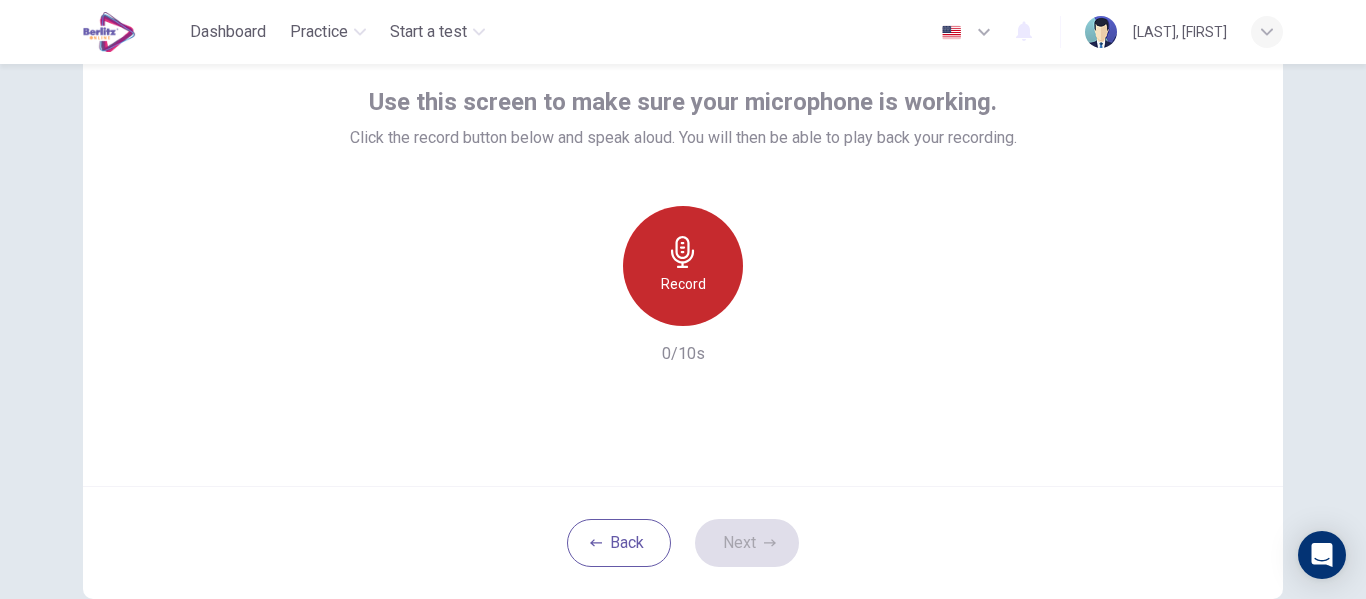 click on "Record" at bounding box center (683, 284) 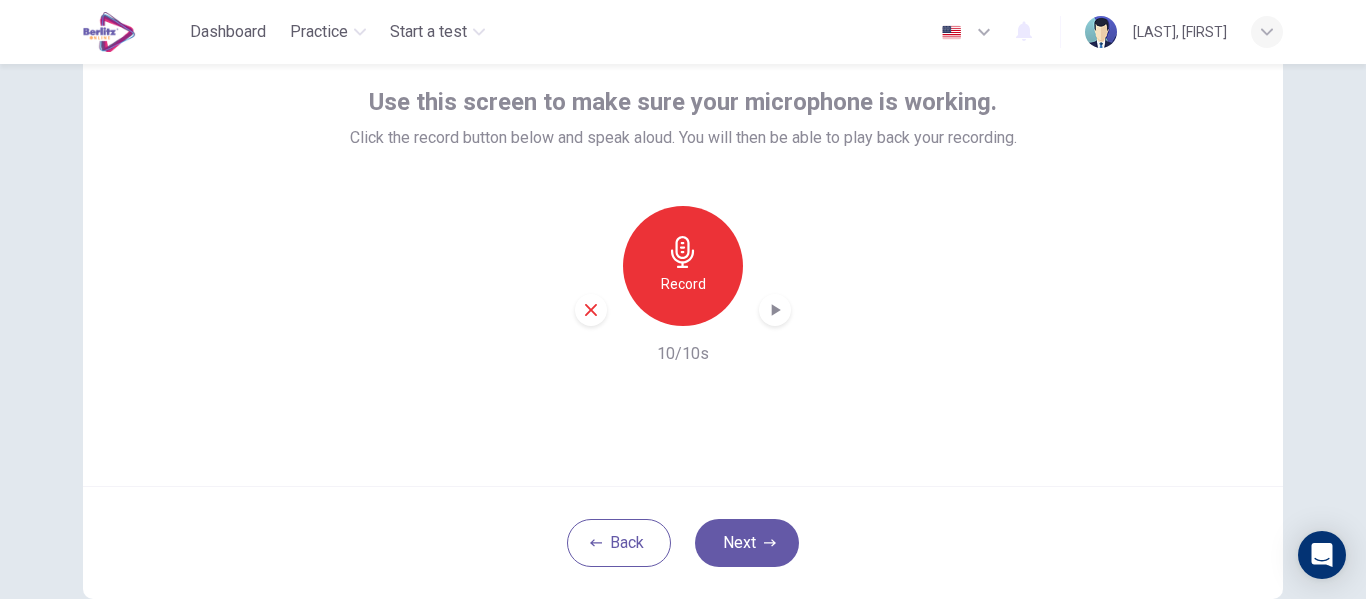 click 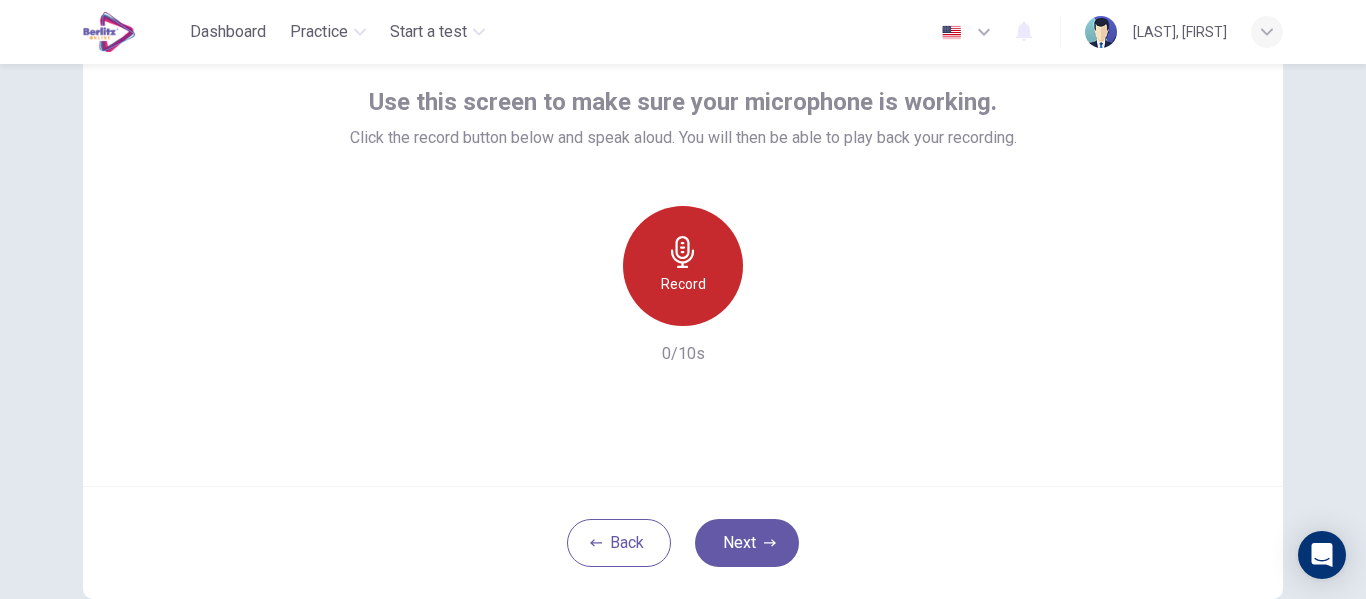 click on "Record" at bounding box center [683, 266] 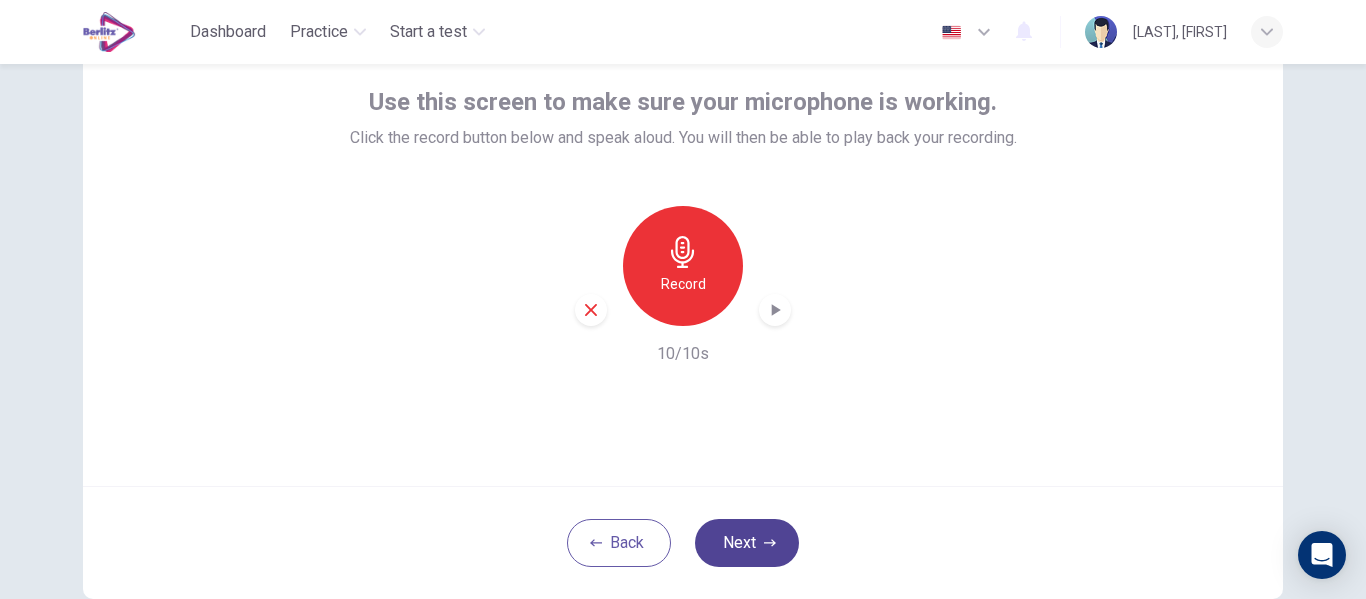 click on "Next" at bounding box center [747, 543] 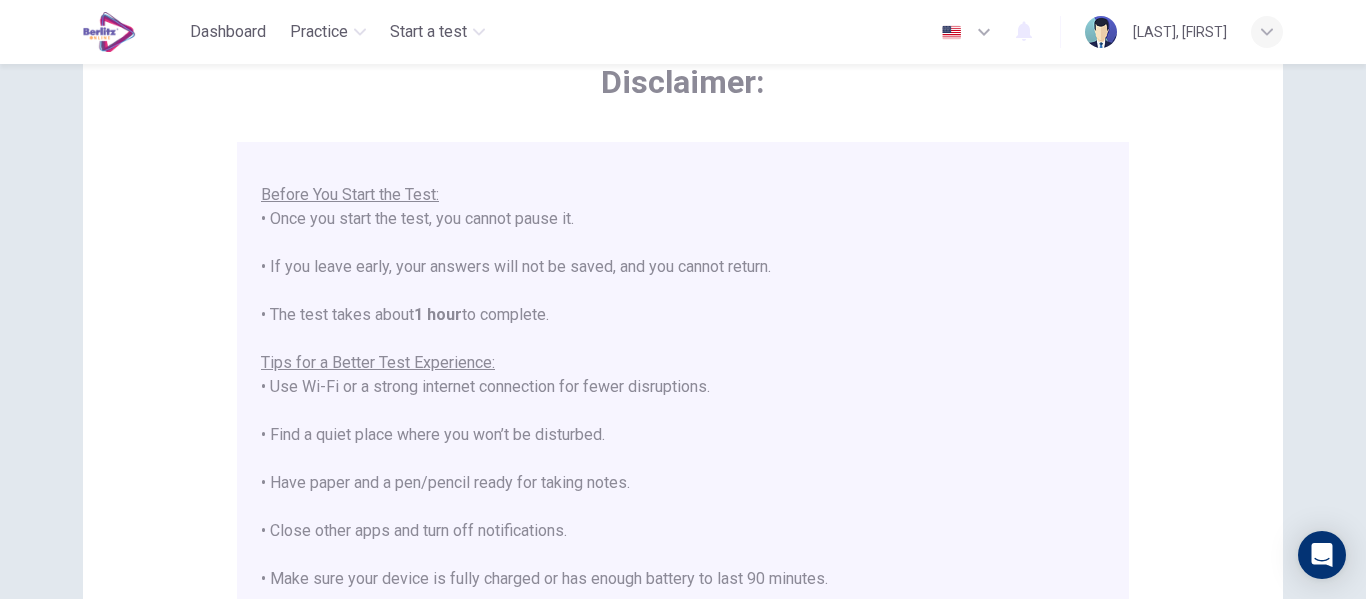 scroll, scrollTop: 191, scrollLeft: 0, axis: vertical 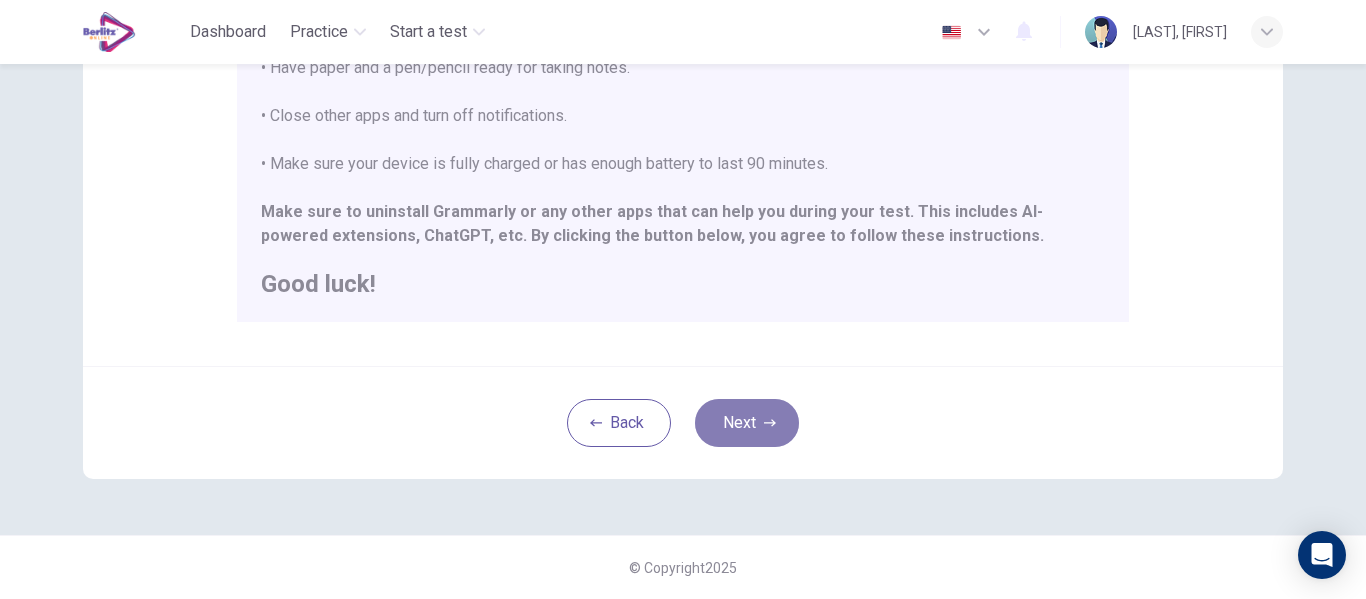 click on "Next" at bounding box center [747, 423] 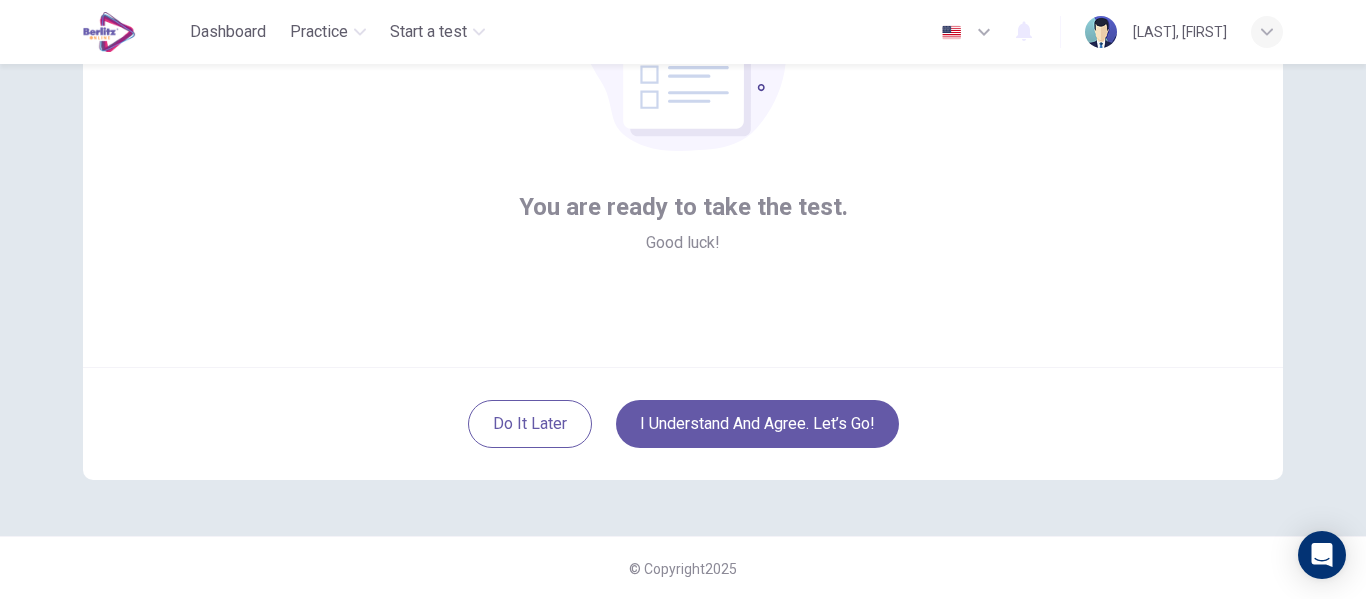 scroll, scrollTop: 234, scrollLeft: 0, axis: vertical 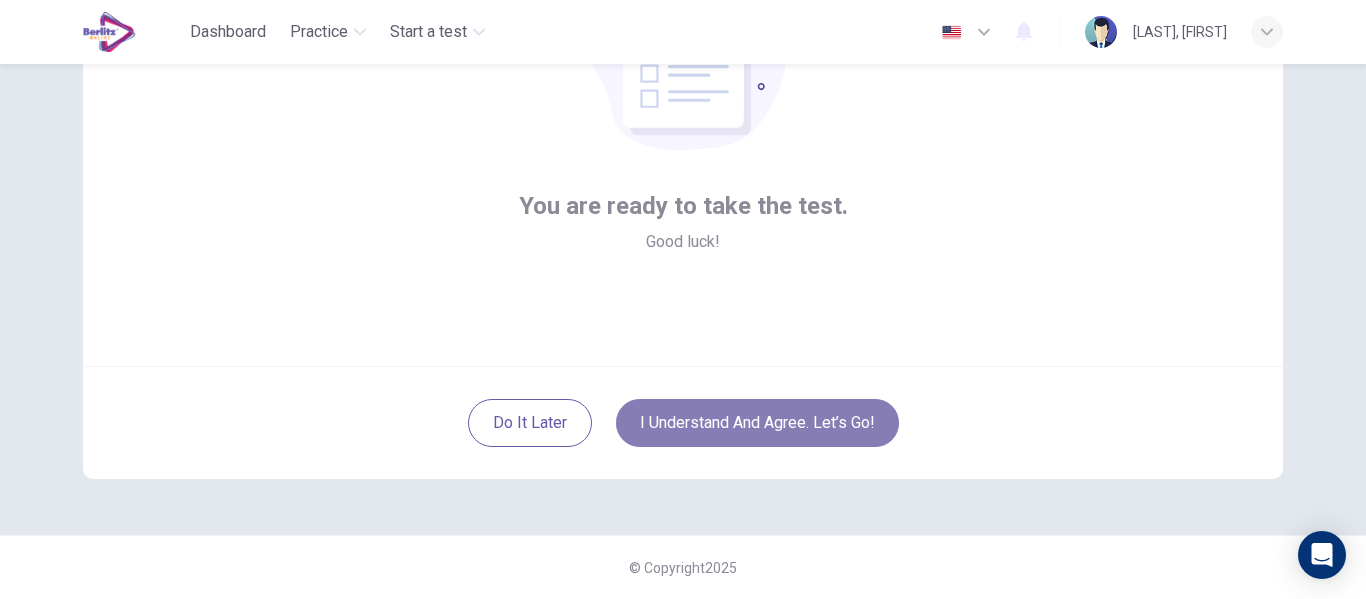 click on "I understand and agree. Let’s go!" at bounding box center (757, 423) 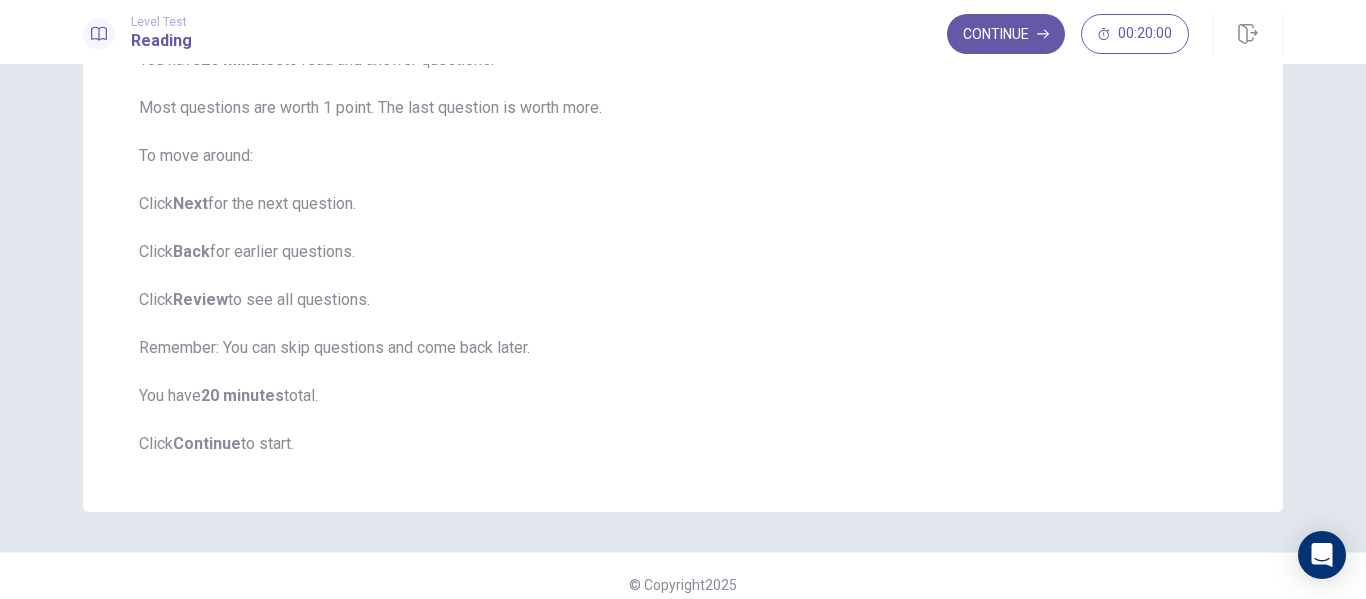 scroll, scrollTop: 257, scrollLeft: 0, axis: vertical 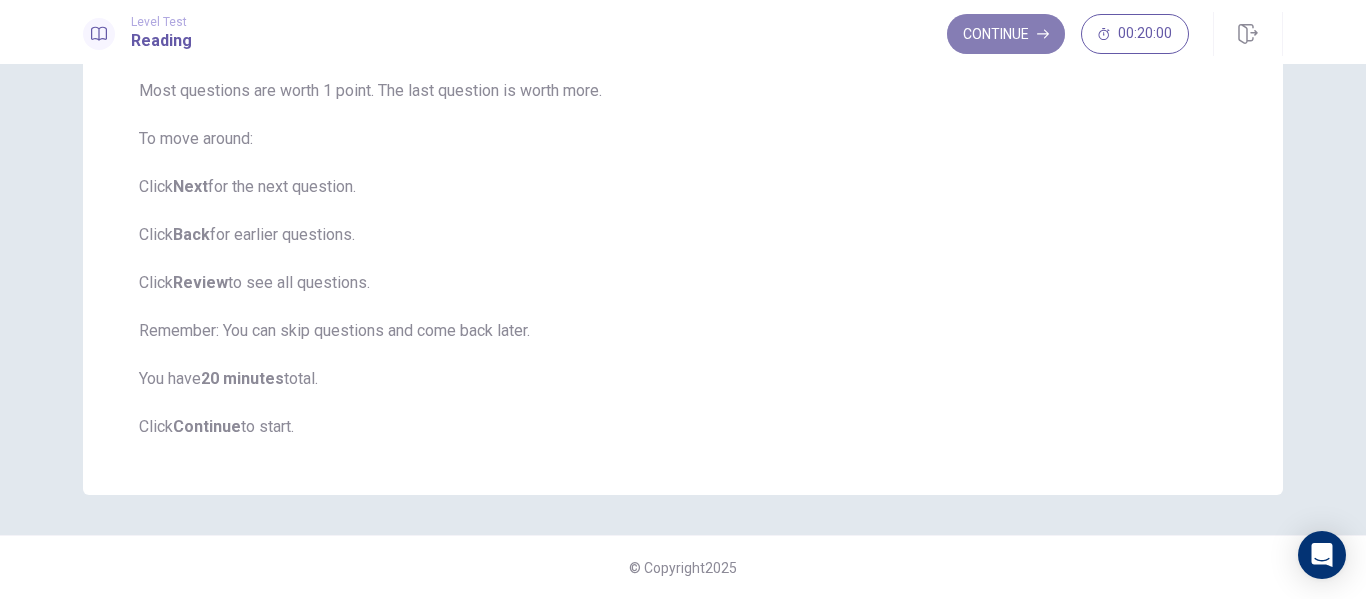 click on "Continue" at bounding box center [1006, 34] 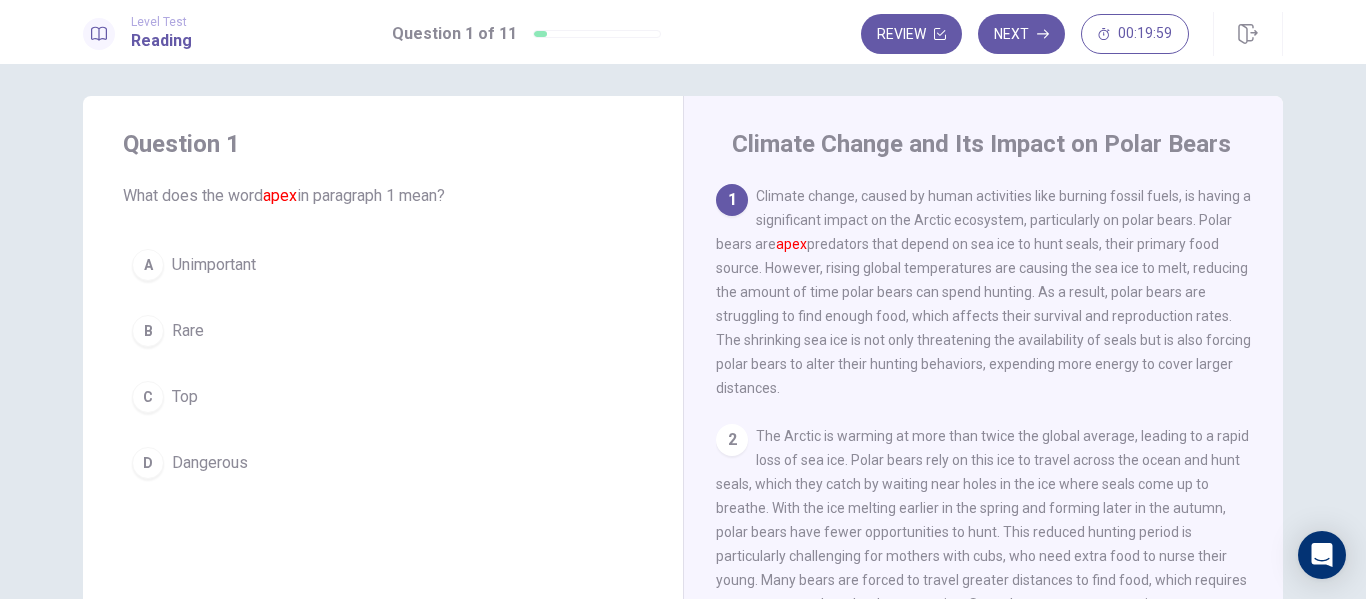 scroll, scrollTop: 7, scrollLeft: 0, axis: vertical 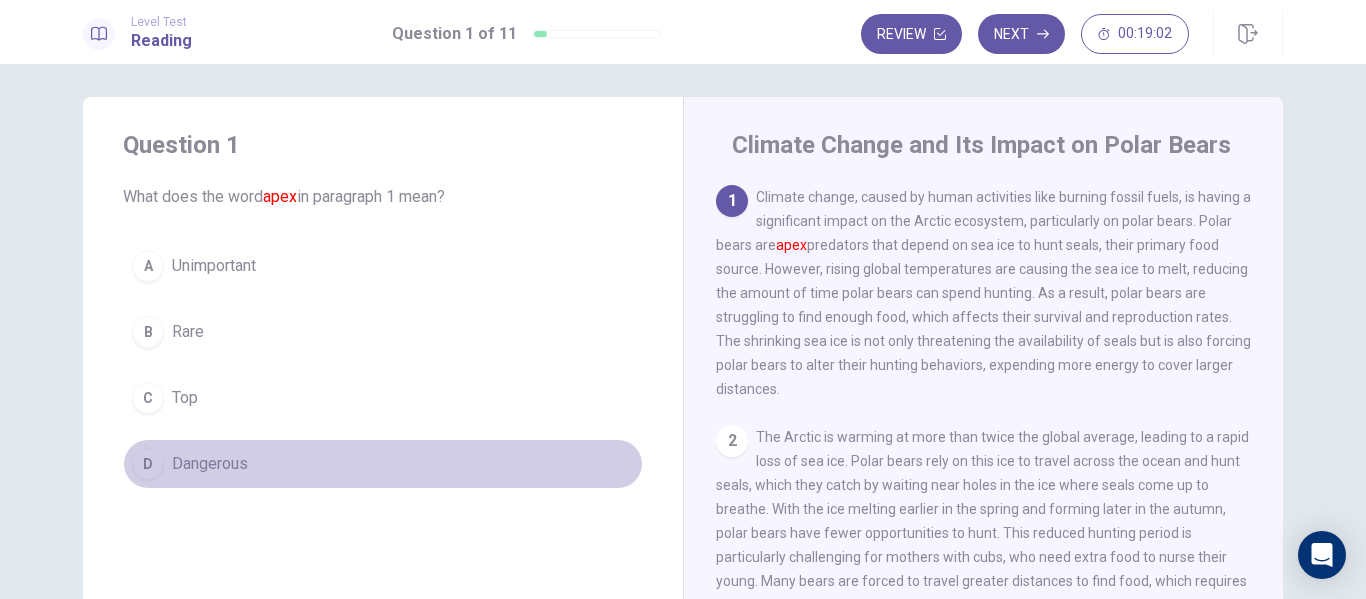 click on "D" at bounding box center (148, 464) 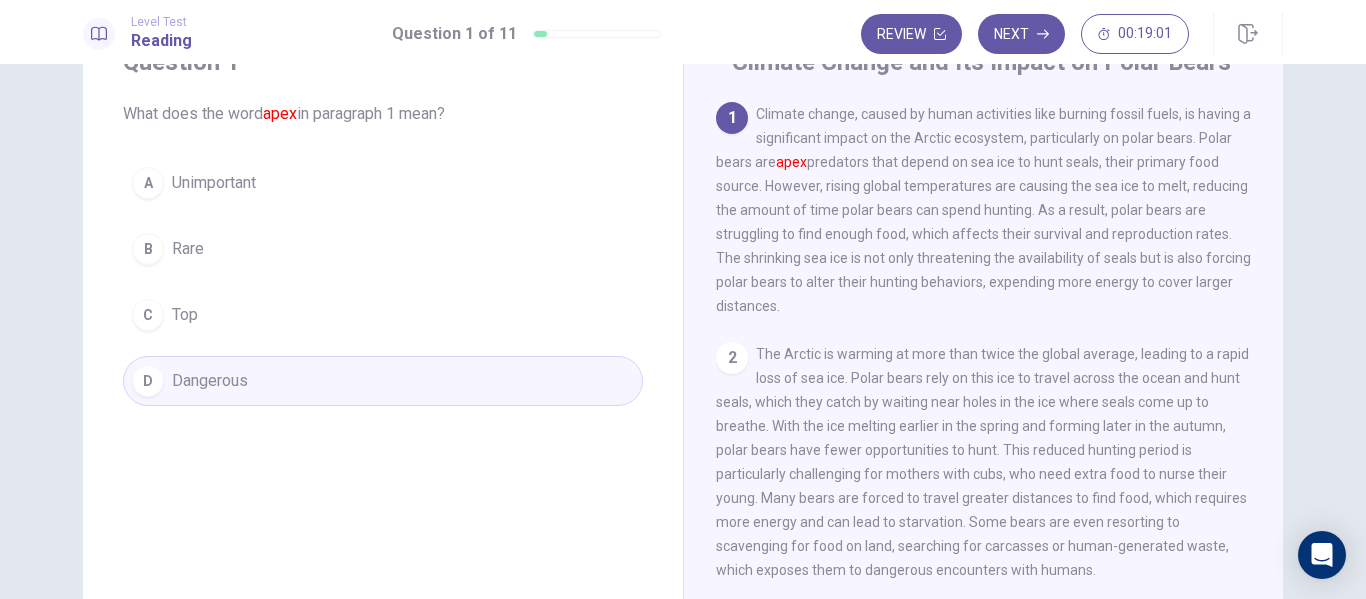 scroll, scrollTop: 91, scrollLeft: 0, axis: vertical 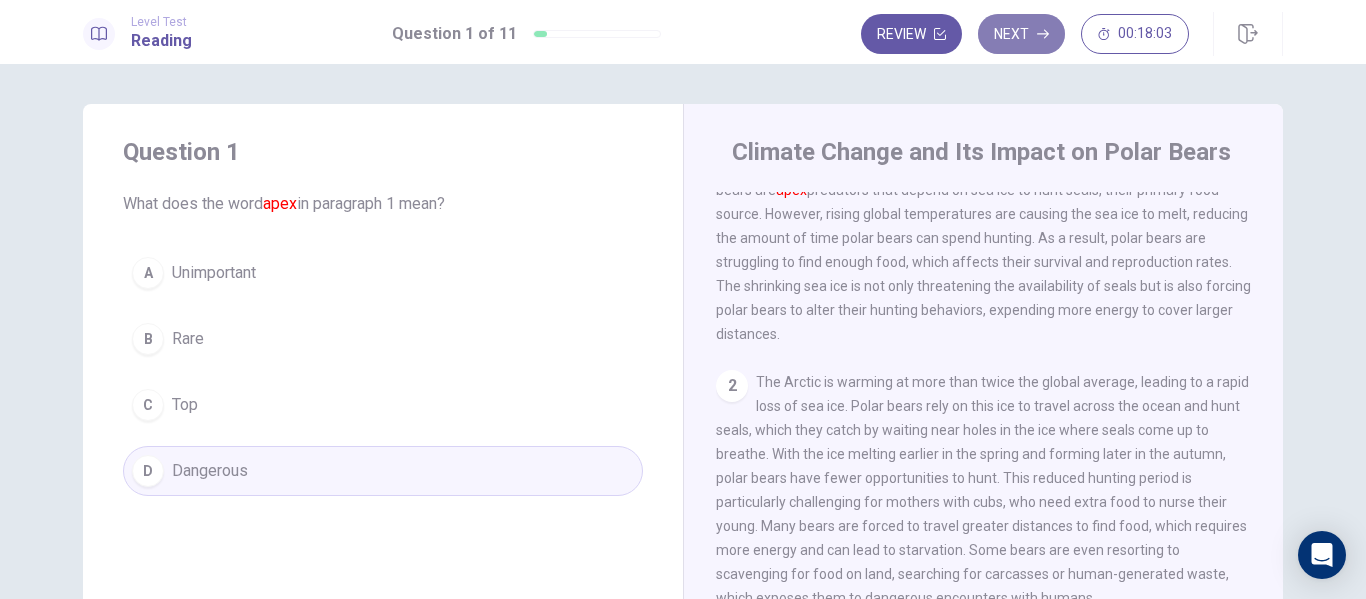 click on "Next" at bounding box center [1021, 34] 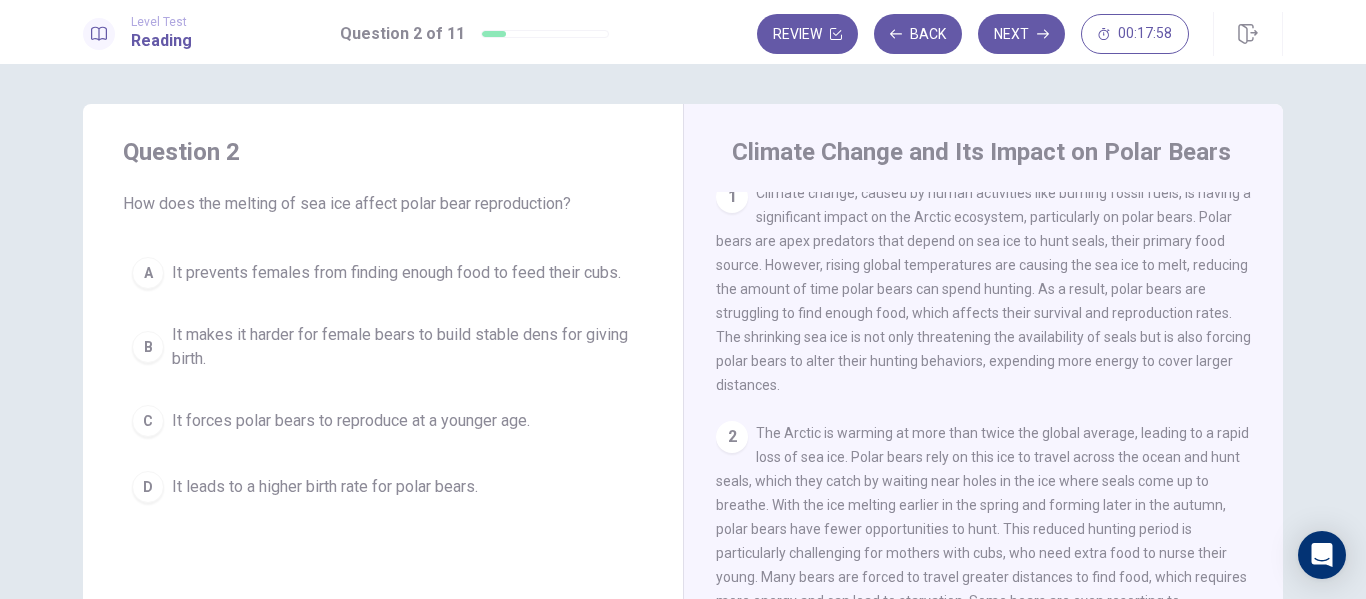 scroll, scrollTop: 0, scrollLeft: 0, axis: both 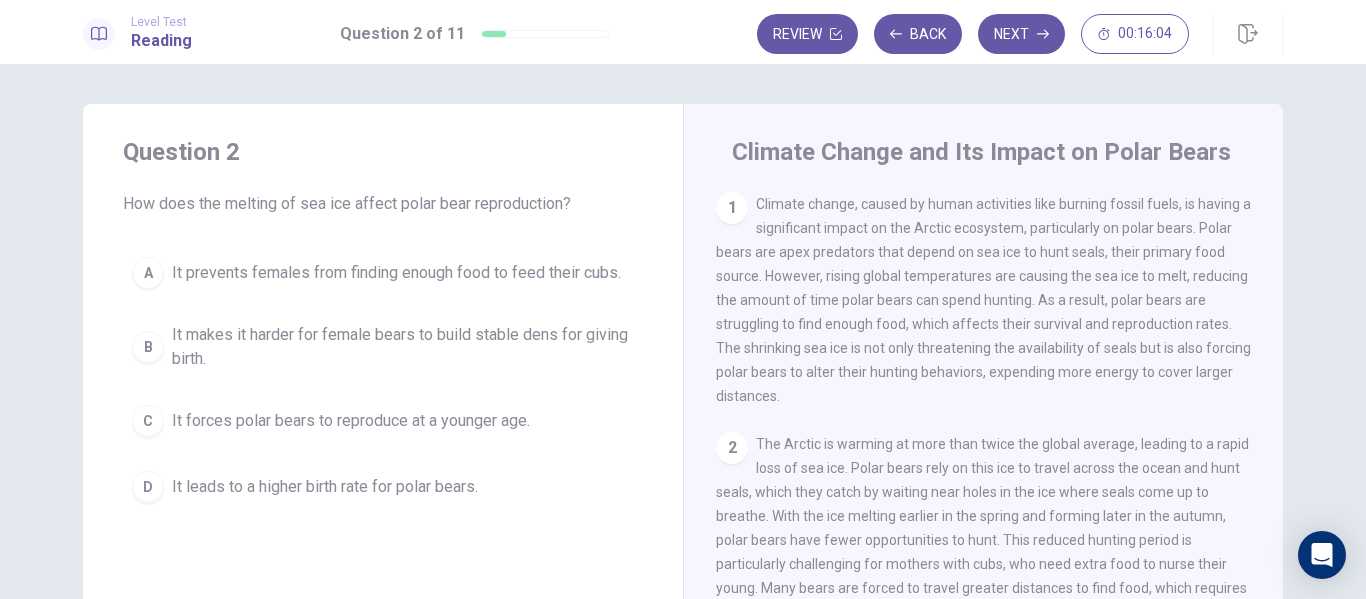 click on "A" at bounding box center [148, 273] 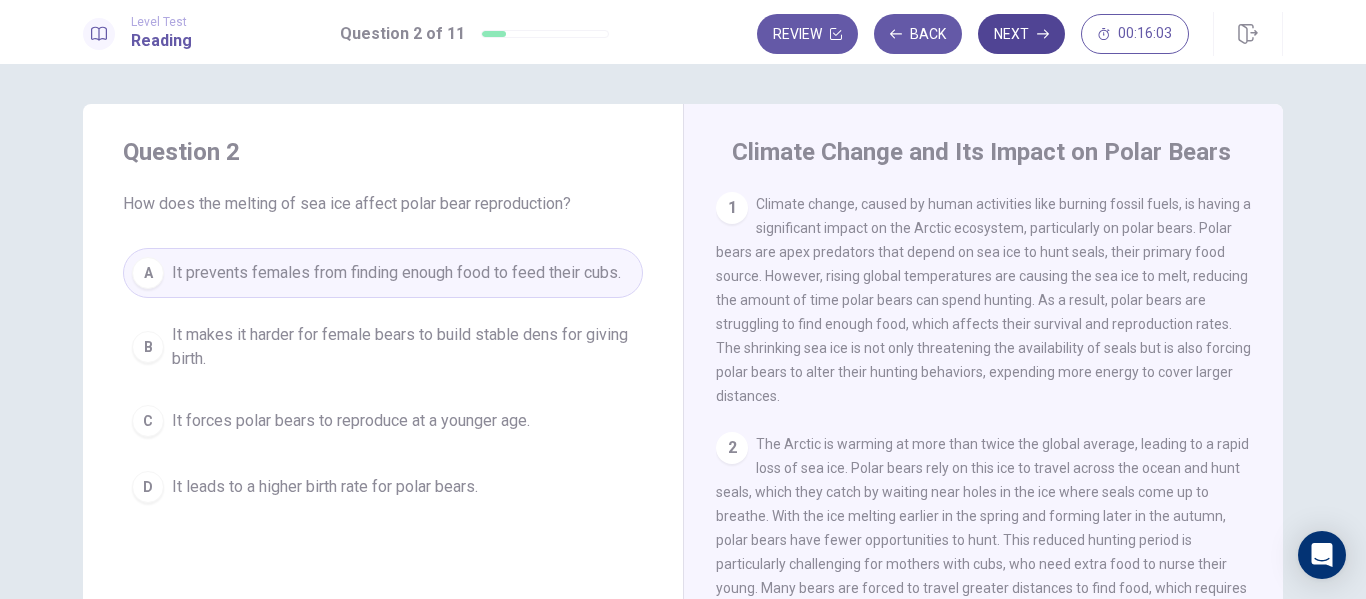 click on "Next" at bounding box center (1021, 34) 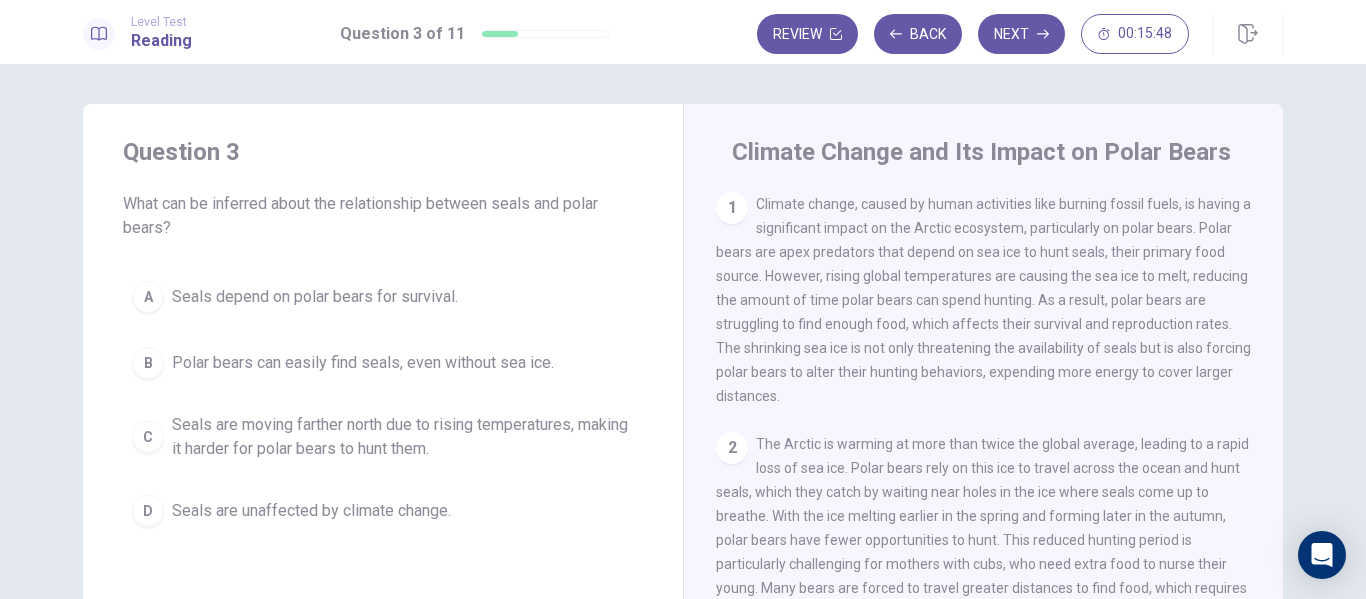 scroll, scrollTop: 13, scrollLeft: 0, axis: vertical 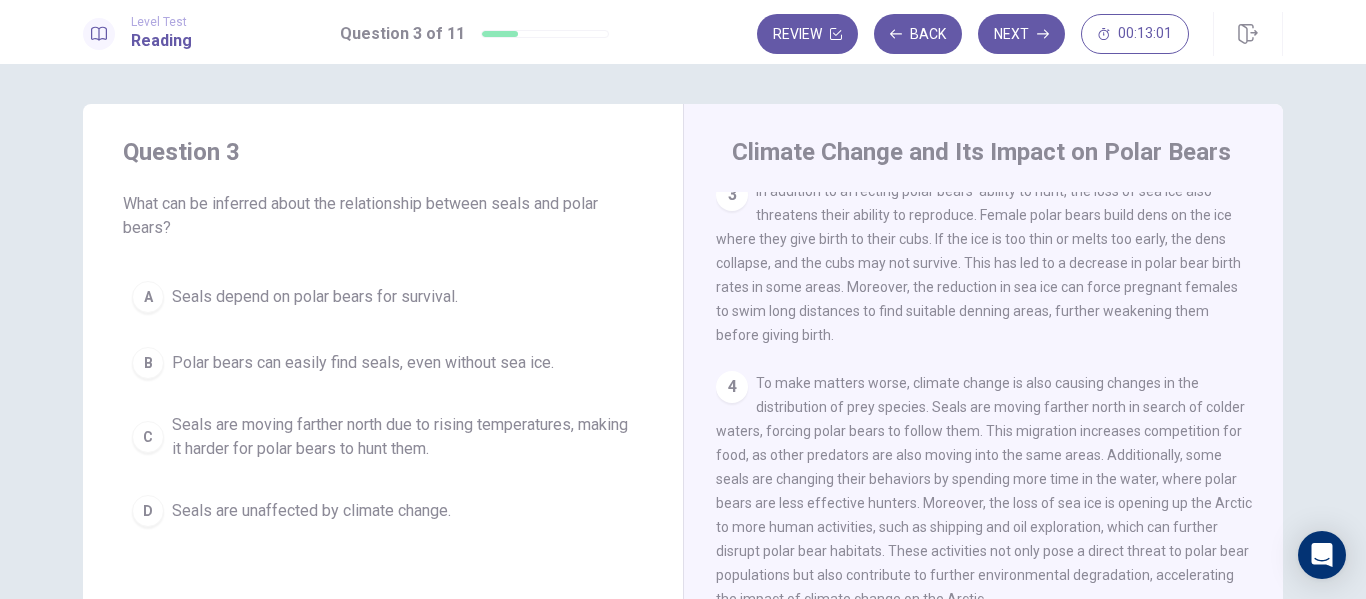 click on "[NUMBER] Climate change, caused by human activities like burning fossil fuels, is having a significant impact on the Arctic ecosystem, particularly on polar bears. Polar bears are apex predators that depend on sea ice to hunt seals, their primary food source. However, rising global temperatures are causing the sea ice to melt, reducing the amount of time polar bears can spend hunting. As a result, polar bears are struggling to find enough food, which affects their survival and reproduction rates. The shrinking sea ice is not only threatening the availability of seals but is also forcing polar bears to alter their hunting behaviors, expending more energy to cover larger distances. [NUMBER] [NUMBER] [NUMBER] [NUMBER]" at bounding box center [997, 479] 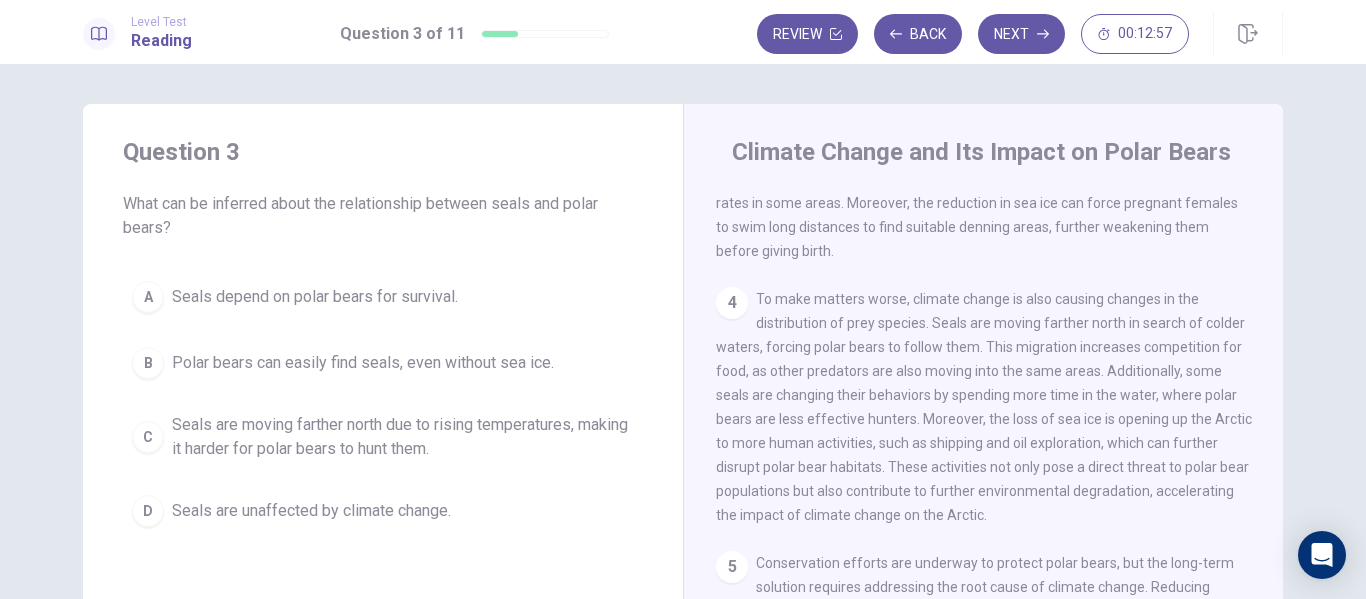 scroll, scrollTop: 645, scrollLeft: 0, axis: vertical 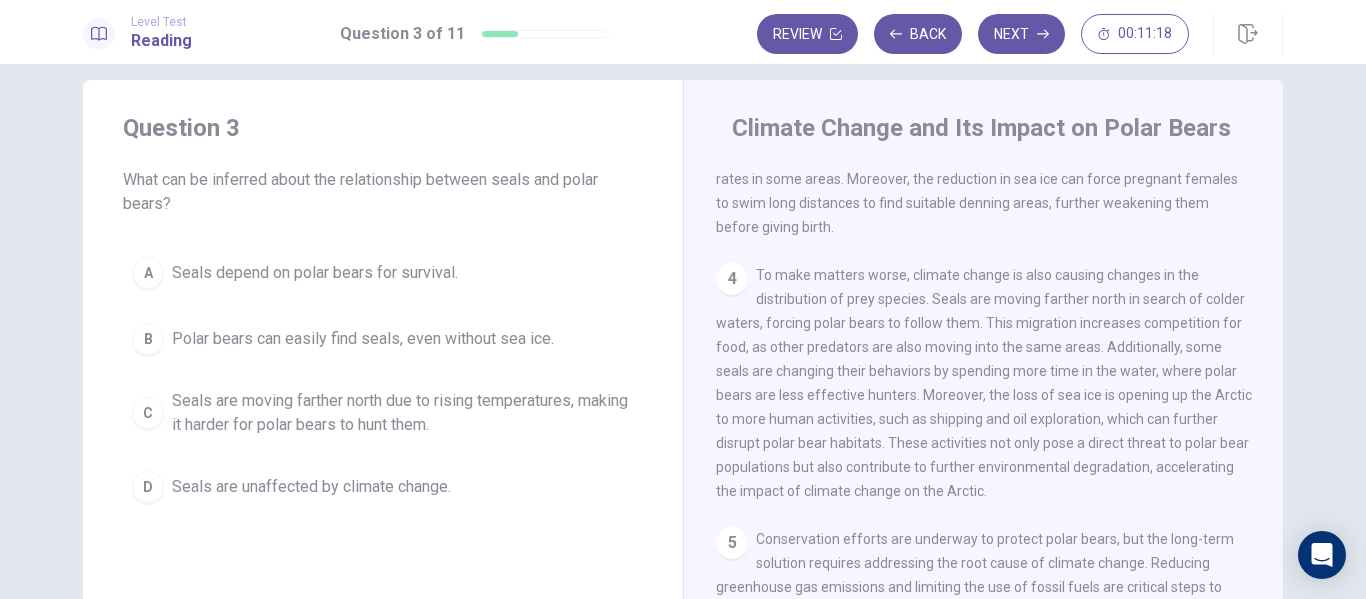 click on "A Seals depend on polar bears for survival.
B Polar bears can easily find seals, even without sea ice.
C Seals are moving farther north due to rising temperatures, making it harder for polar bears to hunt them.
D Seals are unaffected by climate change." at bounding box center (383, 380) 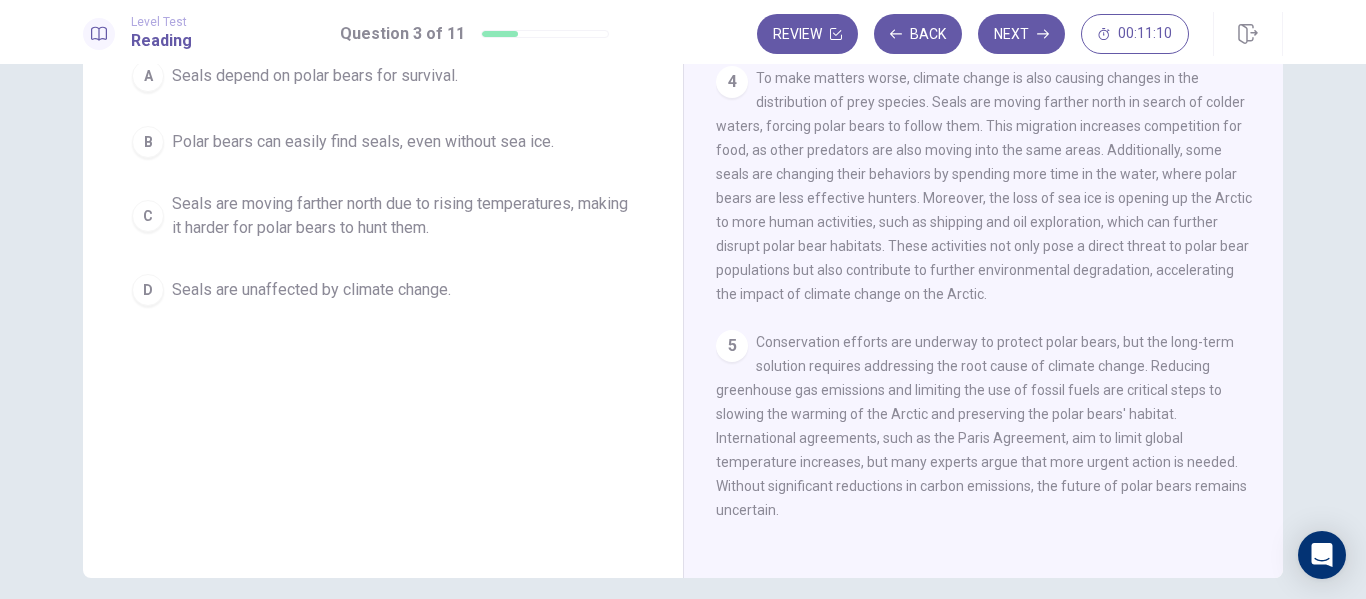 scroll, scrollTop: 223, scrollLeft: 0, axis: vertical 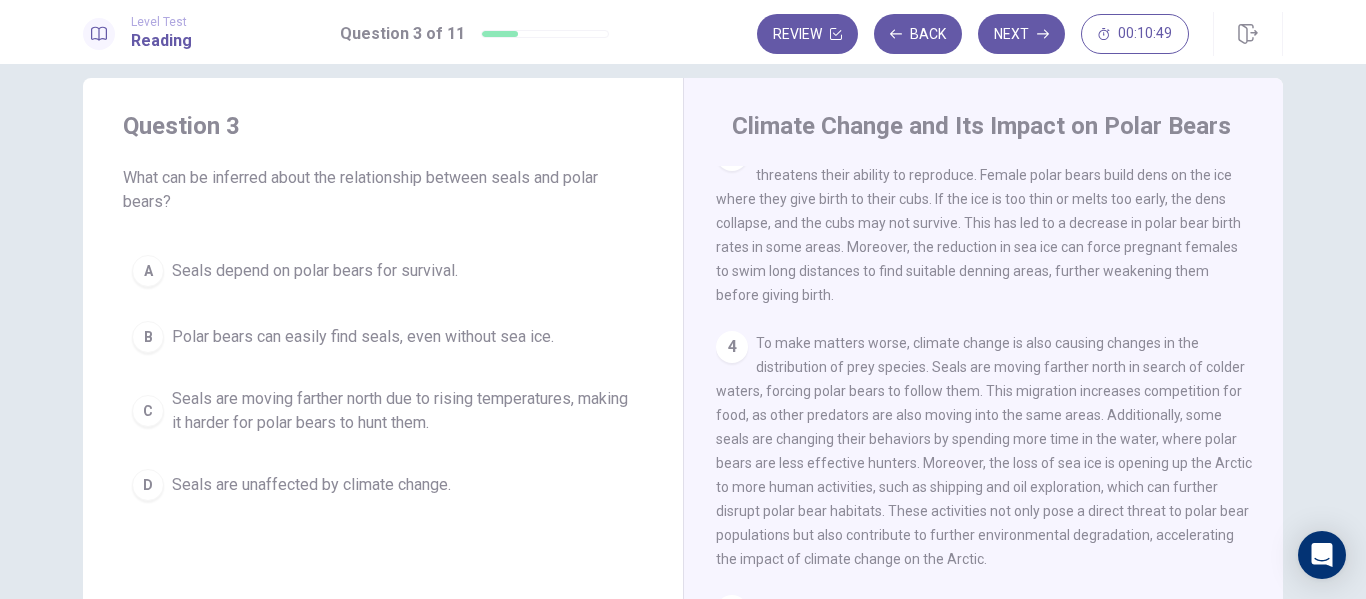 click on "In addition to affecting polar bears' ability to hunt, the loss of sea ice also threatens their ability to reproduce. Female polar bears build dens on the ice where they give birth to their cubs. If the ice is too thin or melts too early, the dens collapse, and the cubs may not survive. This has led to a decrease in polar bear birth rates in some areas. Moreover, the reduction in sea ice can force pregnant females to swim long distances to find suitable denning areas, further weakening them before giving birth." at bounding box center [978, 223] 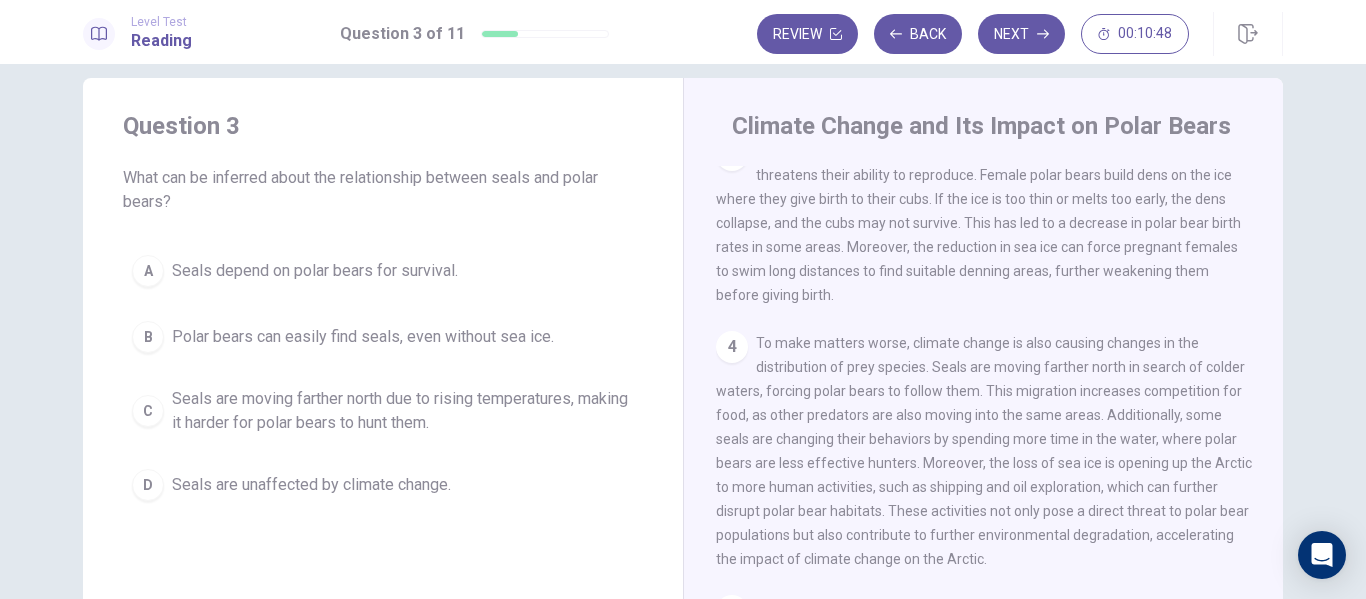 click on "In addition to affecting polar bears' ability to hunt, the loss of sea ice also threatens their ability to reproduce. Female polar bears build dens on the ice where they give birth to their cubs. If the ice is too thin or melts too early, the dens collapse, and the cubs may not survive. This has led to a decrease in polar bear birth rates in some areas. Moreover, the reduction in sea ice can force pregnant females to swim long distances to find suitable denning areas, further weakening them before giving birth." at bounding box center (978, 223) 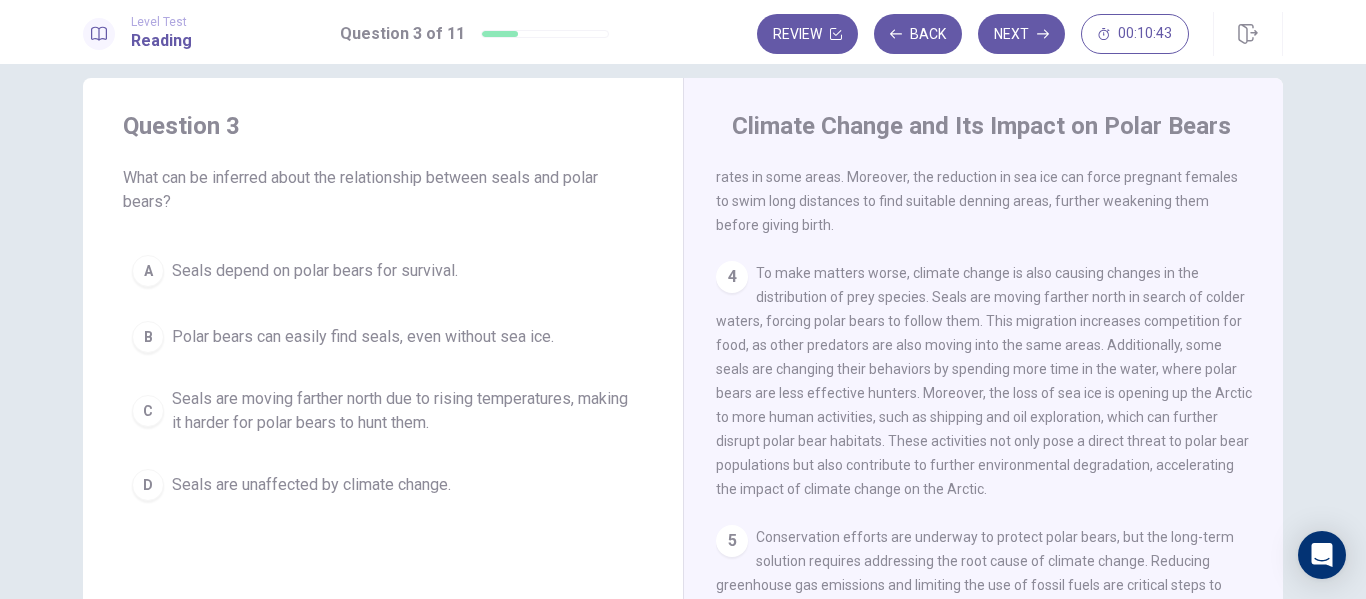 scroll, scrollTop: 631, scrollLeft: 0, axis: vertical 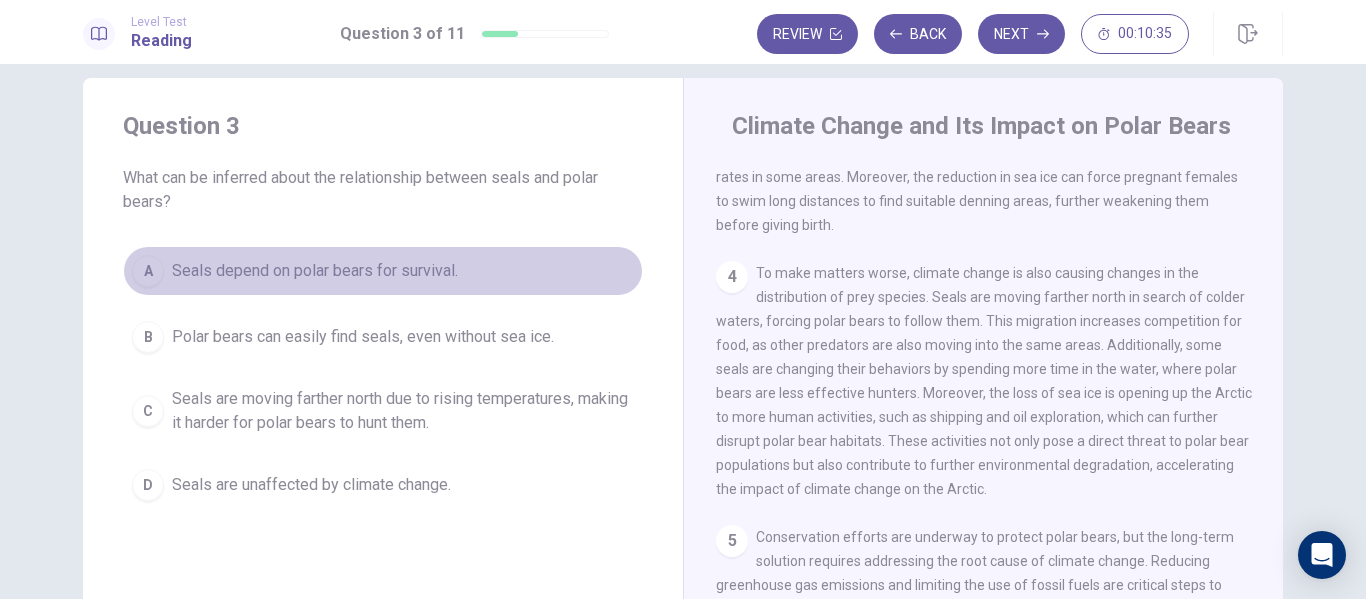 click on "A" at bounding box center [148, 271] 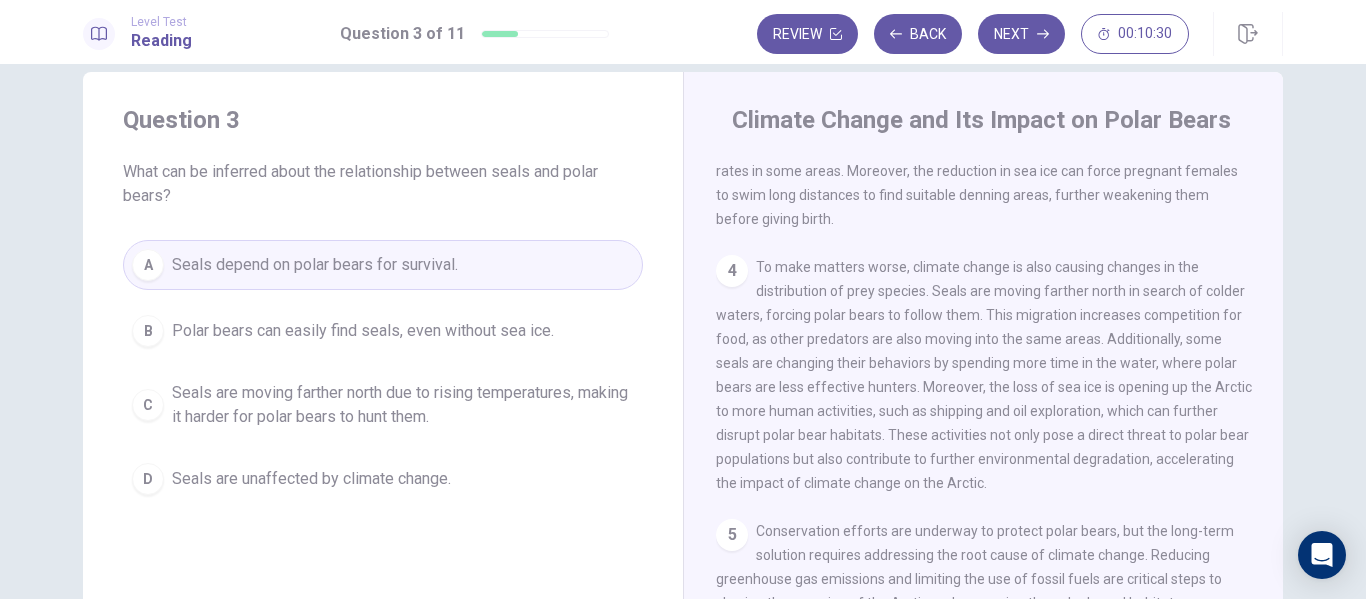 scroll, scrollTop: 304, scrollLeft: 0, axis: vertical 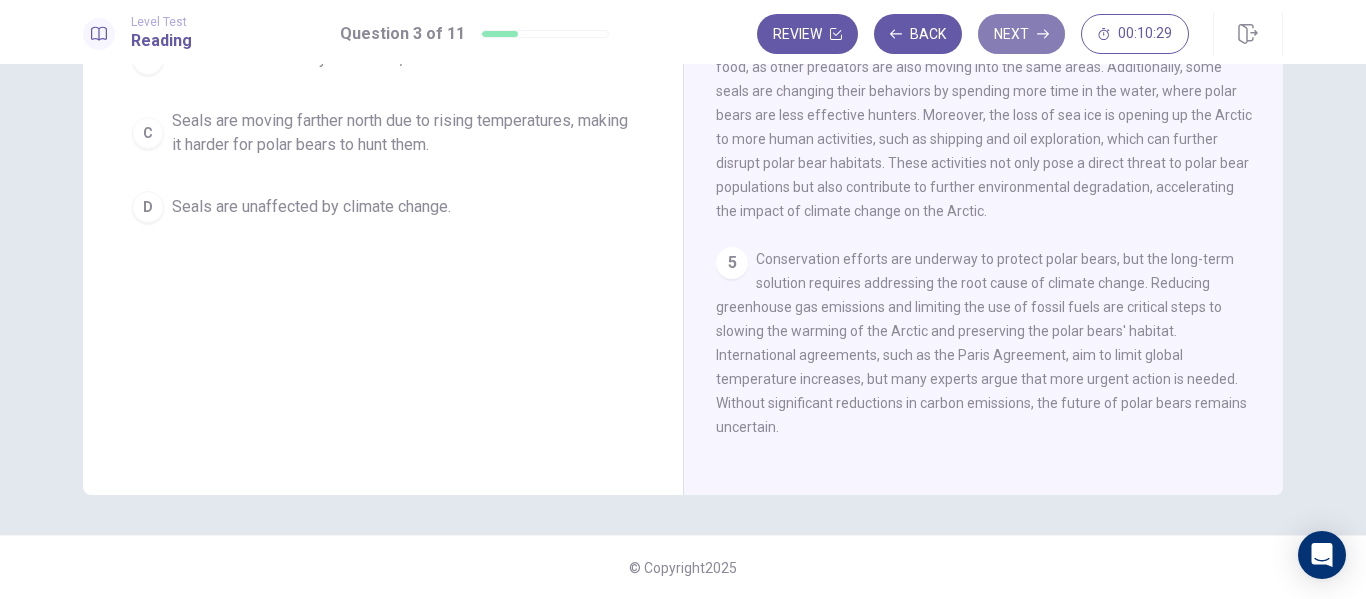 click on "Next" at bounding box center [1021, 34] 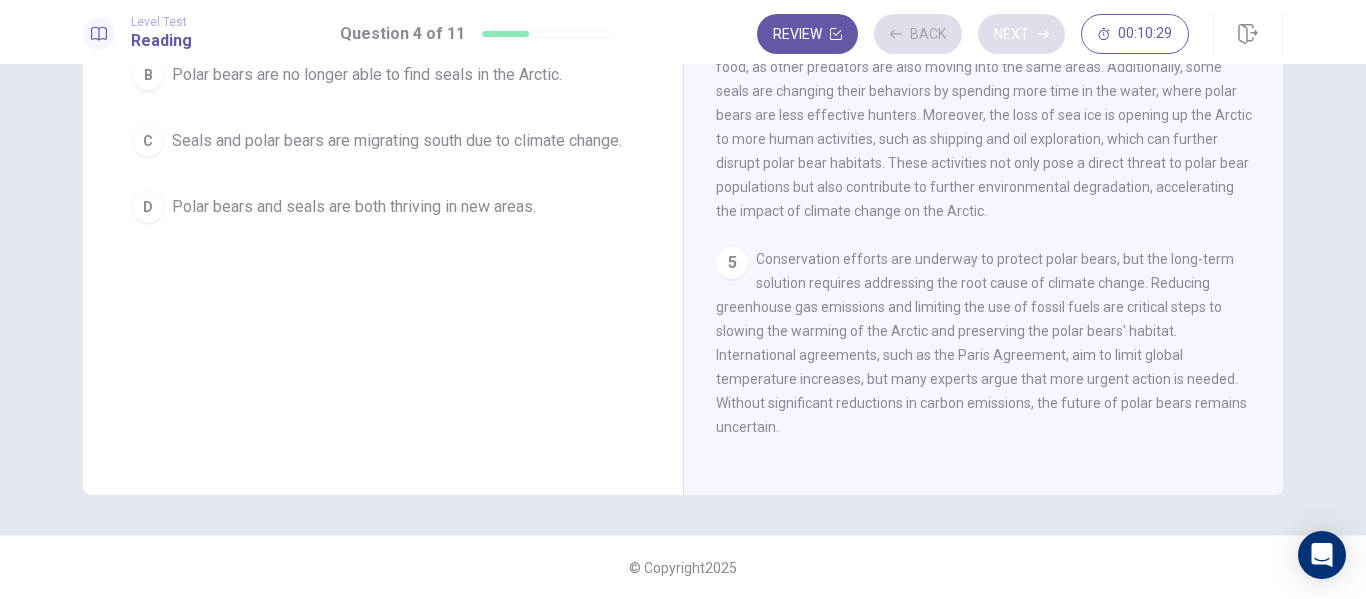 scroll, scrollTop: 645, scrollLeft: 0, axis: vertical 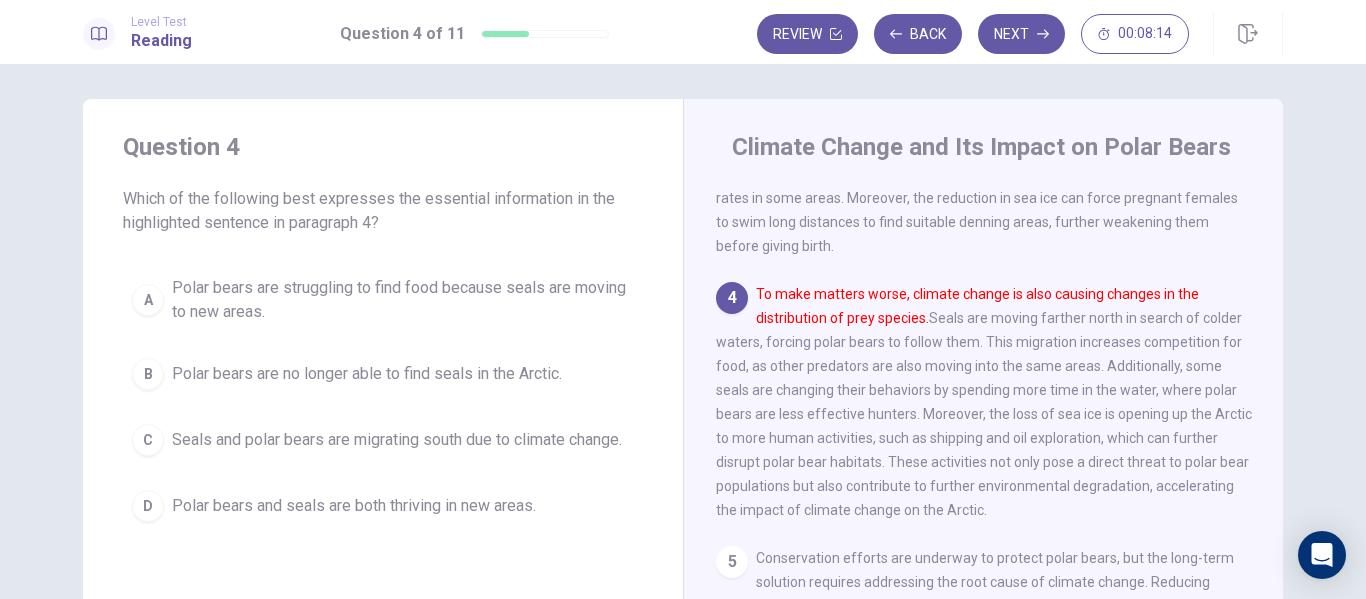click on "Polar bears are no longer able to find seals in the Arctic." at bounding box center [367, 374] 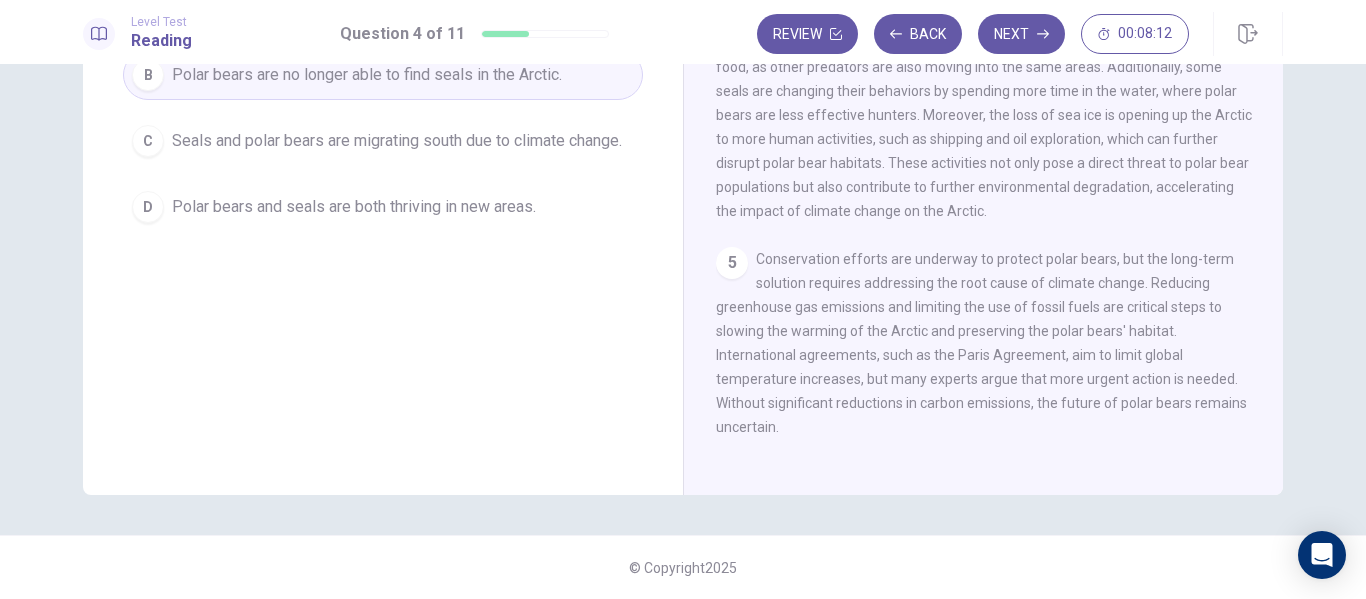 scroll, scrollTop: 303, scrollLeft: 0, axis: vertical 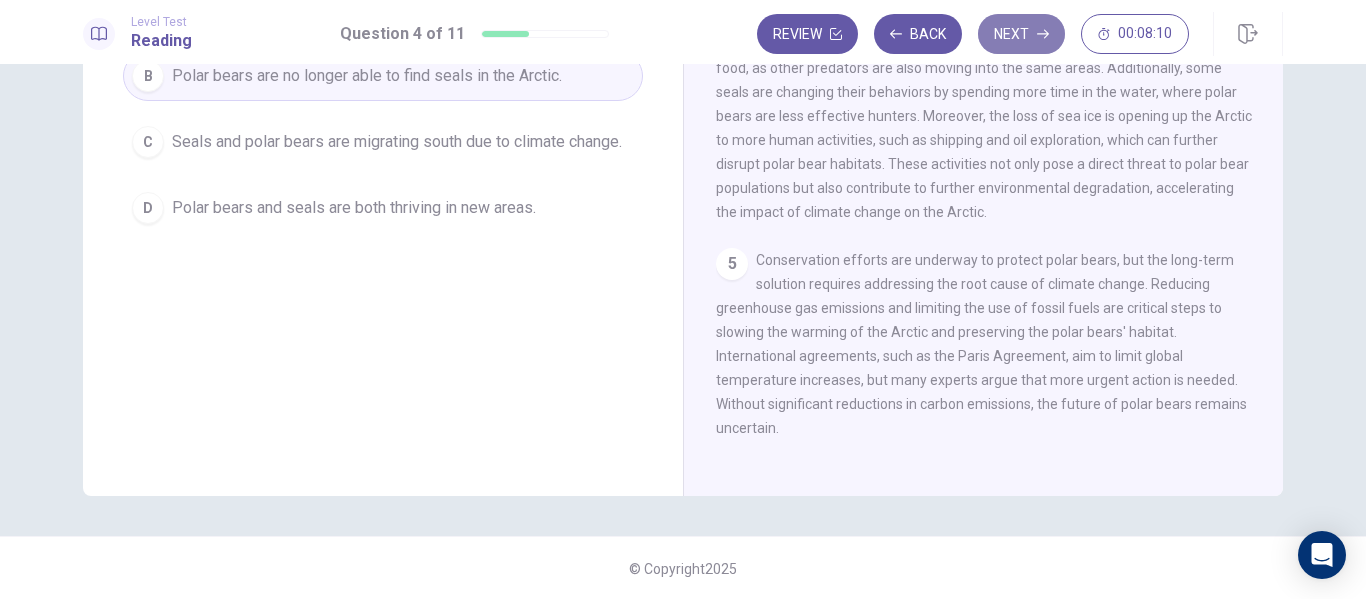 click on "Next" at bounding box center [1021, 34] 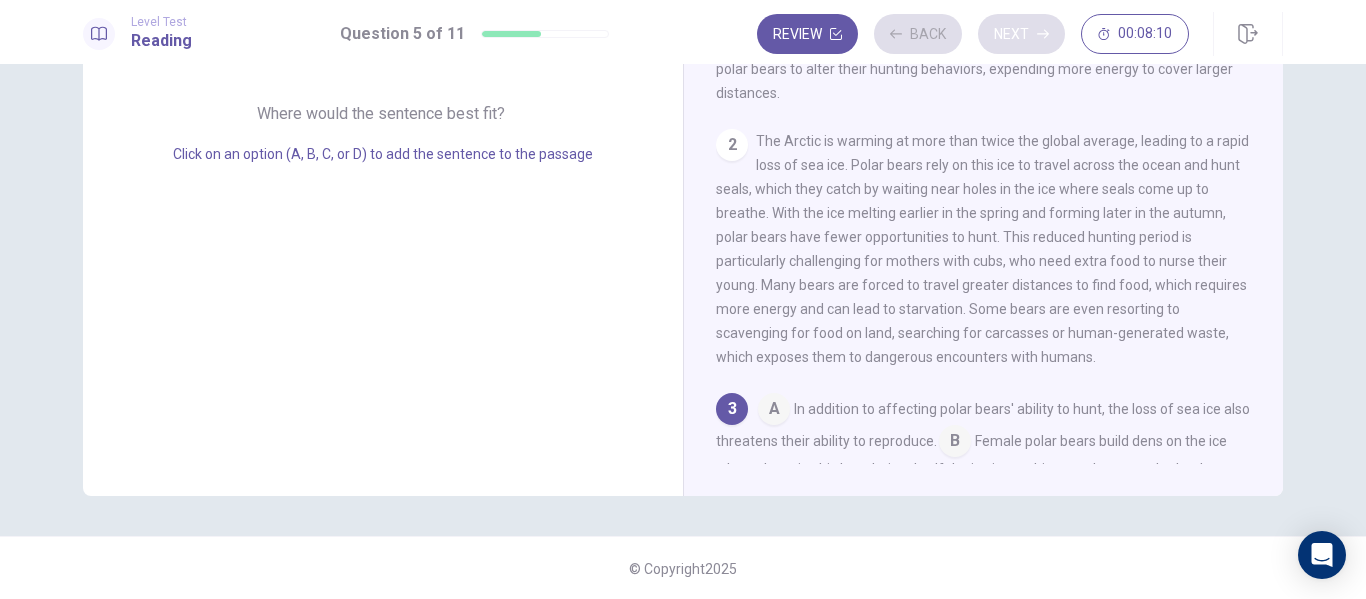 scroll, scrollTop: 348, scrollLeft: 0, axis: vertical 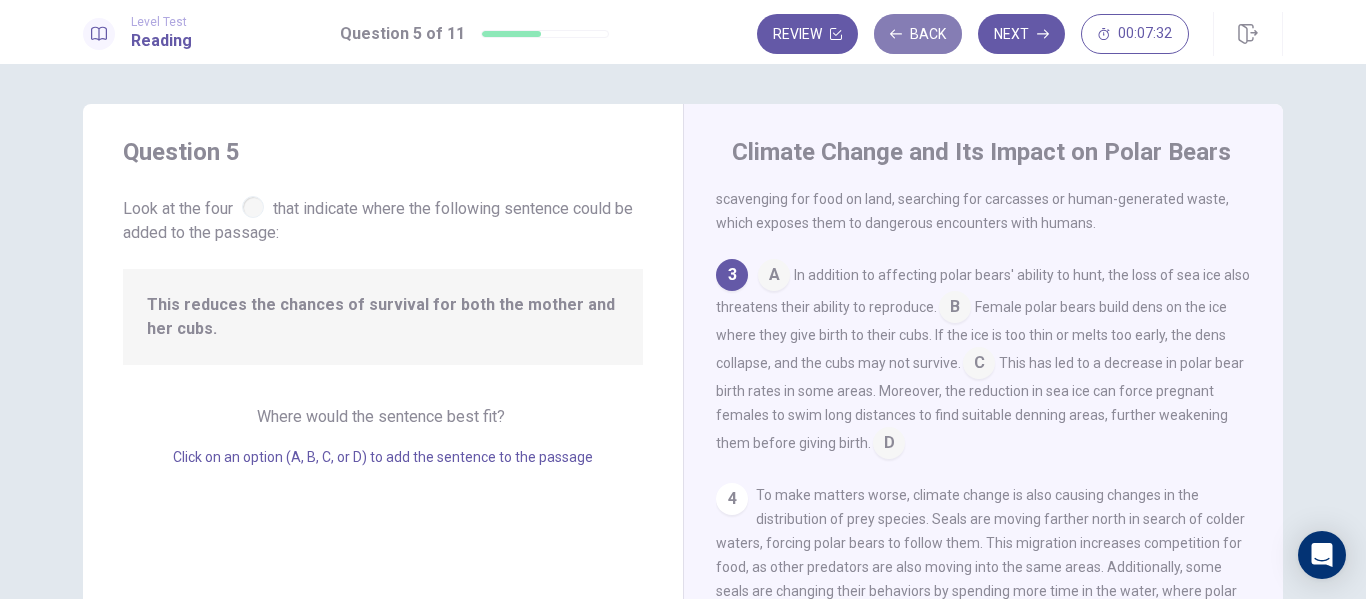 click on "Back" at bounding box center [918, 34] 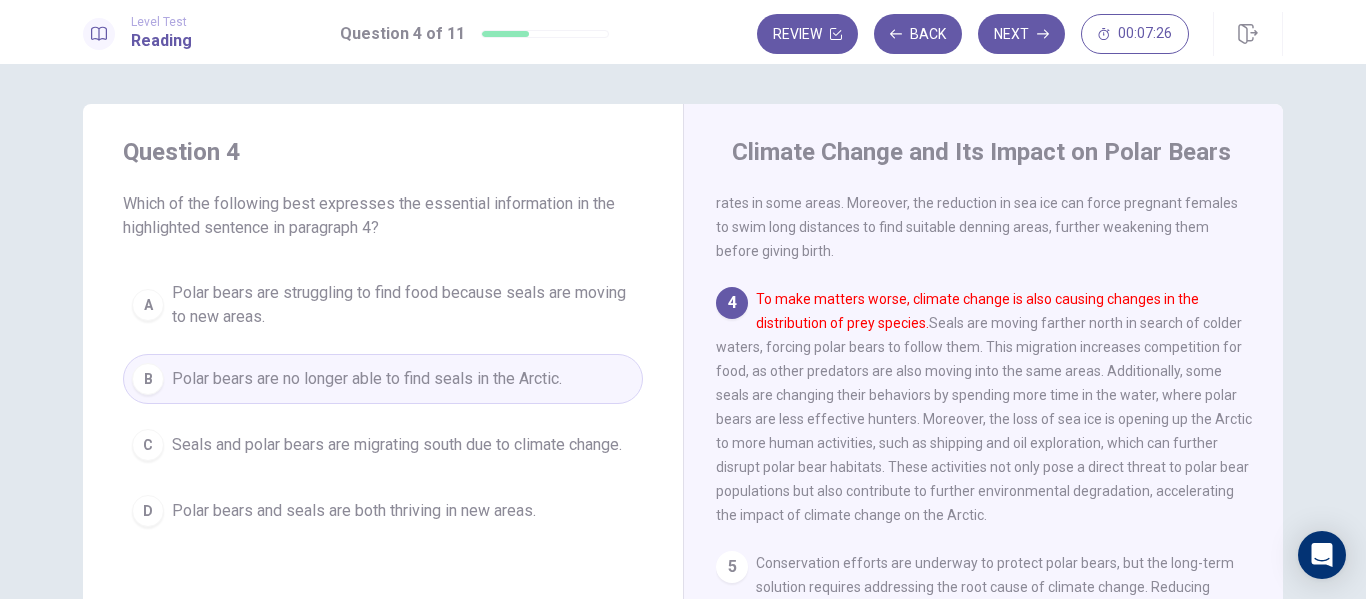 scroll, scrollTop: 608, scrollLeft: 0, axis: vertical 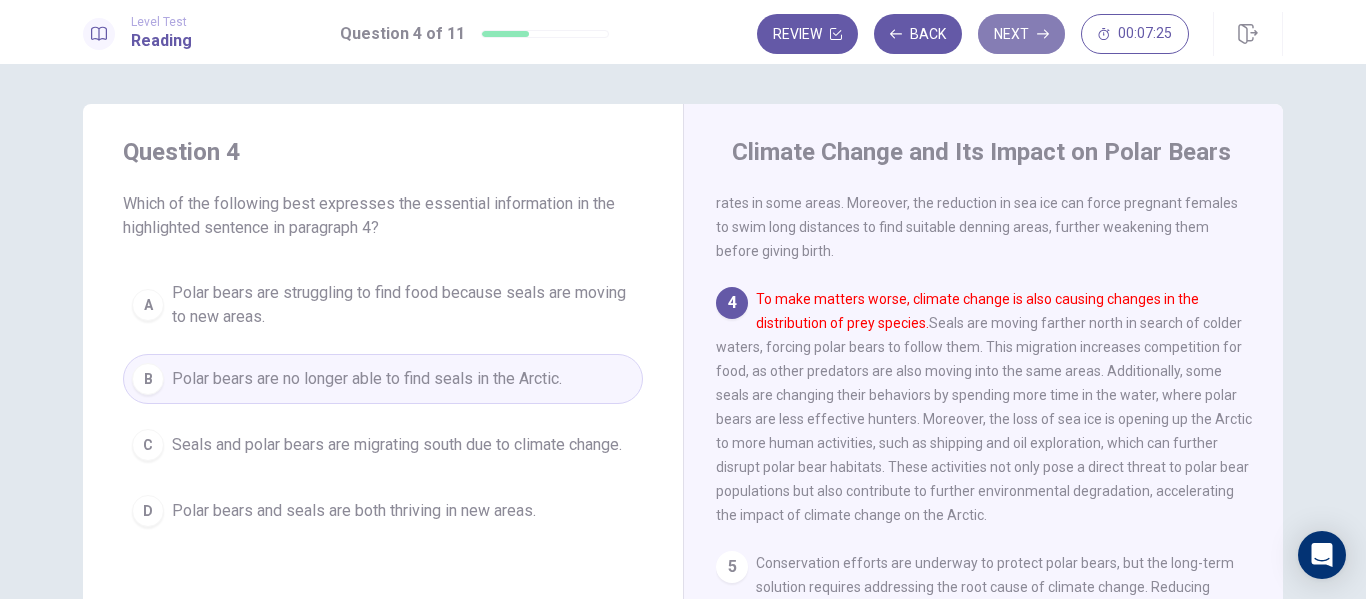 click on "Next" at bounding box center (1021, 34) 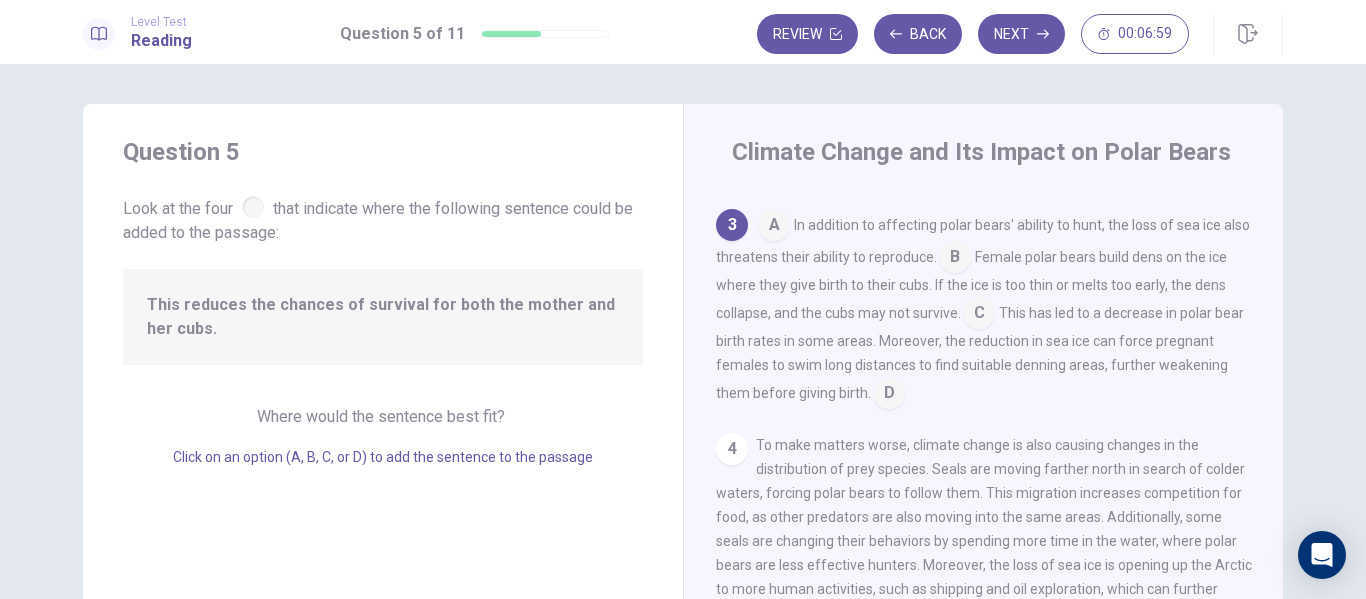 scroll, scrollTop: 487, scrollLeft: 0, axis: vertical 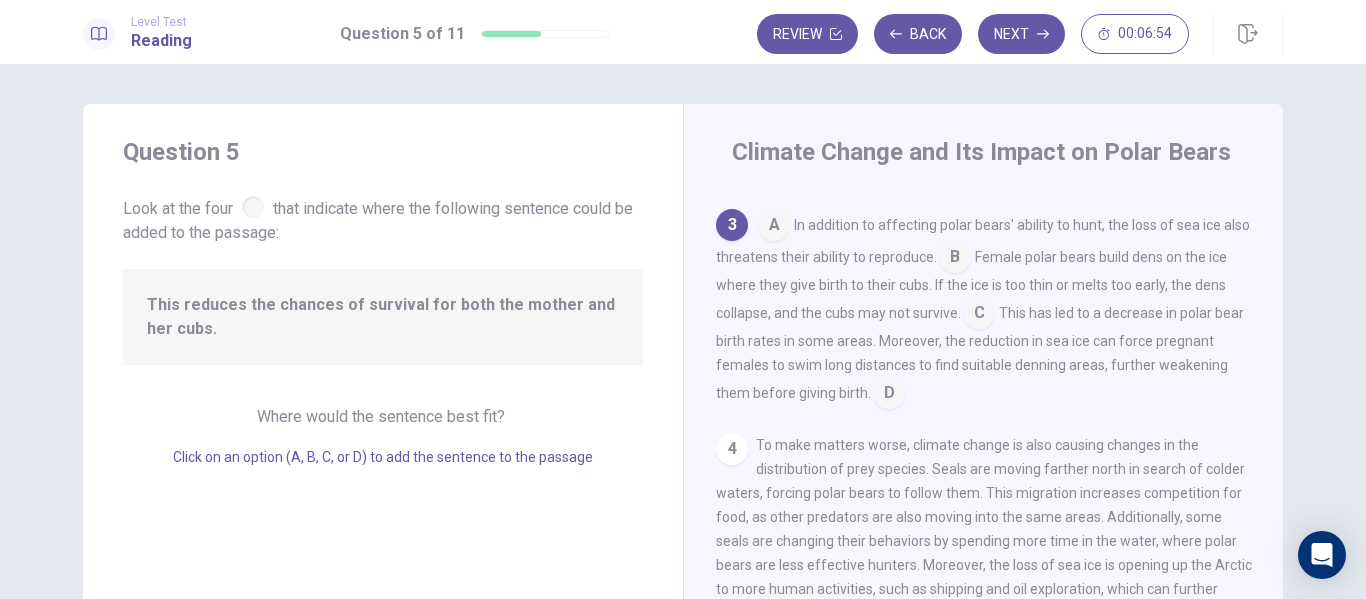 click at bounding box center [889, 395] 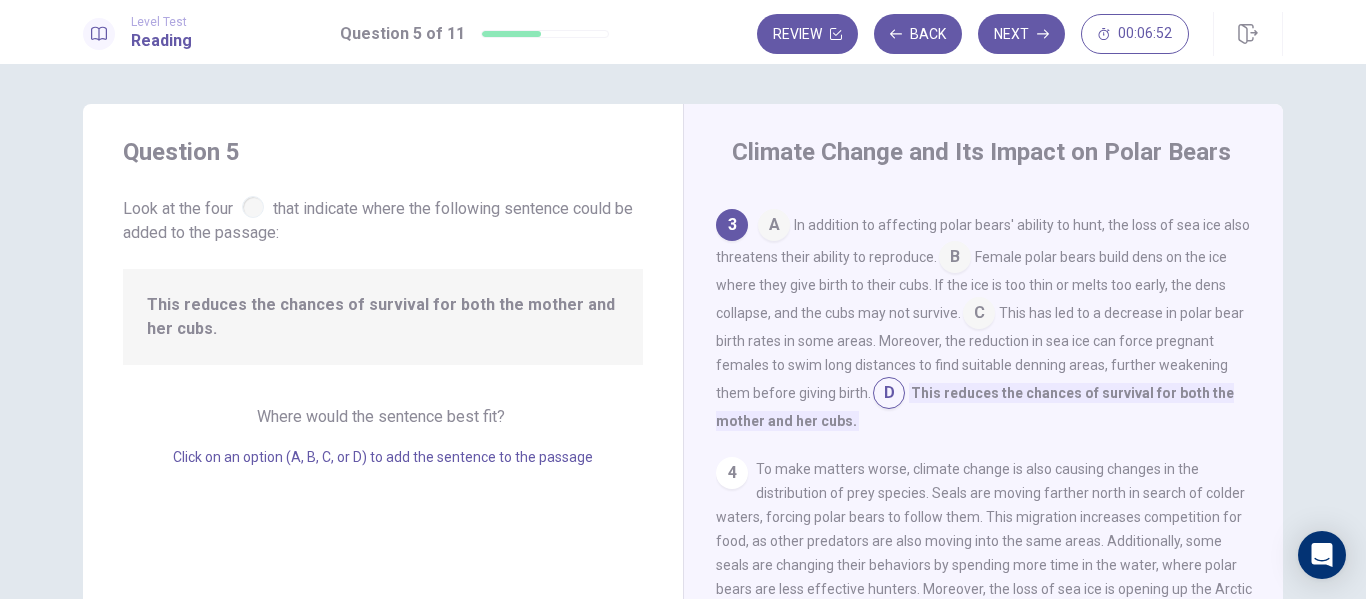 click at bounding box center (889, 395) 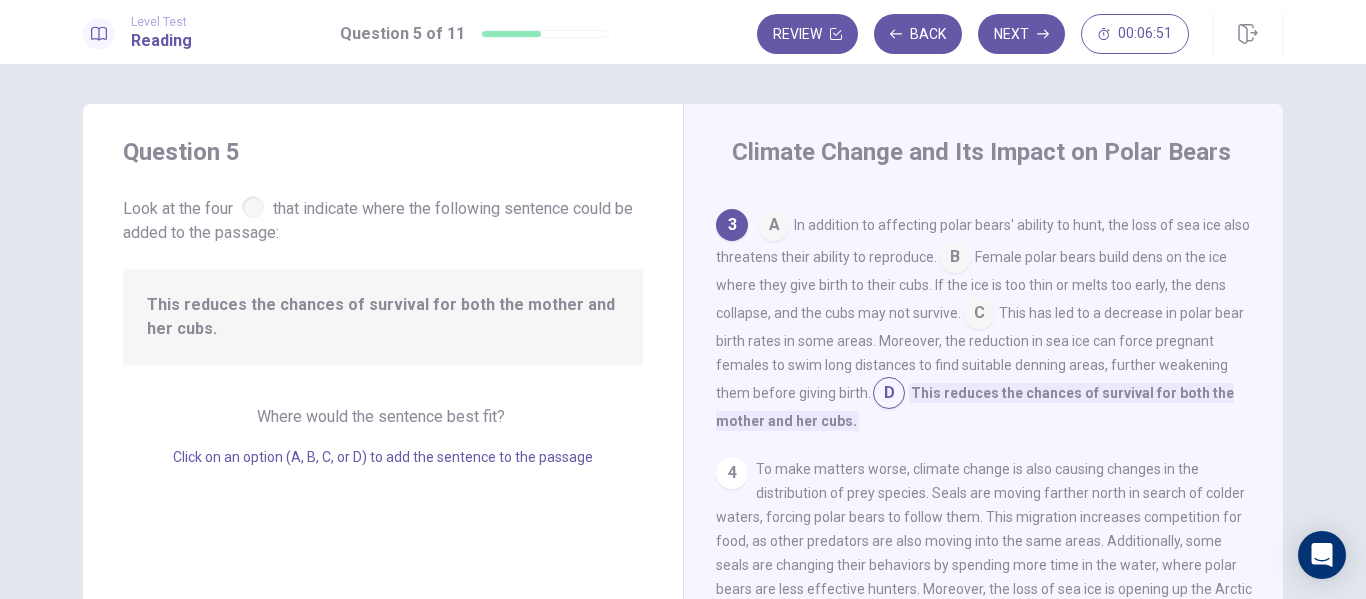 click at bounding box center [889, 395] 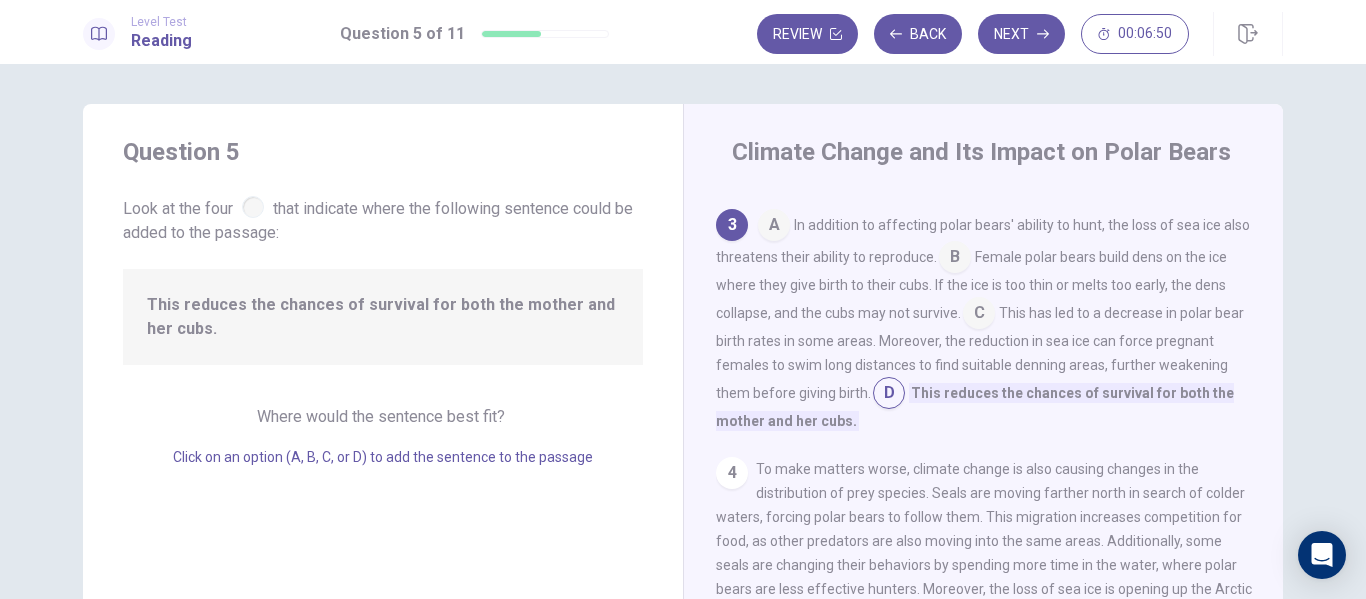 click at bounding box center [889, 395] 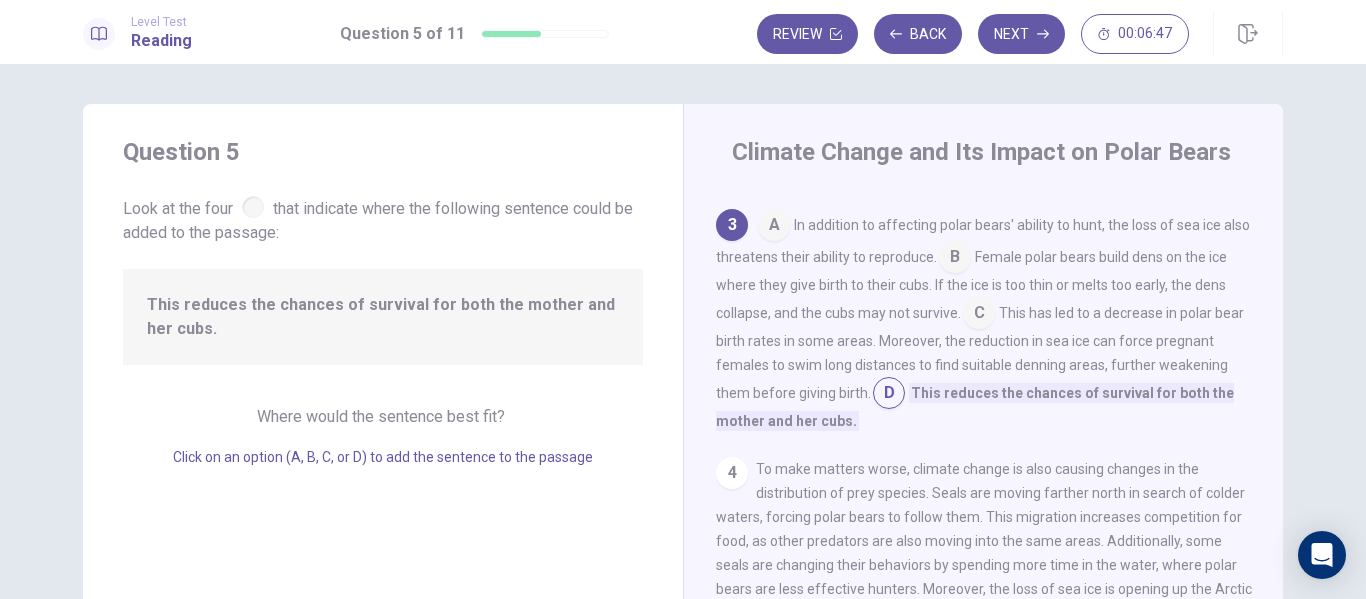 click at bounding box center (979, 315) 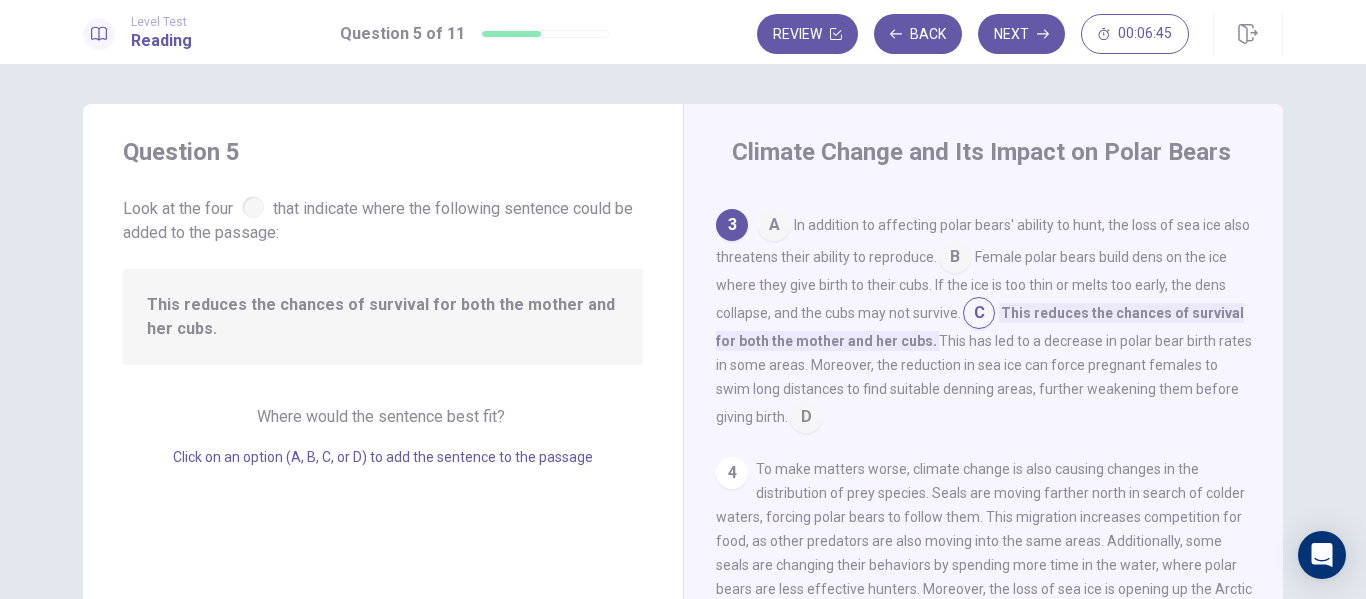 click at bounding box center [955, 259] 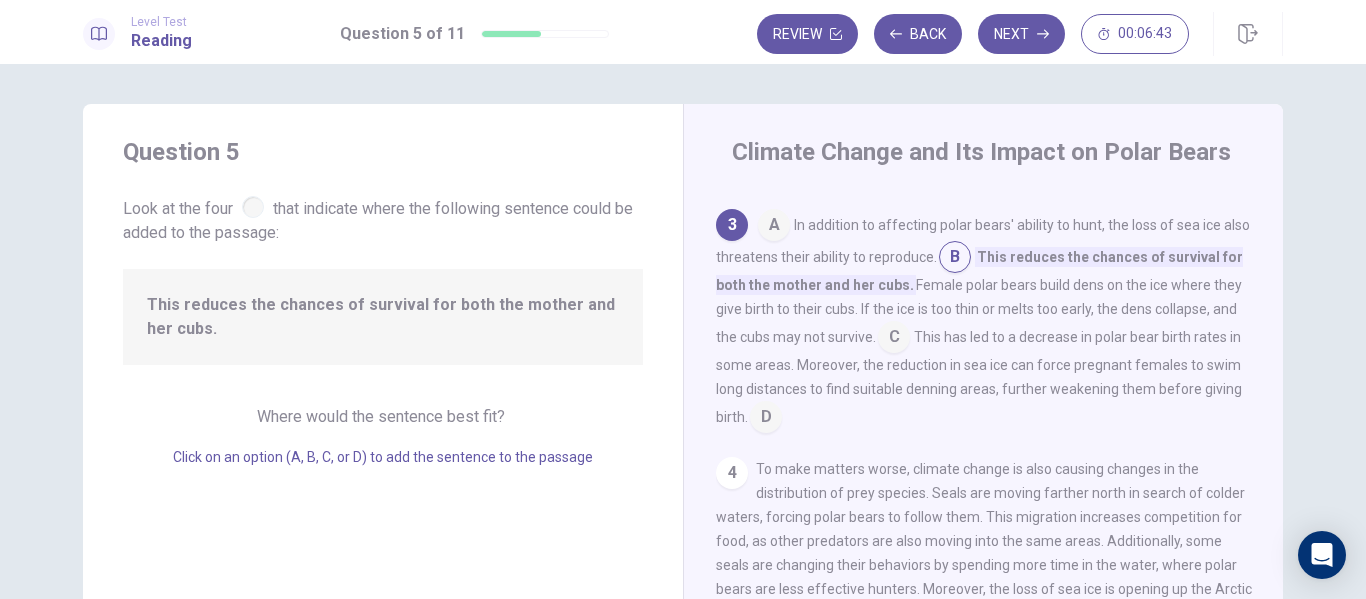 click at bounding box center [774, 227] 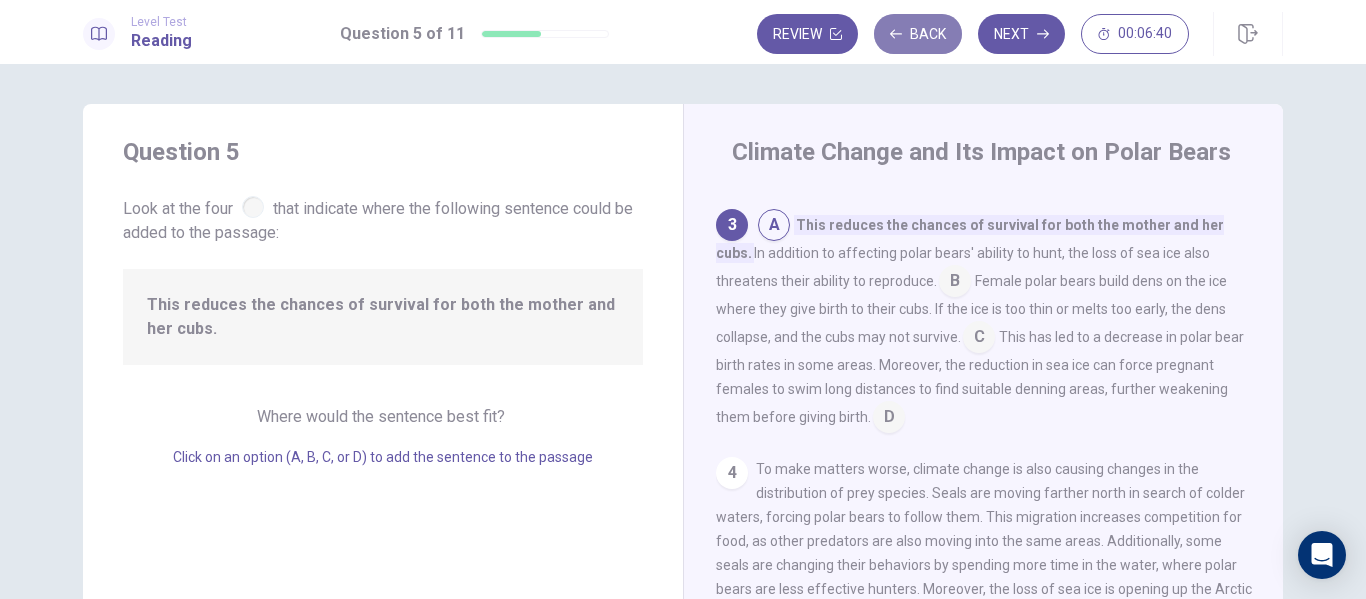 click on "Back" at bounding box center [918, 34] 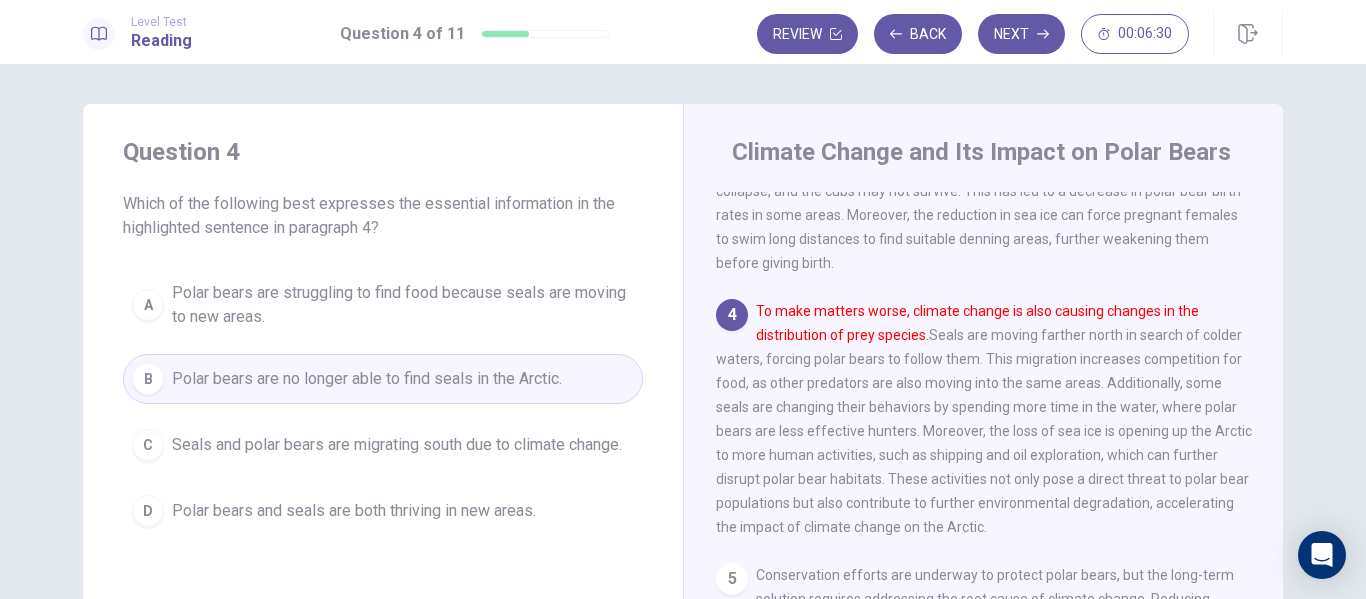 scroll, scrollTop: 590, scrollLeft: 0, axis: vertical 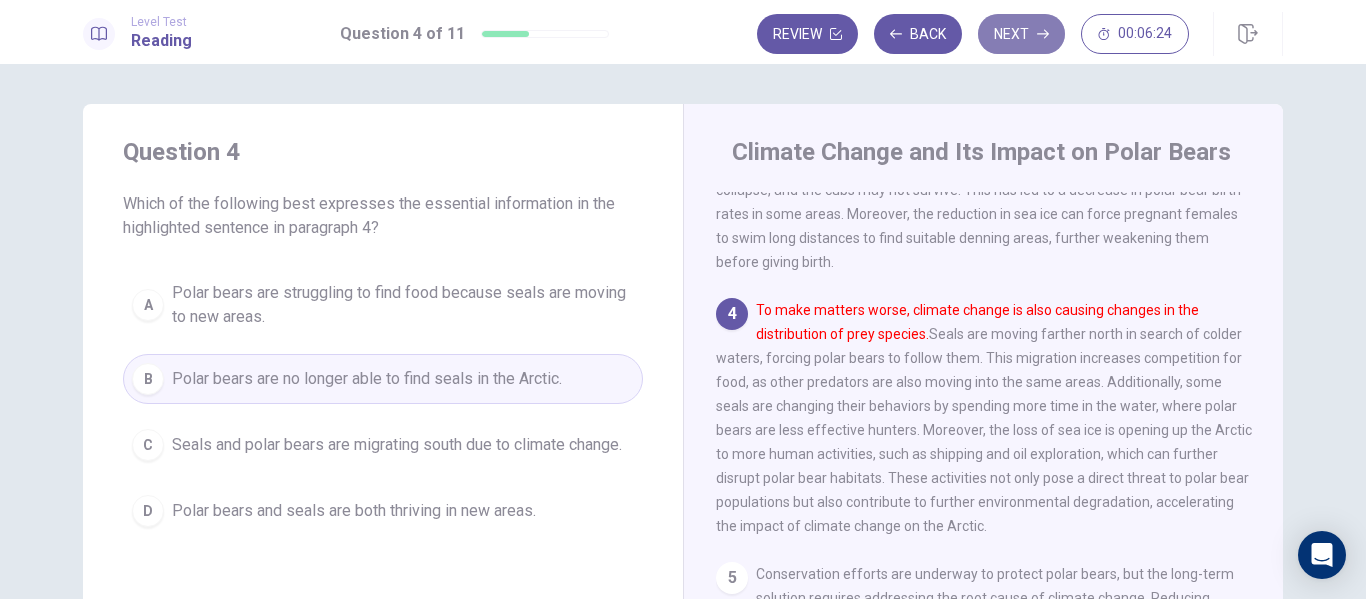 click on "Next" at bounding box center (1021, 34) 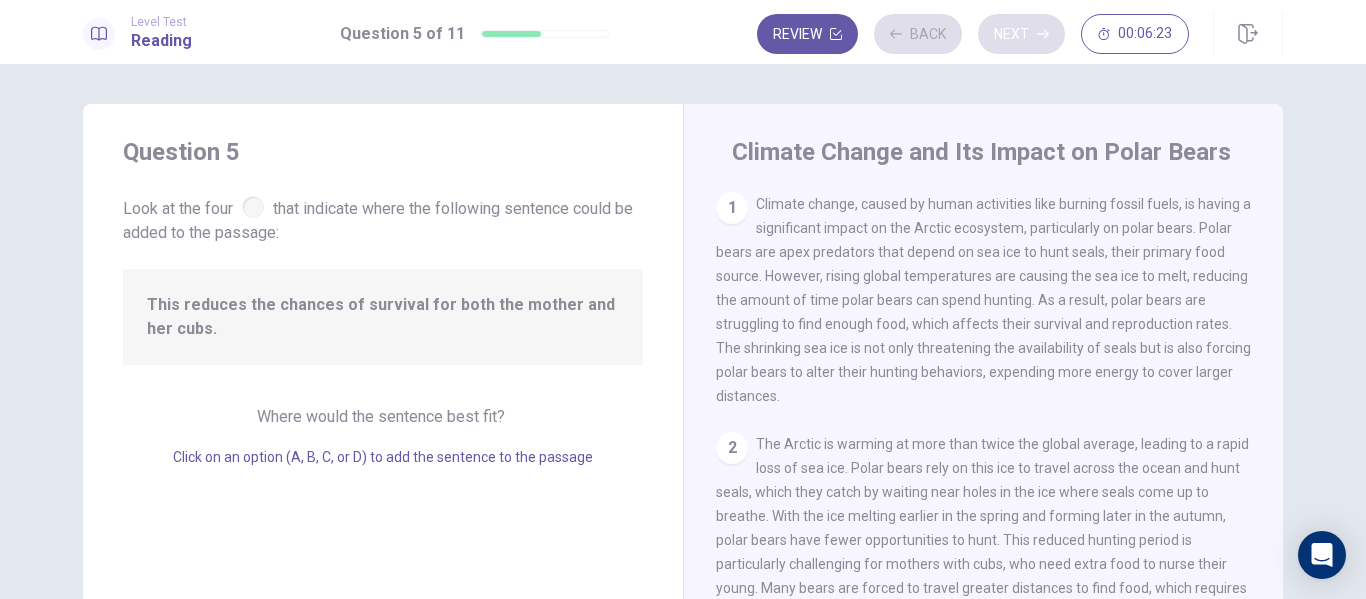 scroll, scrollTop: 372, scrollLeft: 0, axis: vertical 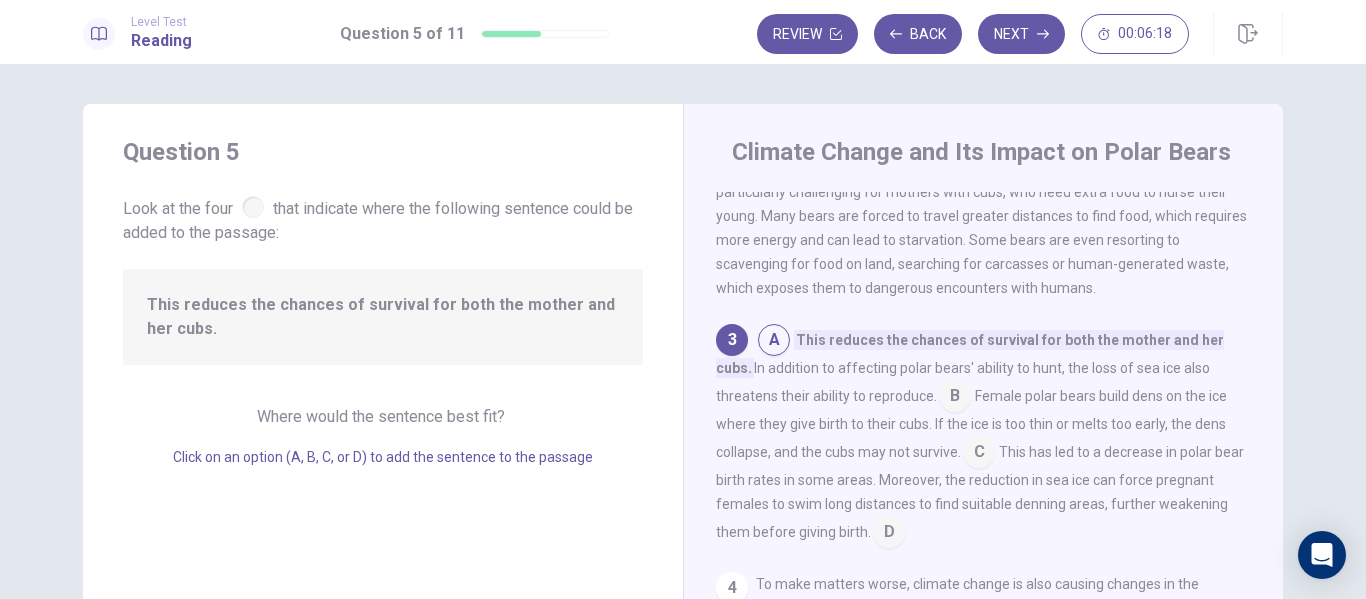 click at bounding box center (955, 398) 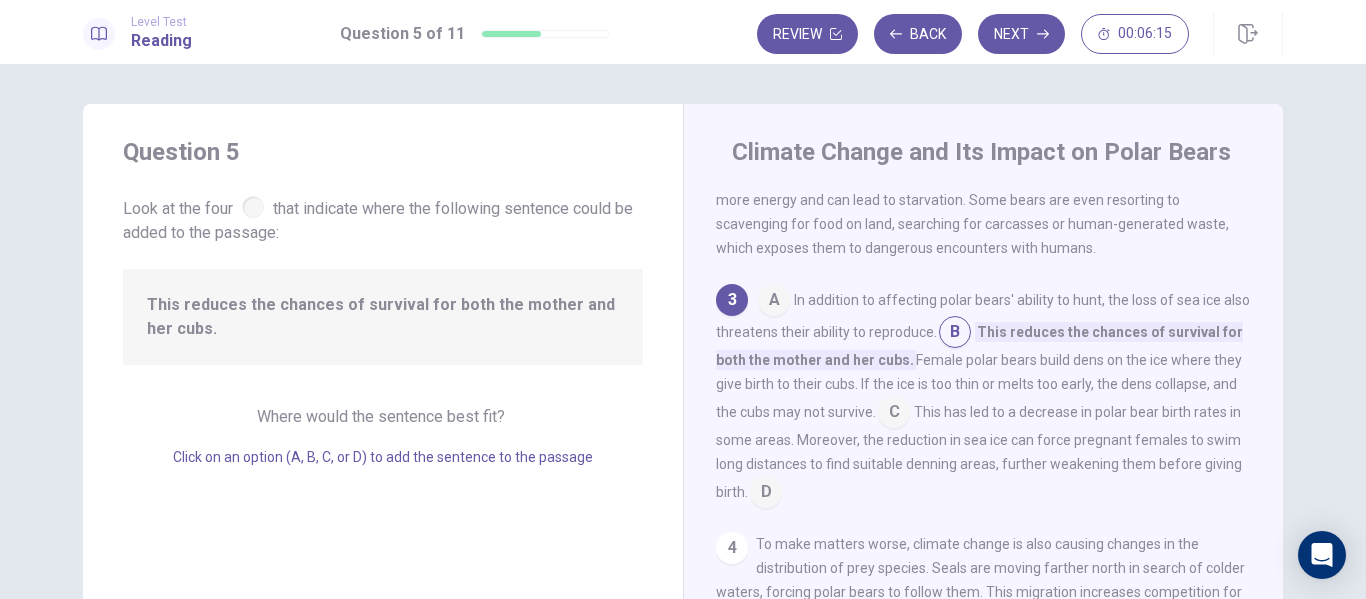 scroll, scrollTop: 416, scrollLeft: 0, axis: vertical 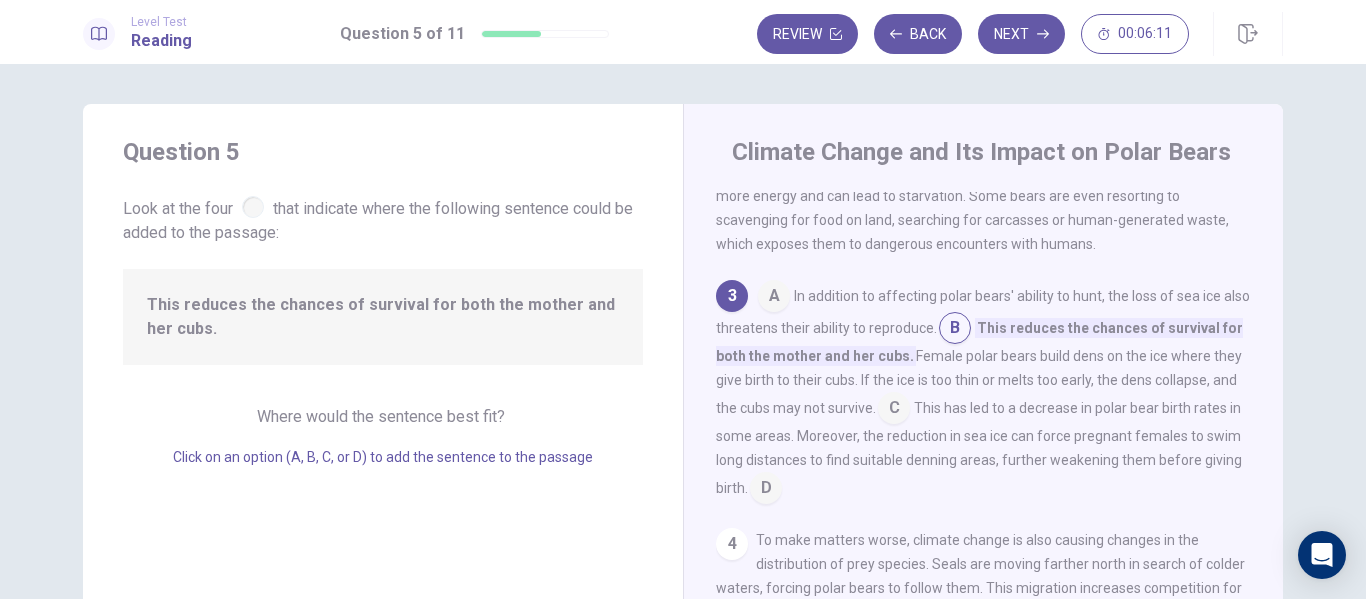 click at bounding box center [894, 410] 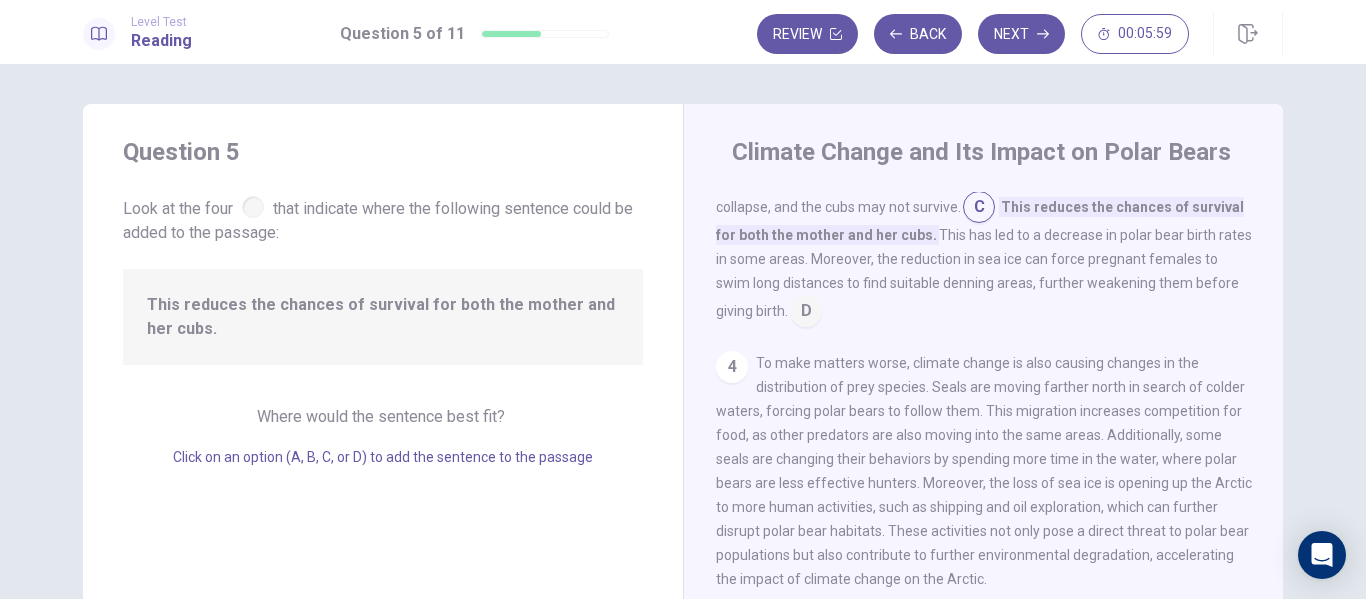 scroll, scrollTop: 593, scrollLeft: 0, axis: vertical 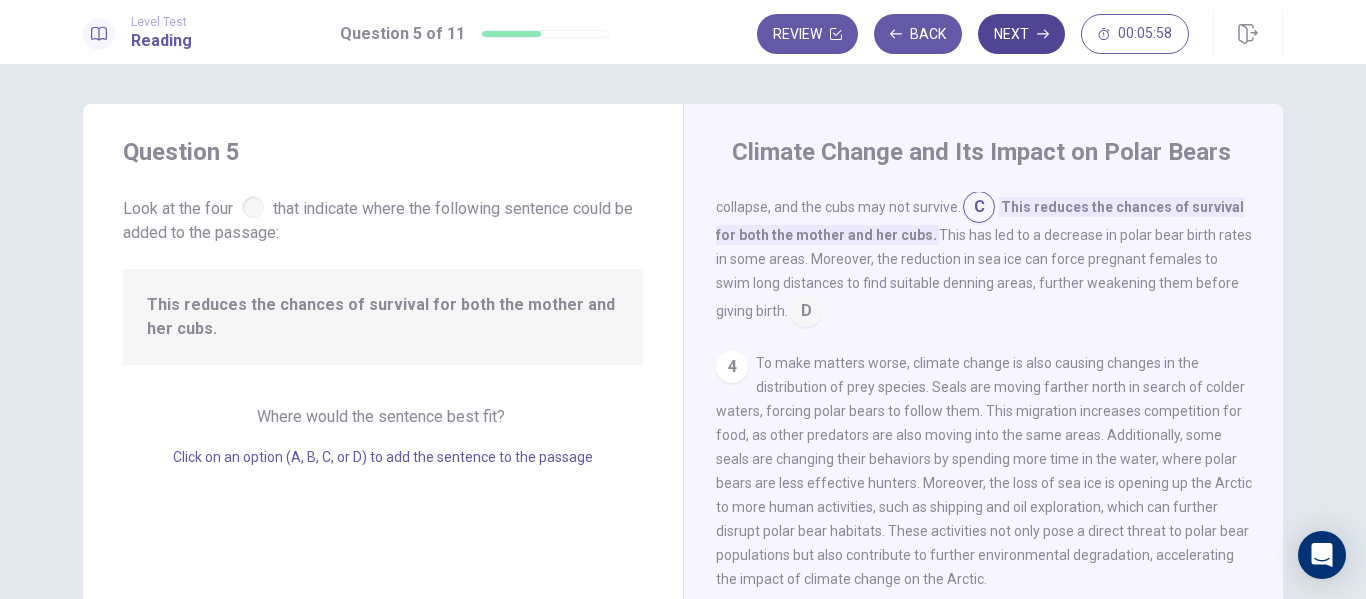 click on "Next" at bounding box center (1021, 34) 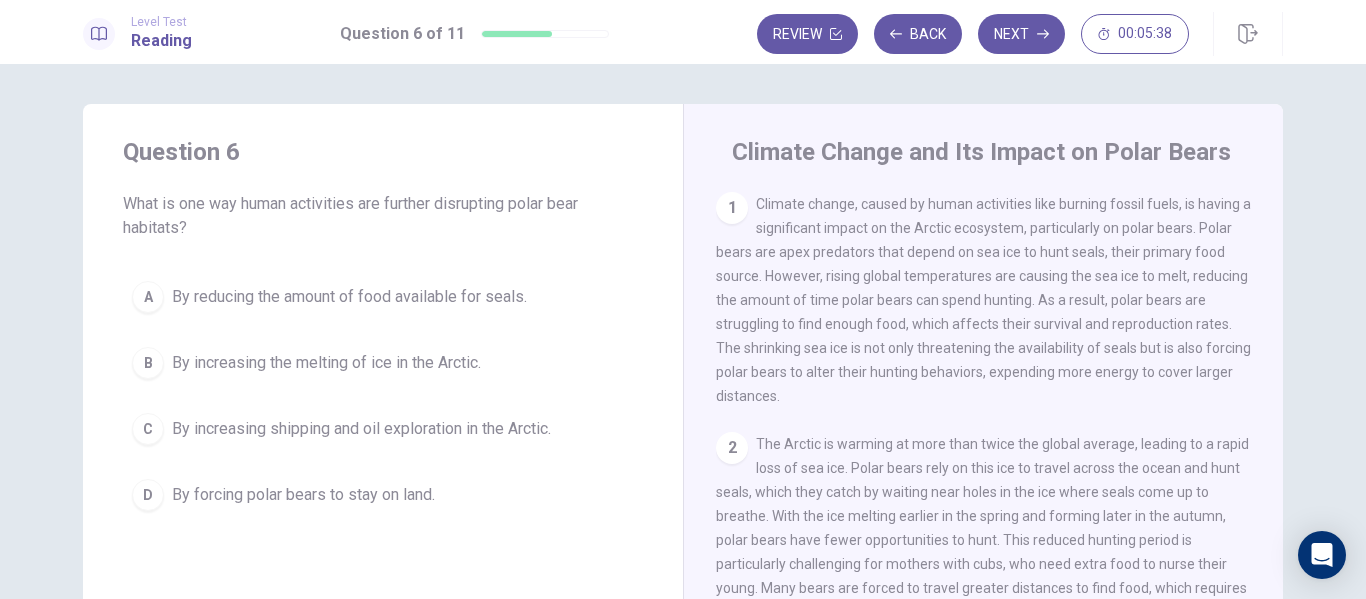 click on "A By reducing the amount of food available for seals." at bounding box center (383, 297) 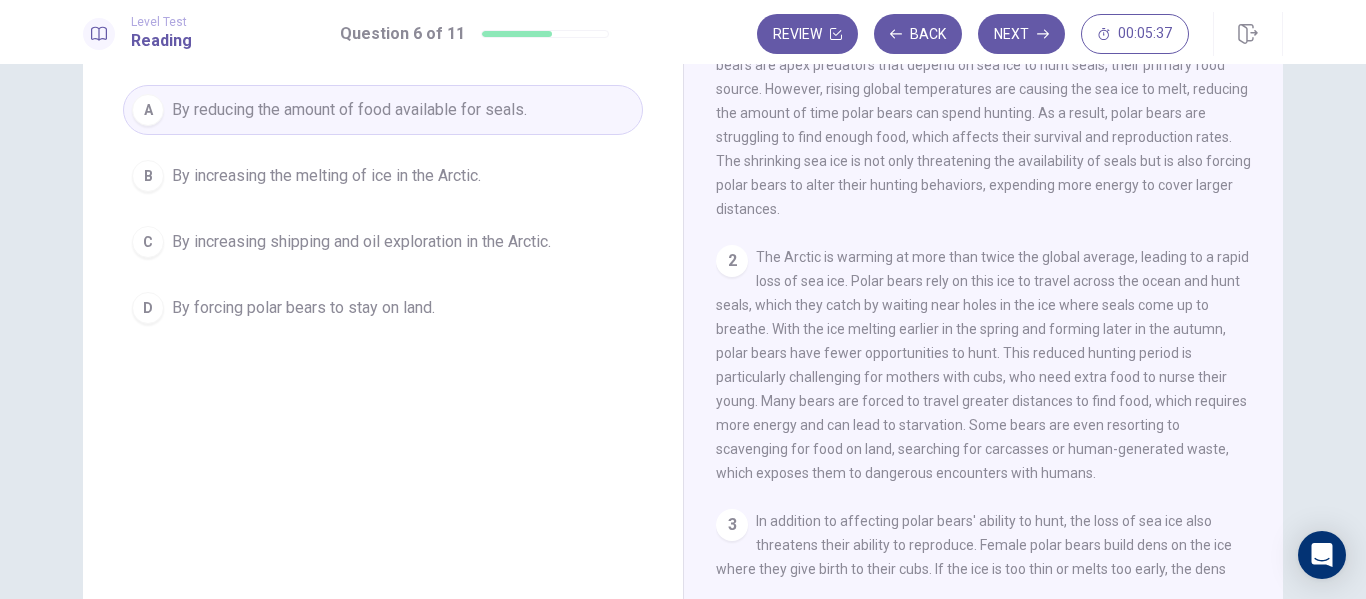 scroll, scrollTop: 214, scrollLeft: 0, axis: vertical 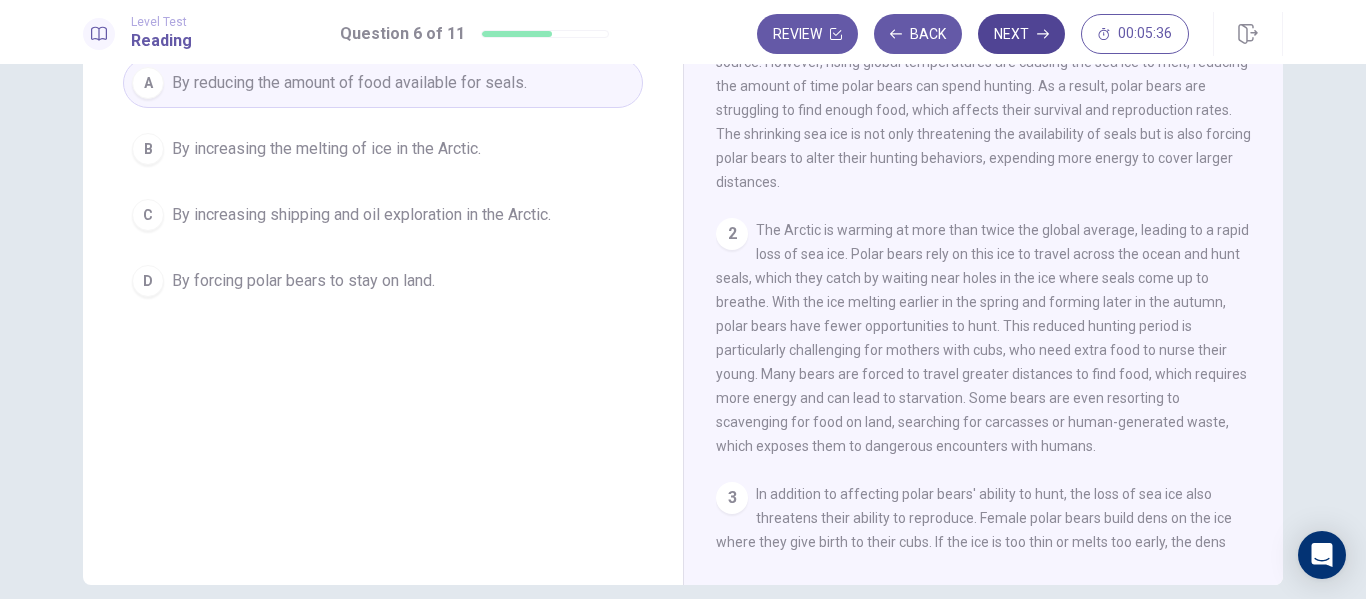 click on "Next" at bounding box center (1021, 34) 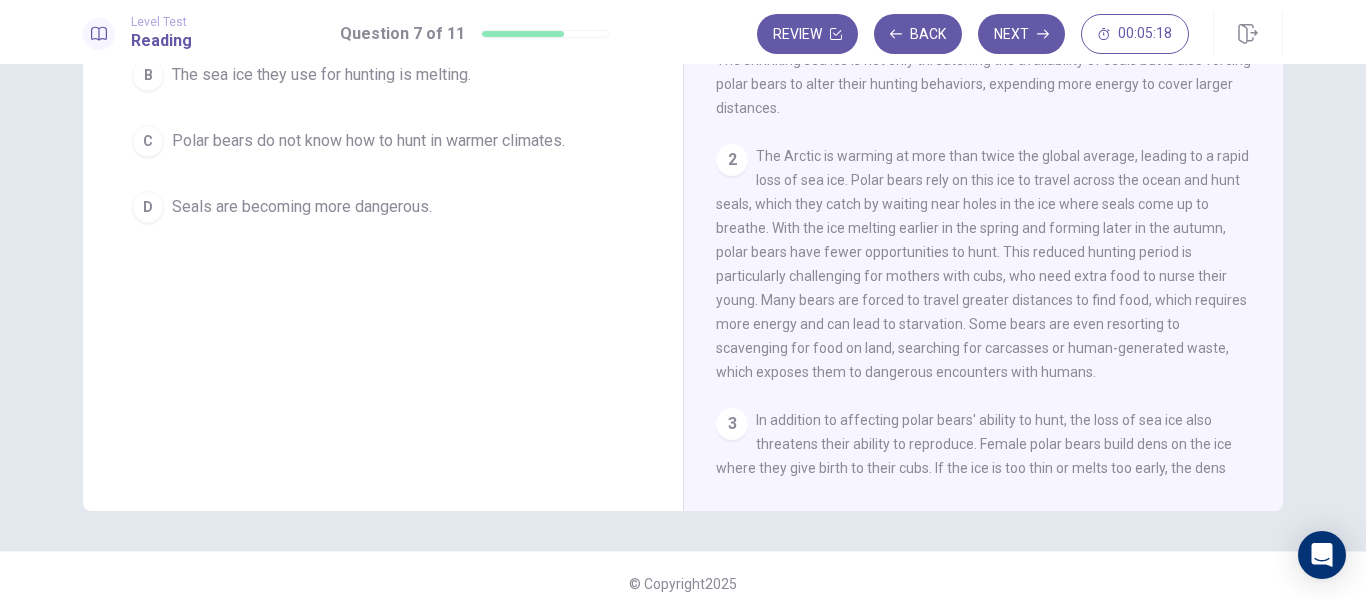 scroll, scrollTop: 289, scrollLeft: 0, axis: vertical 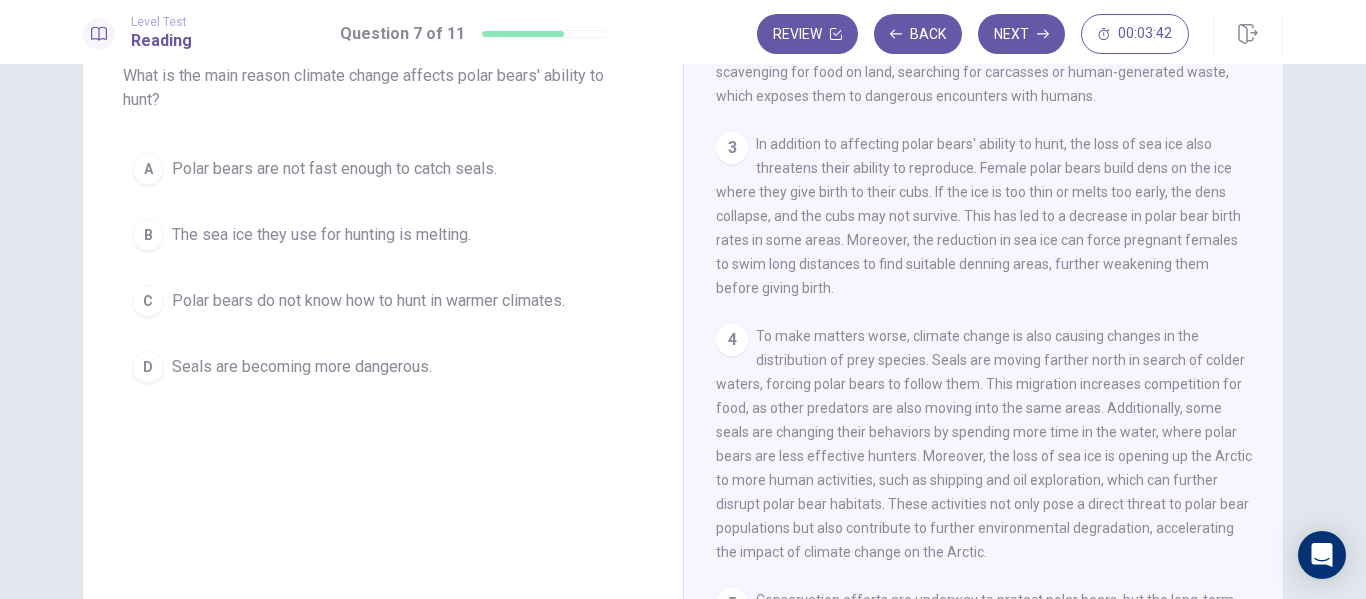 click on "Polar bears are not fast enough to catch seals." at bounding box center (334, 169) 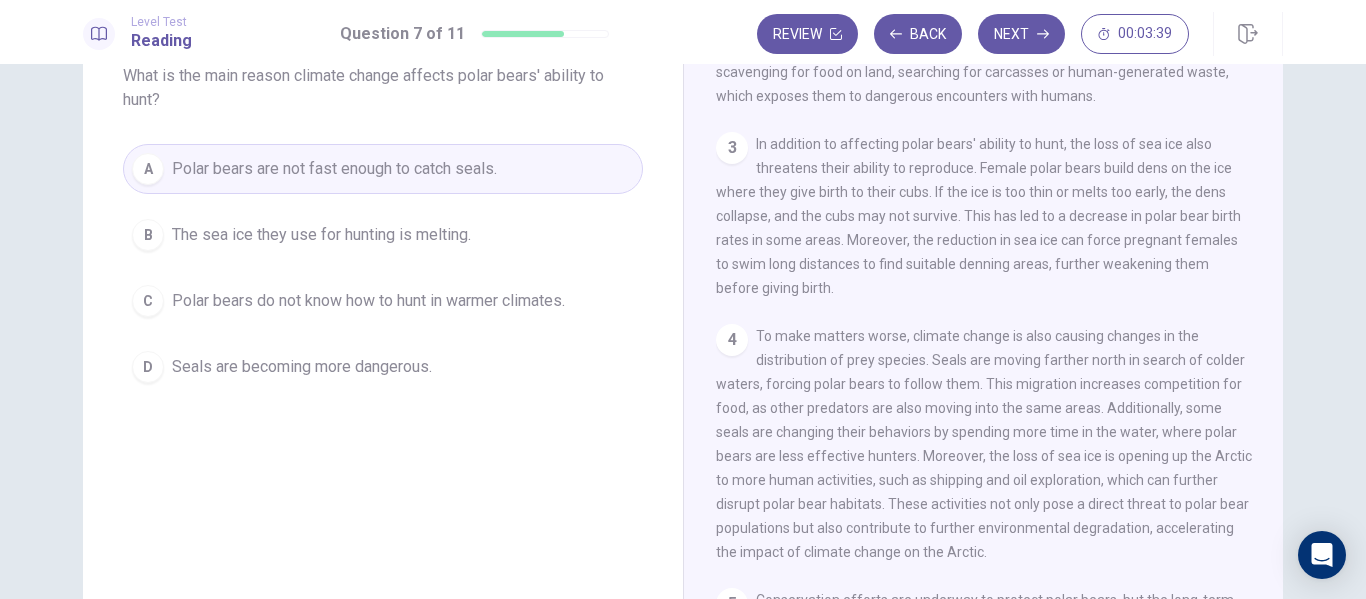 click on "The sea ice they use for hunting is melting." at bounding box center [321, 235] 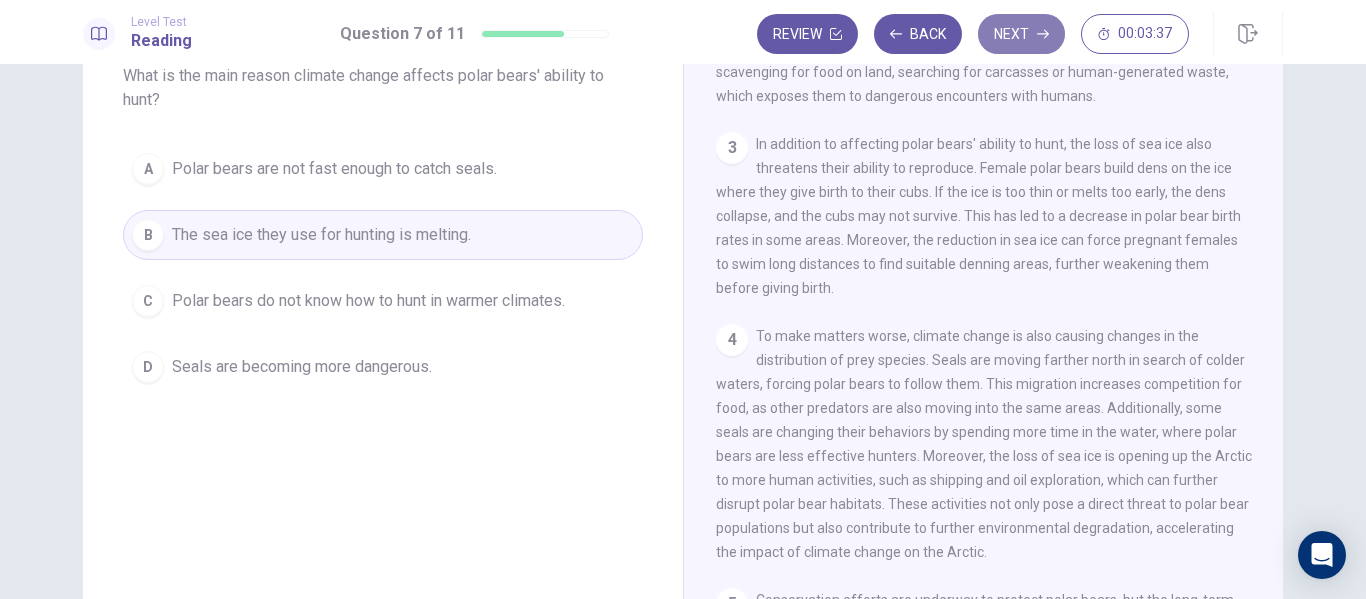 click on "Next" at bounding box center (1021, 34) 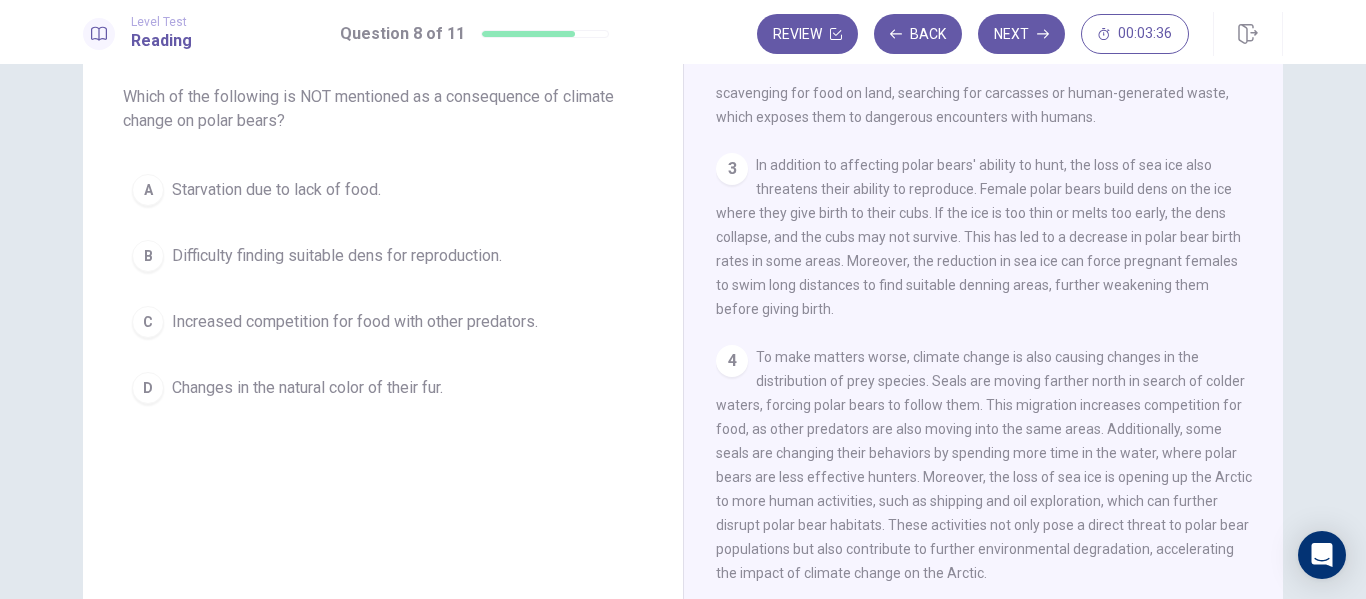 scroll, scrollTop: 108, scrollLeft: 0, axis: vertical 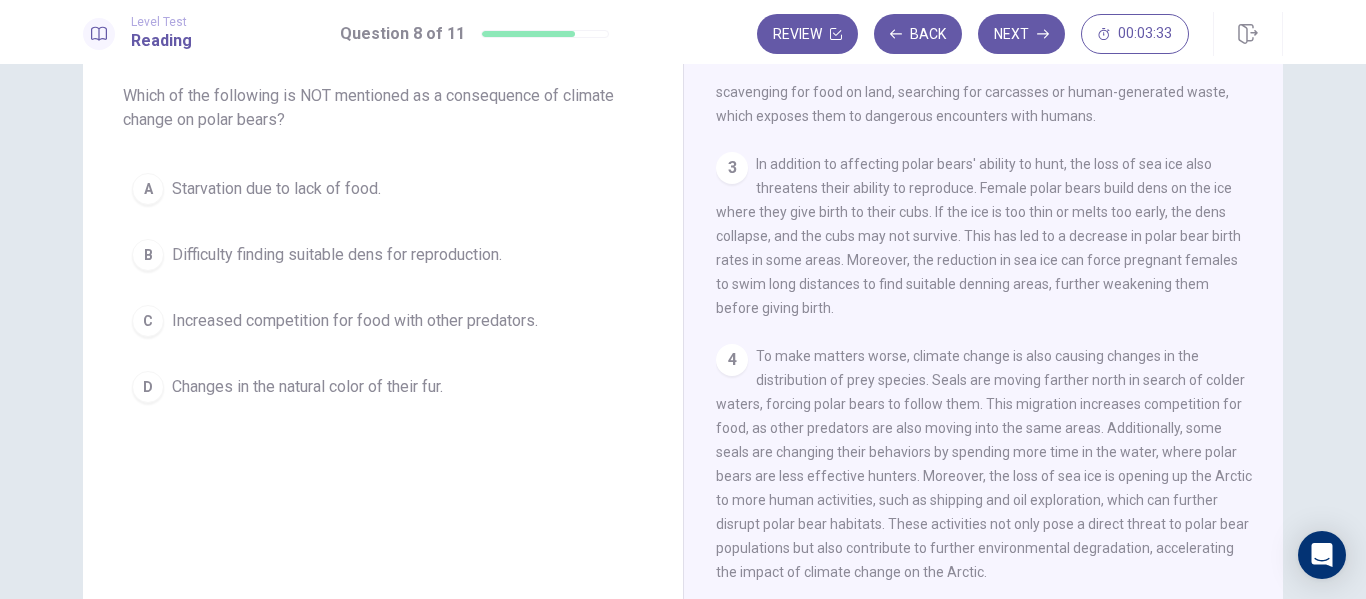 click on "A Starvation due to lack of food.
B Difficulty finding suitable dens for reproduction.
C Increased competition for food with other predators.
D Changes in the natural color of their fur." at bounding box center [383, 288] 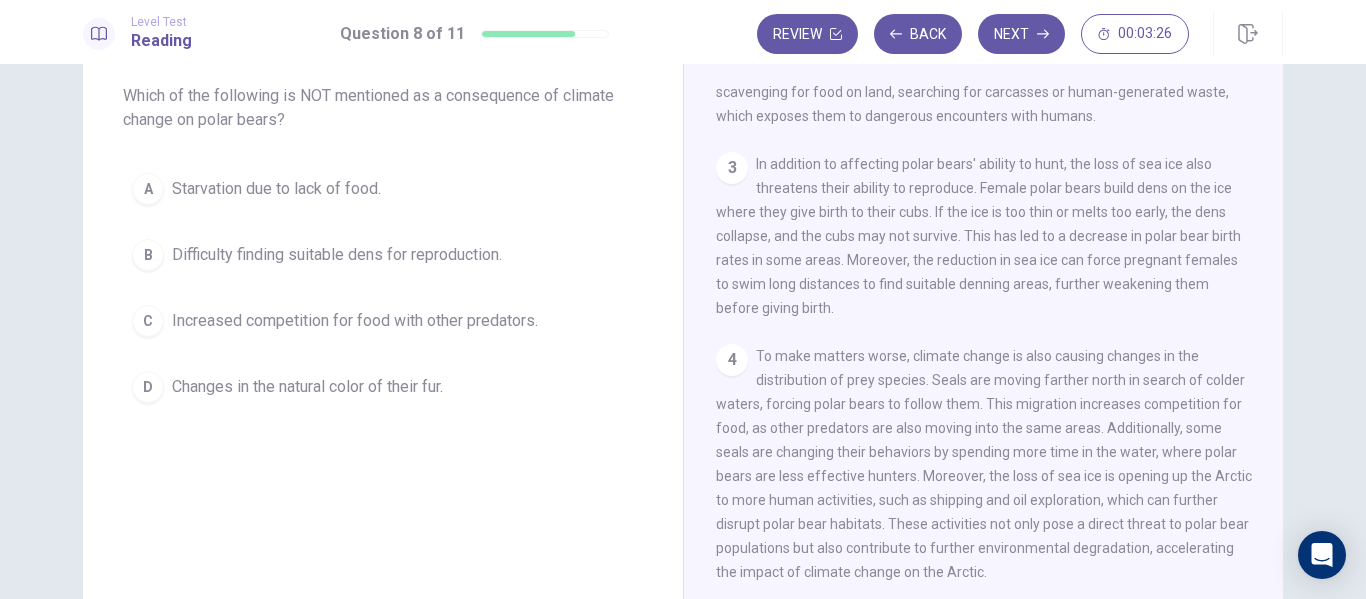 scroll, scrollTop: 175, scrollLeft: 0, axis: vertical 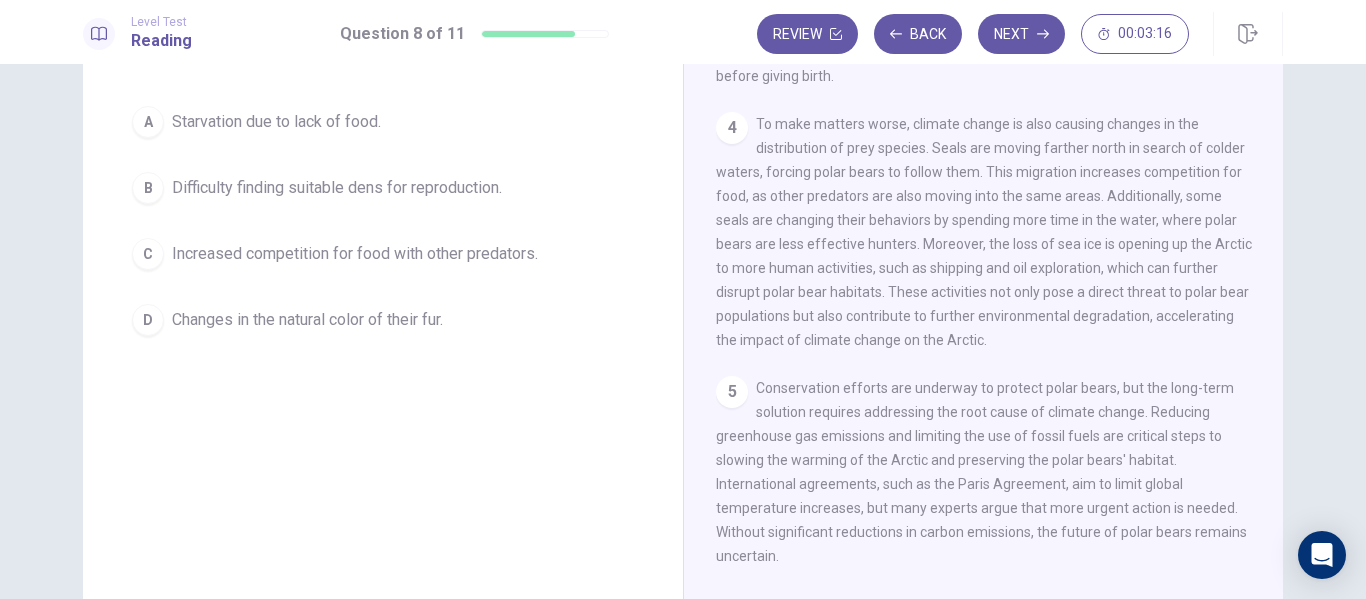 click on "Changes in the natural color of their fur." at bounding box center [307, 320] 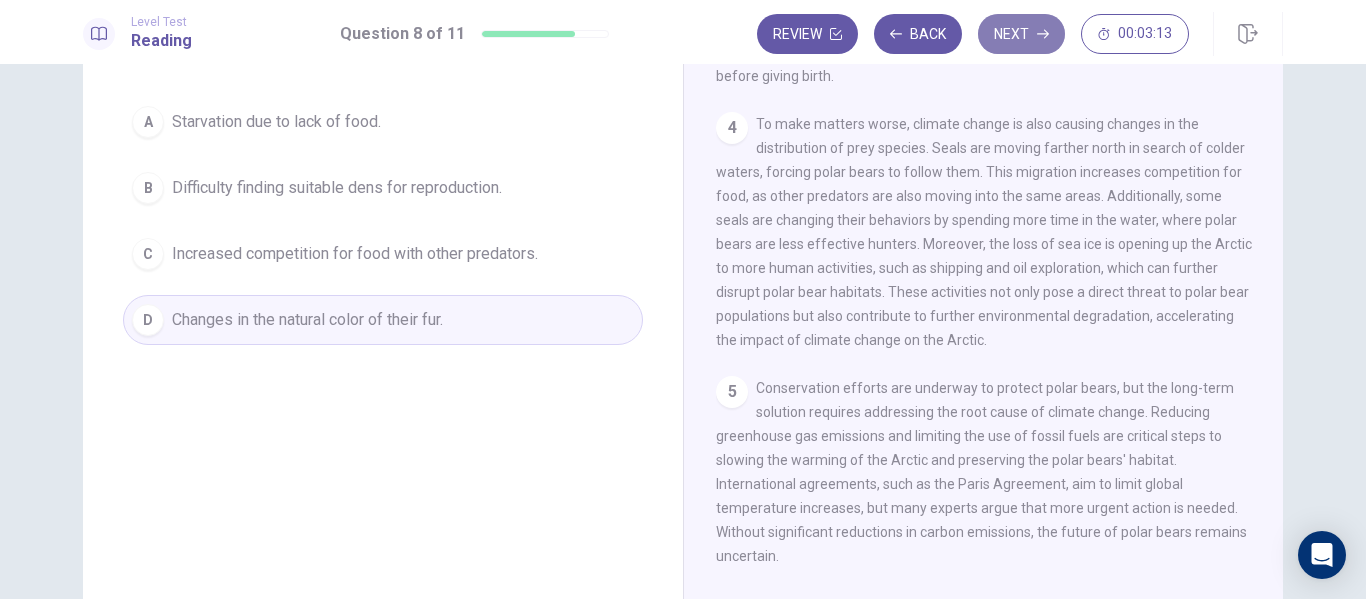 click on "Next" at bounding box center [1021, 34] 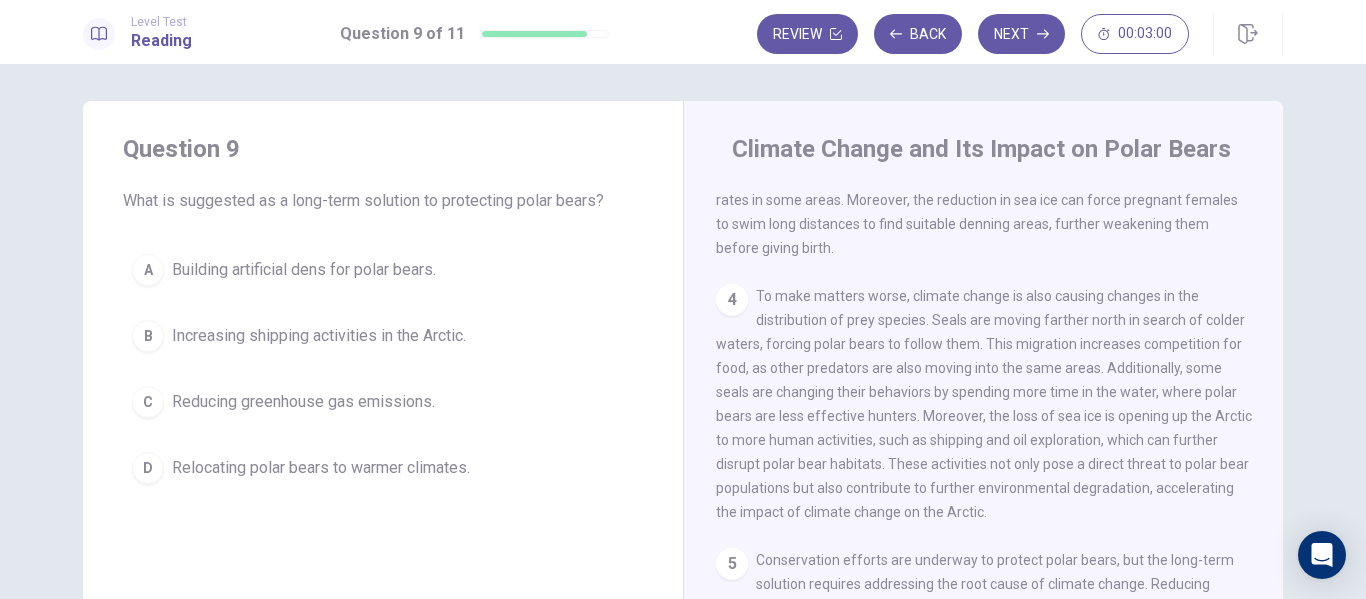 scroll, scrollTop: 0, scrollLeft: 0, axis: both 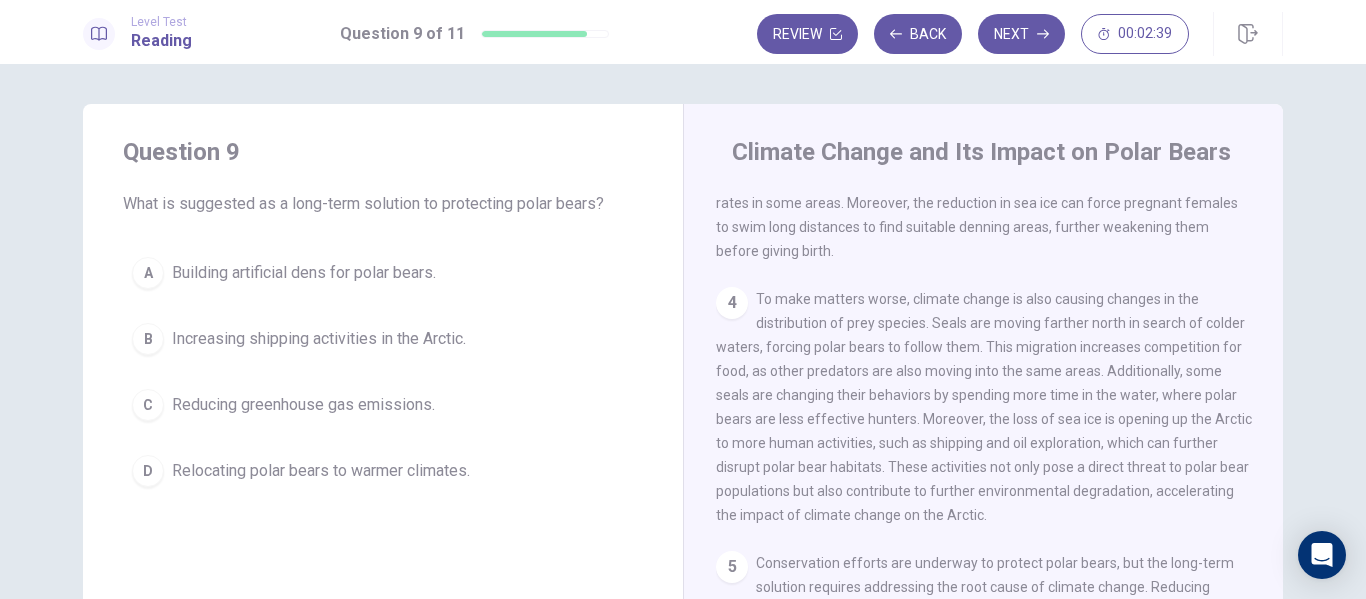 click on "Reducing greenhouse gas emissions." at bounding box center (303, 405) 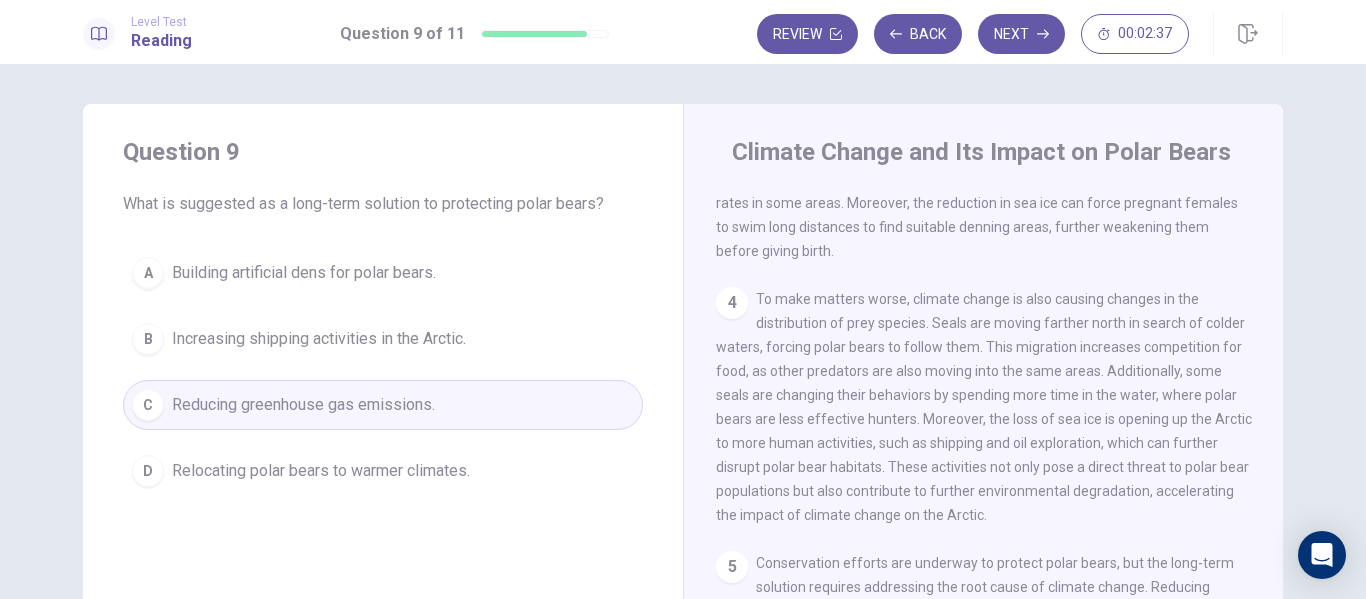 scroll, scrollTop: 645, scrollLeft: 0, axis: vertical 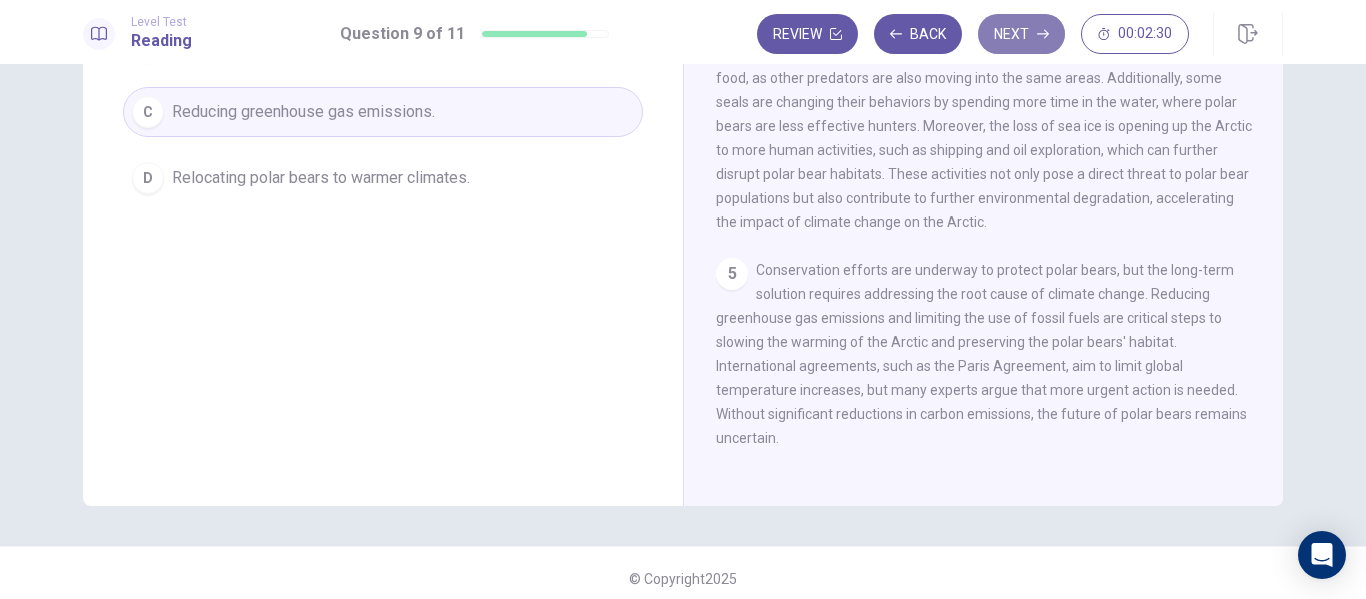 click on "Next" at bounding box center [1021, 34] 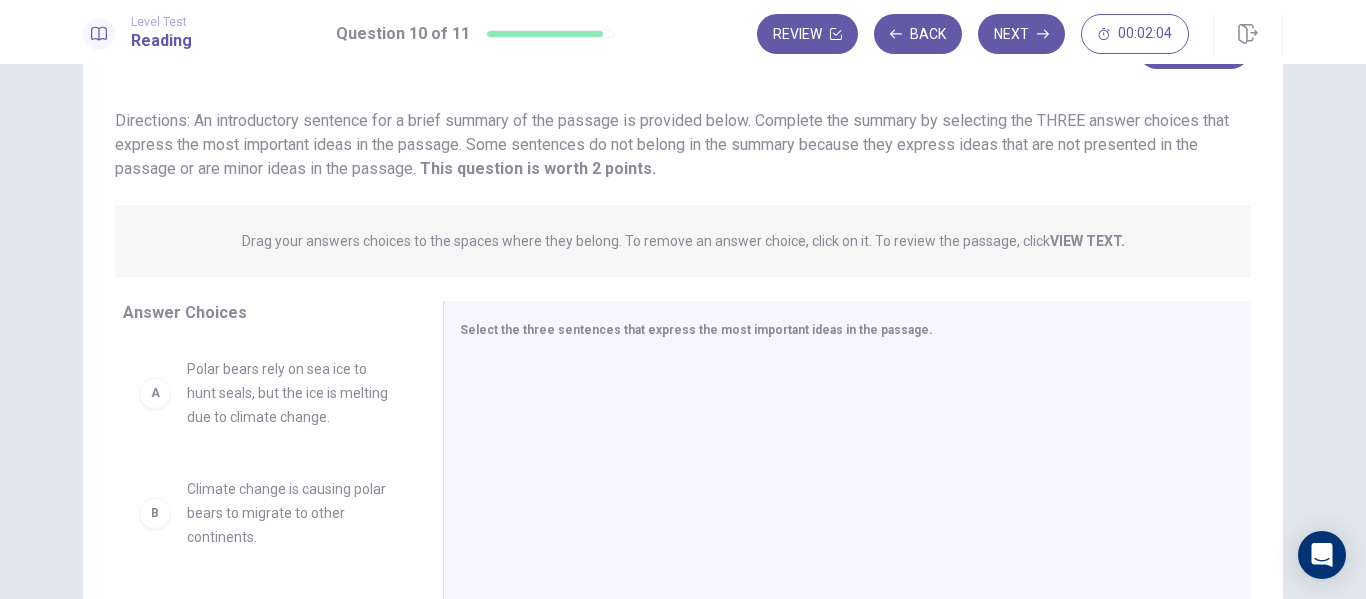 scroll, scrollTop: 110, scrollLeft: 0, axis: vertical 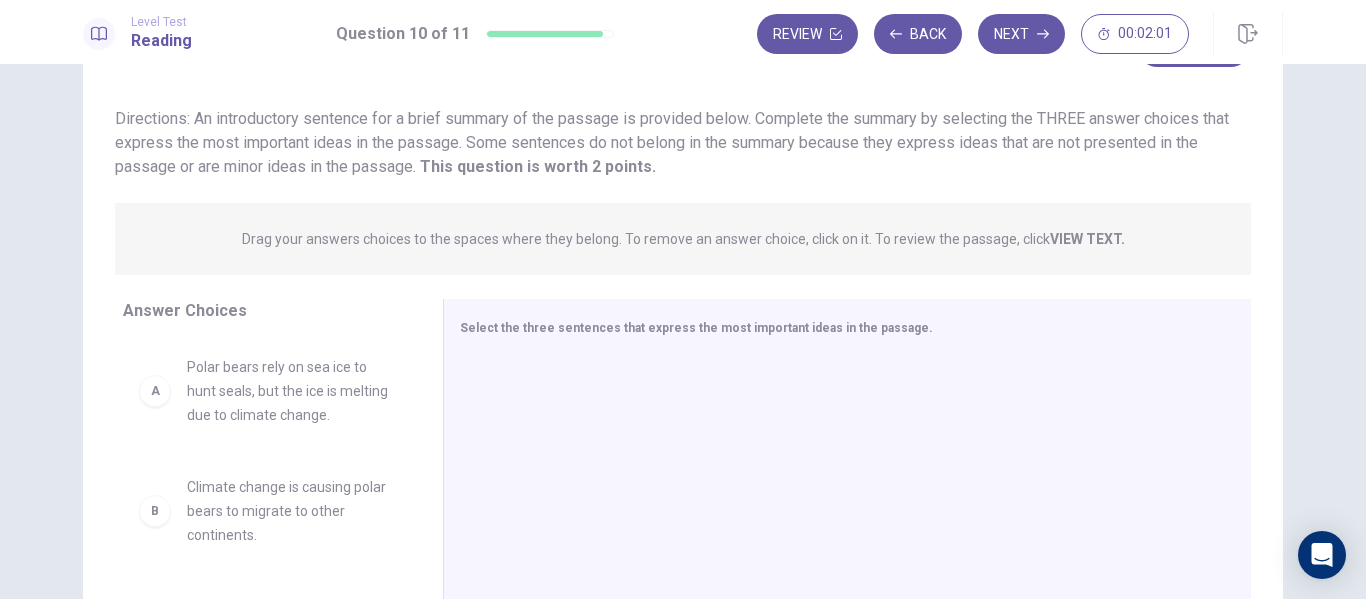 drag, startPoint x: 406, startPoint y: 241, endPoint x: 495, endPoint y: 234, distance: 89.27486 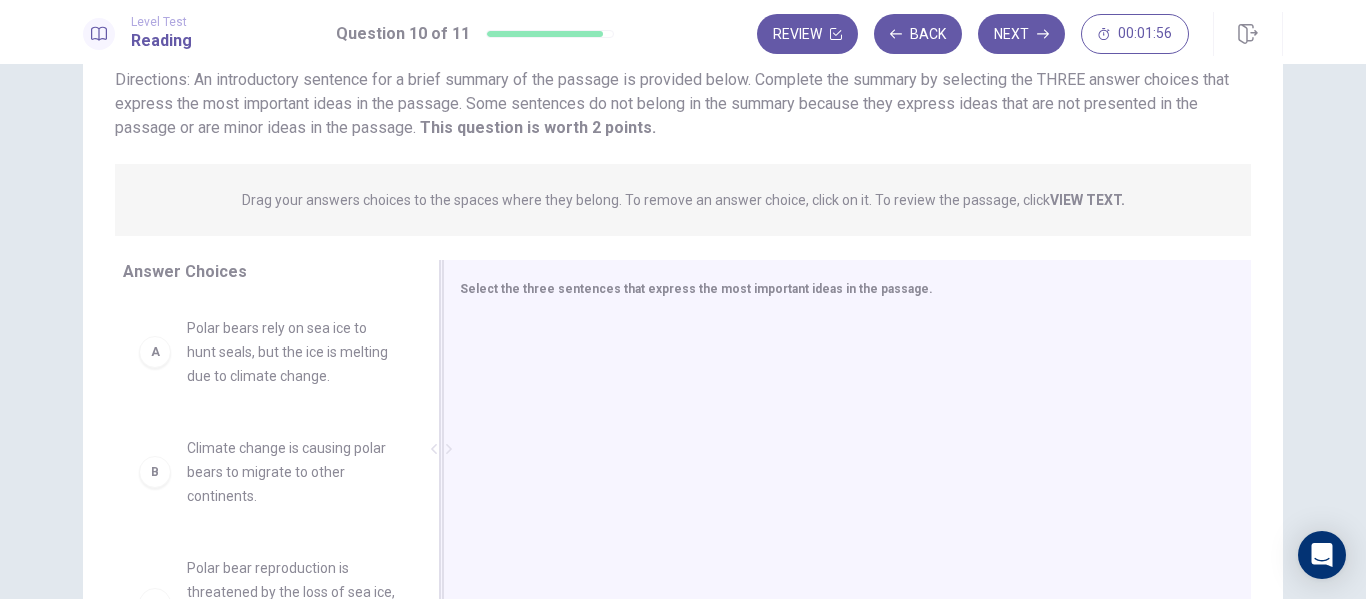 scroll, scrollTop: 151, scrollLeft: 0, axis: vertical 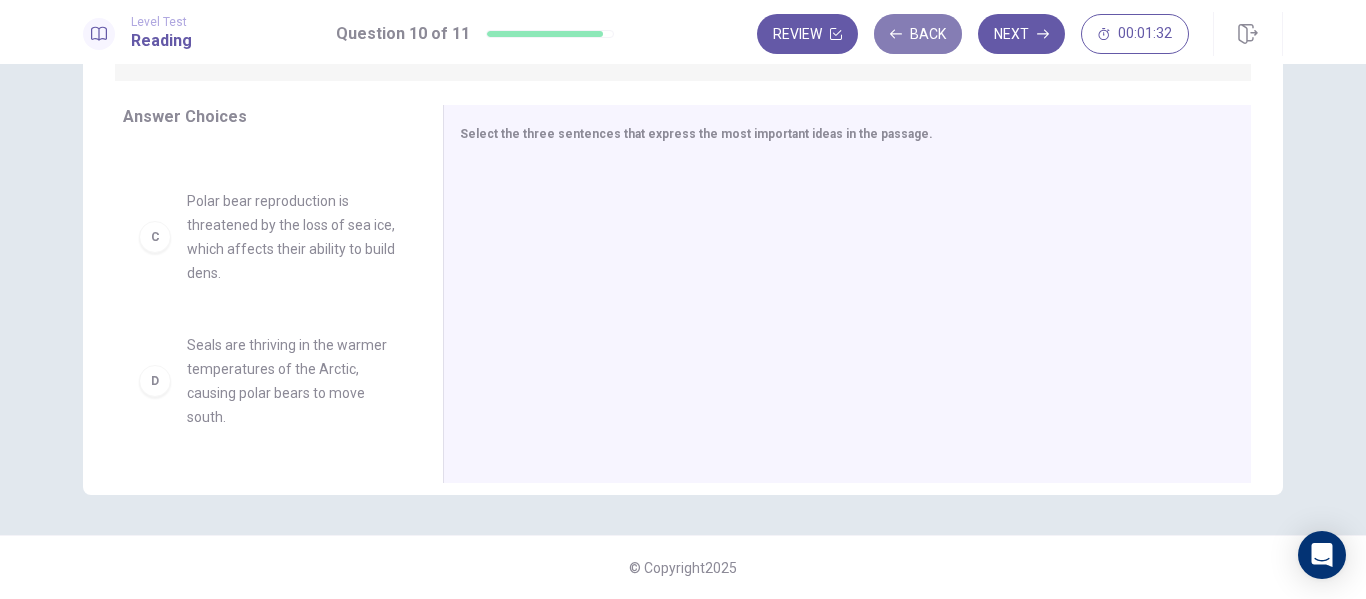 click on "Back" at bounding box center [918, 34] 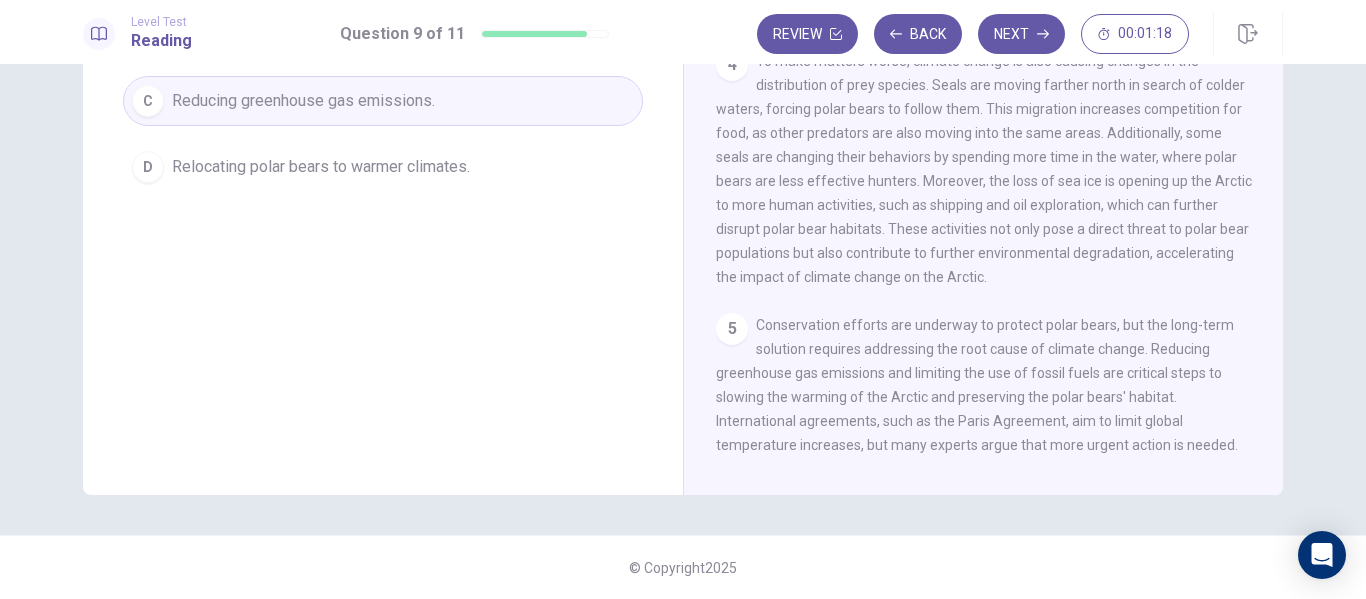 scroll, scrollTop: 534, scrollLeft: 0, axis: vertical 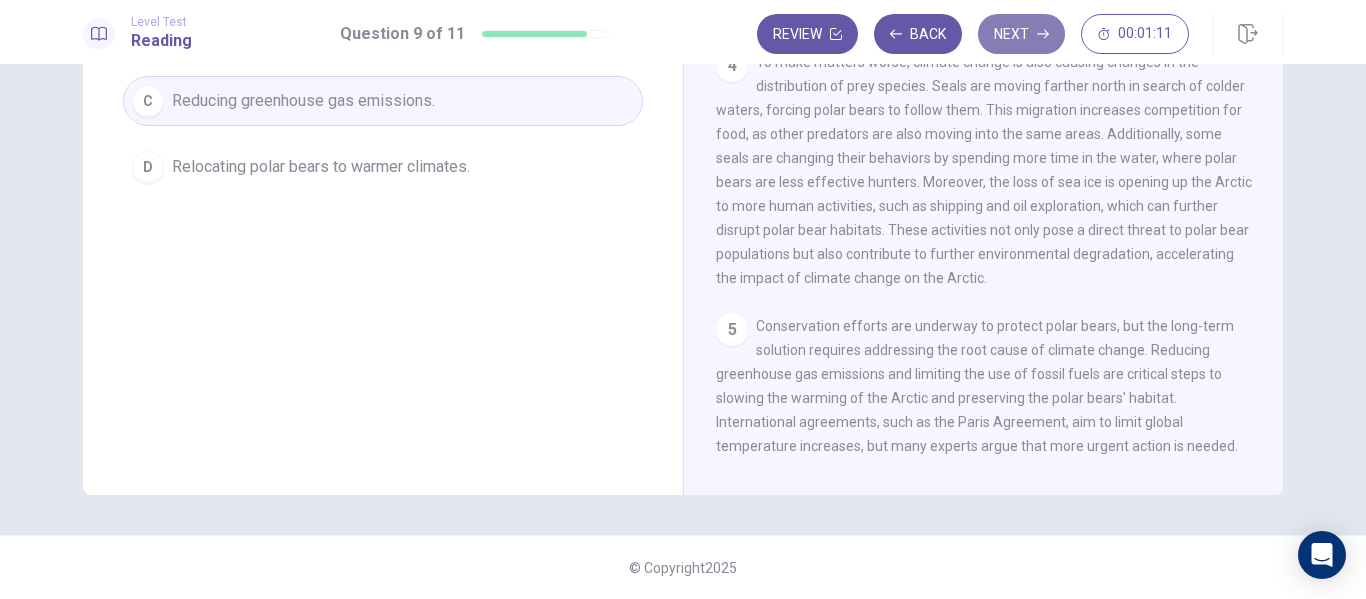 click on "Next" at bounding box center (1021, 34) 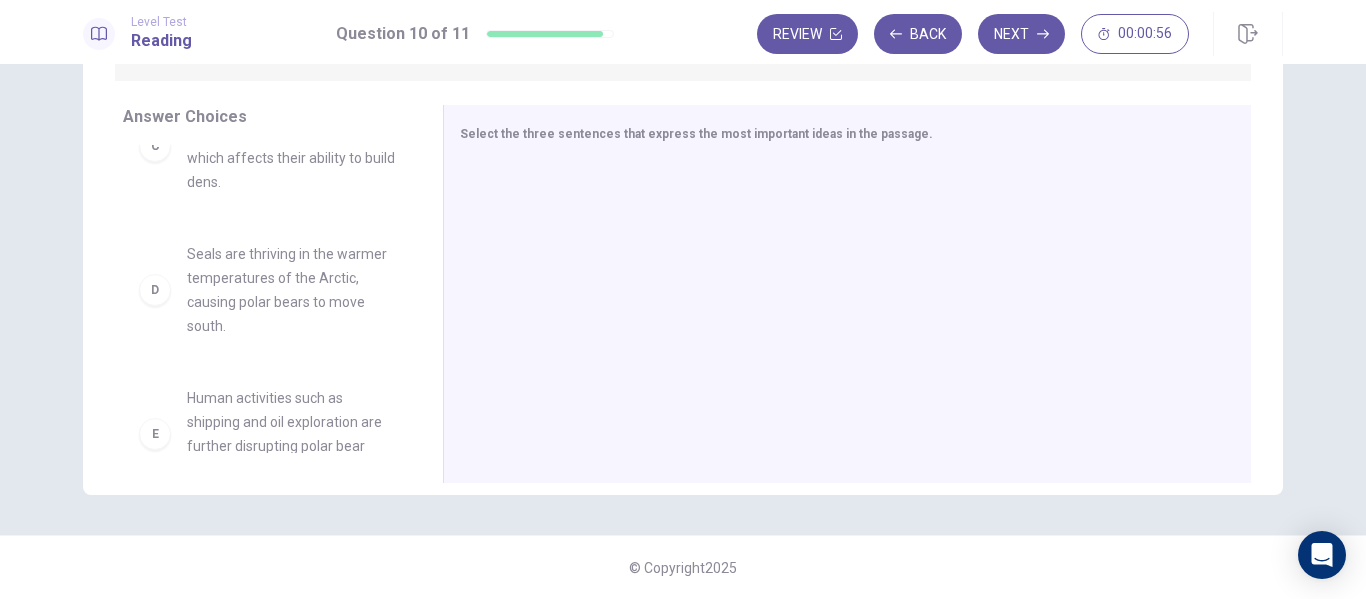 scroll, scrollTop: 516, scrollLeft: 0, axis: vertical 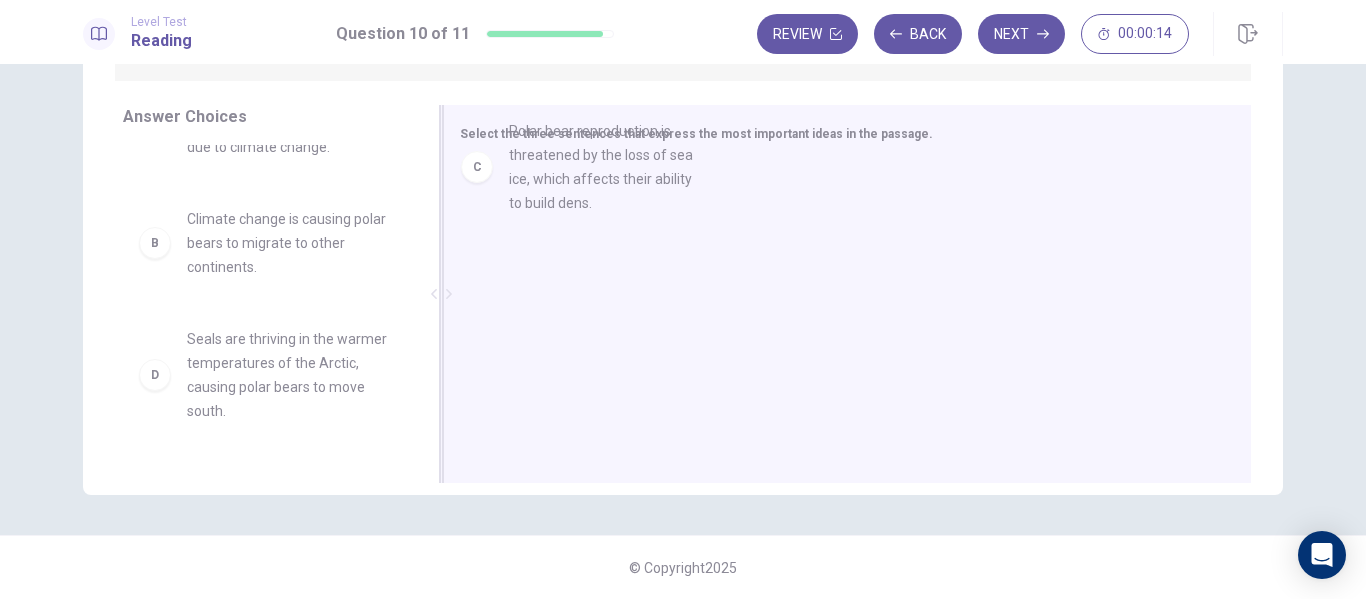 drag, startPoint x: 316, startPoint y: 381, endPoint x: 658, endPoint y: 171, distance: 401.3278 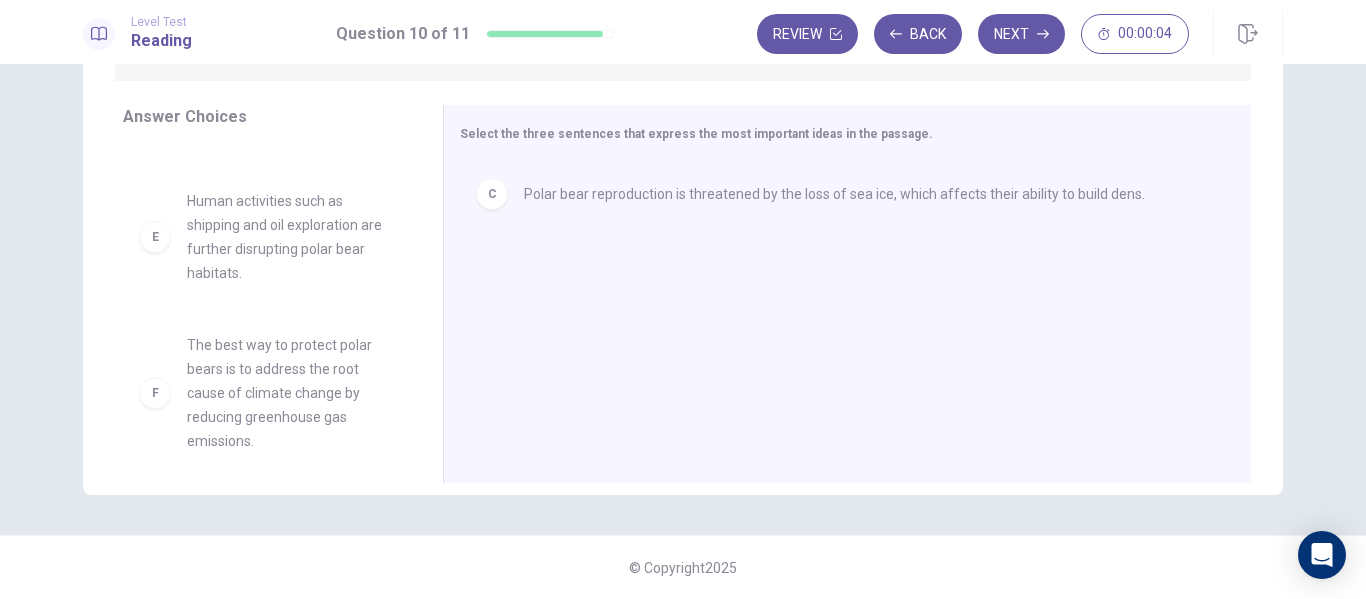 scroll, scrollTop: 356, scrollLeft: 0, axis: vertical 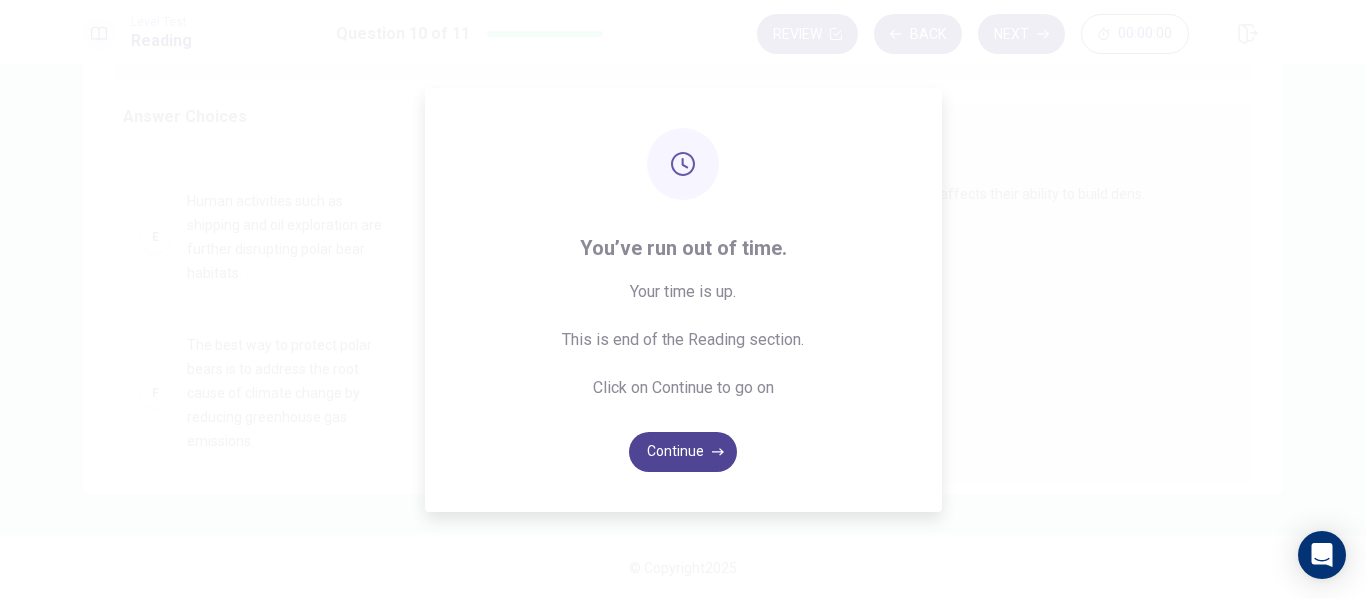 click on "Continue" at bounding box center [683, 452] 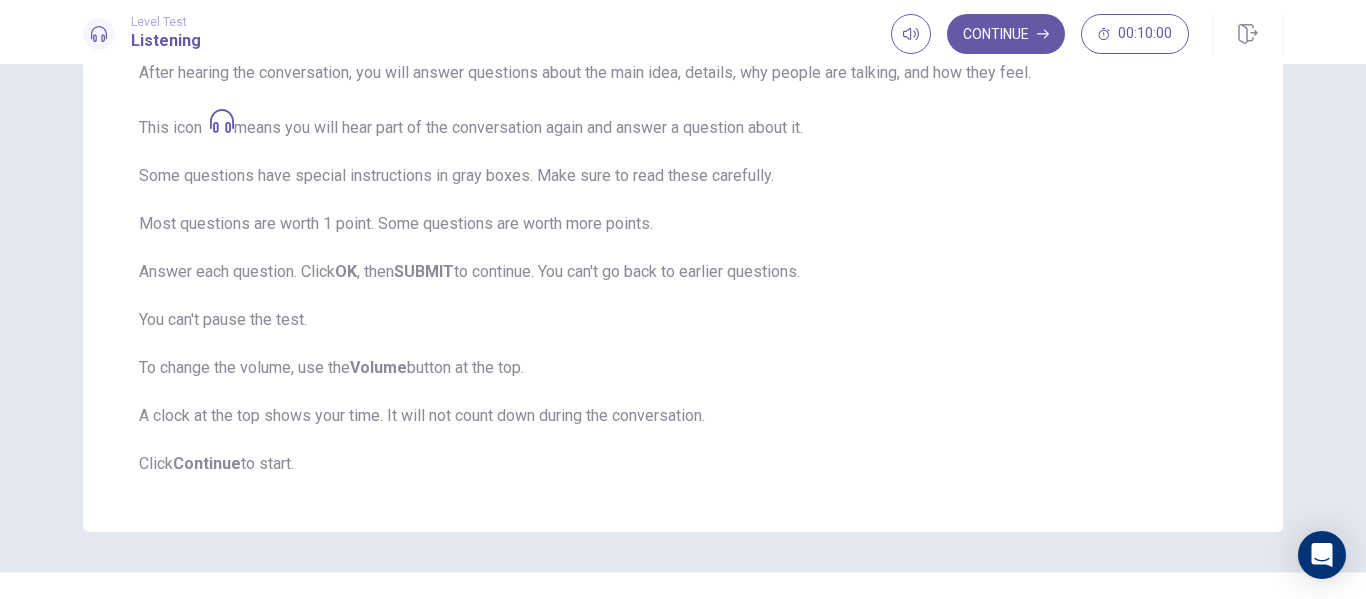 scroll, scrollTop: 324, scrollLeft: 0, axis: vertical 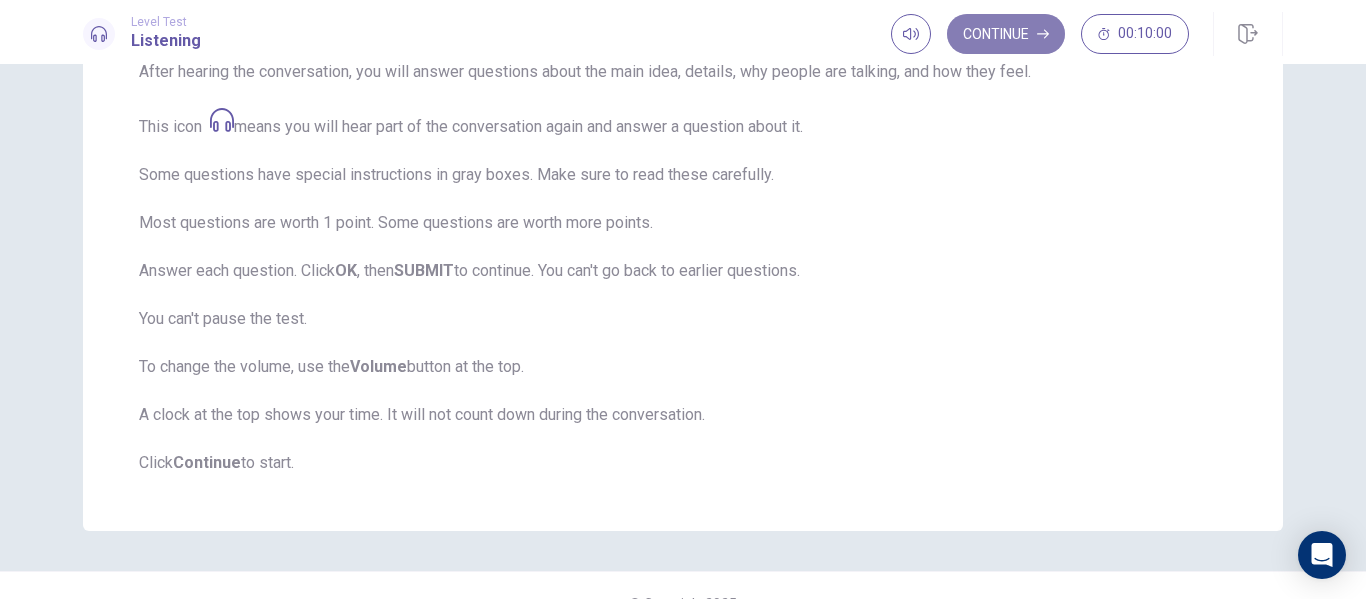 click on "Continue" at bounding box center [1006, 34] 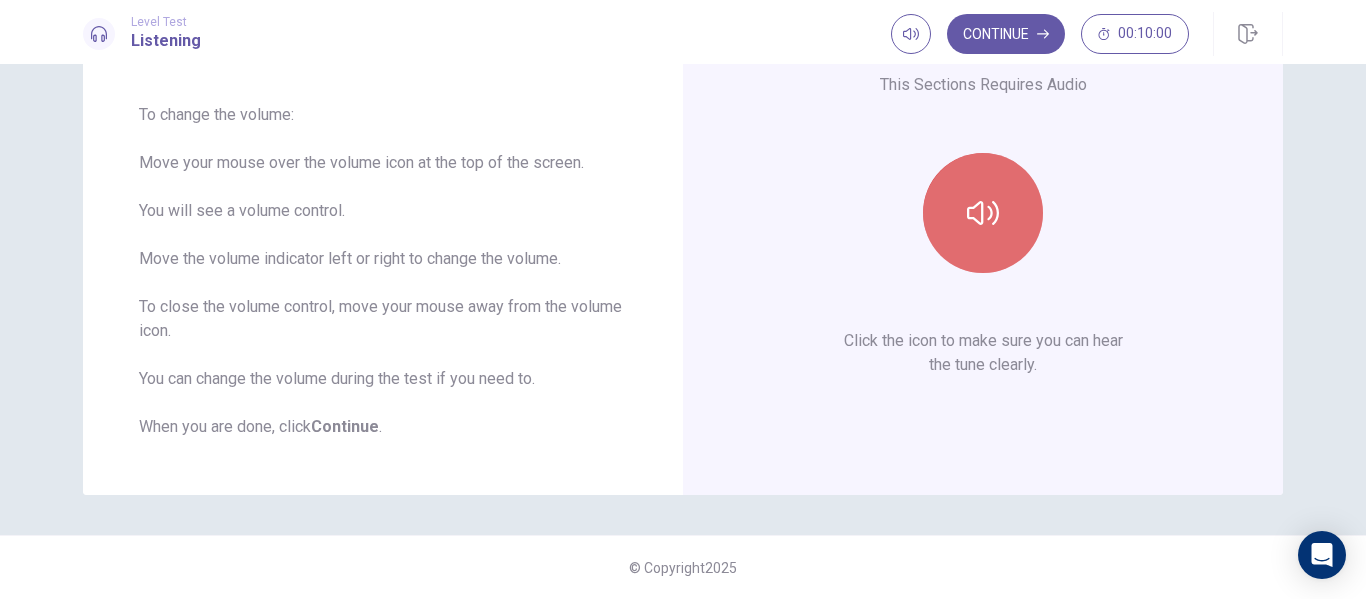 click 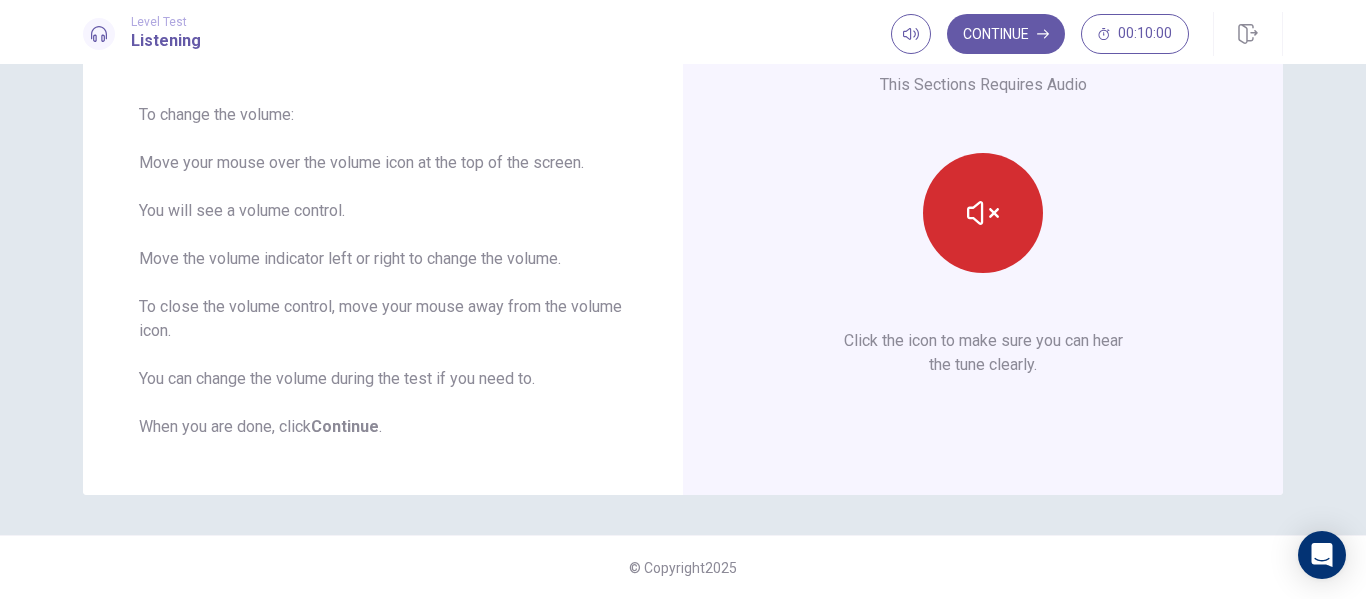 scroll, scrollTop: 0, scrollLeft: 0, axis: both 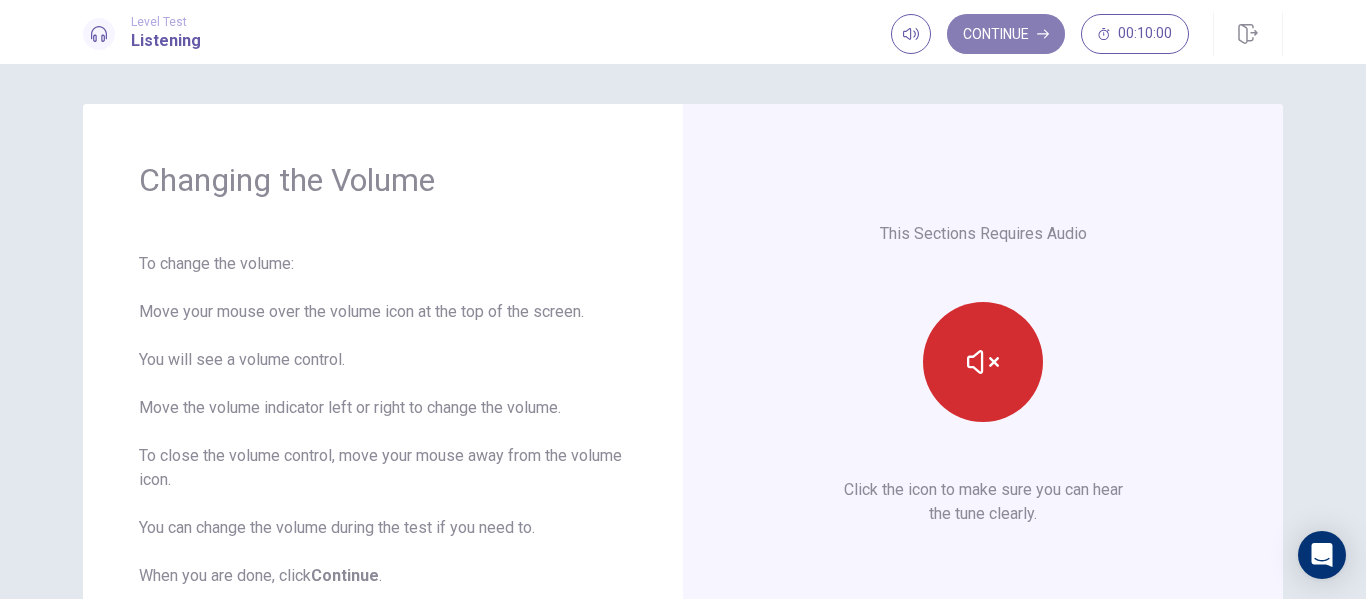 click on "Continue" at bounding box center (1006, 34) 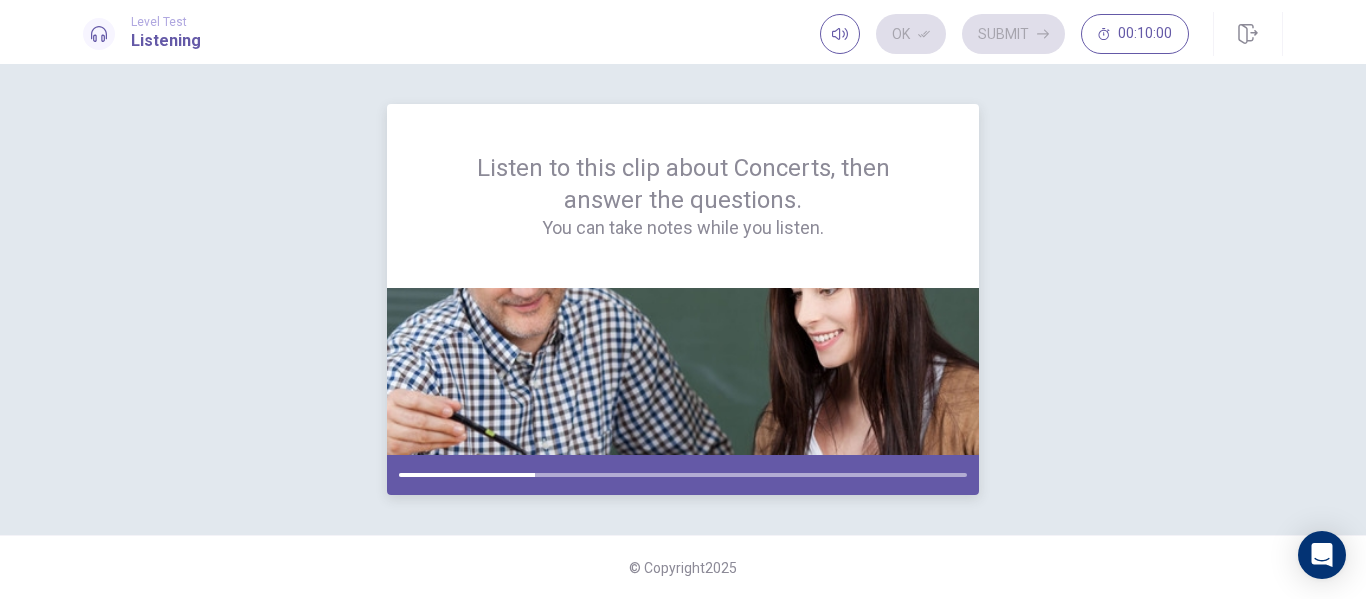 click on "Listen to this clip about Concerts, then answer the questions.  You can take notes while you listen." at bounding box center (683, 196) 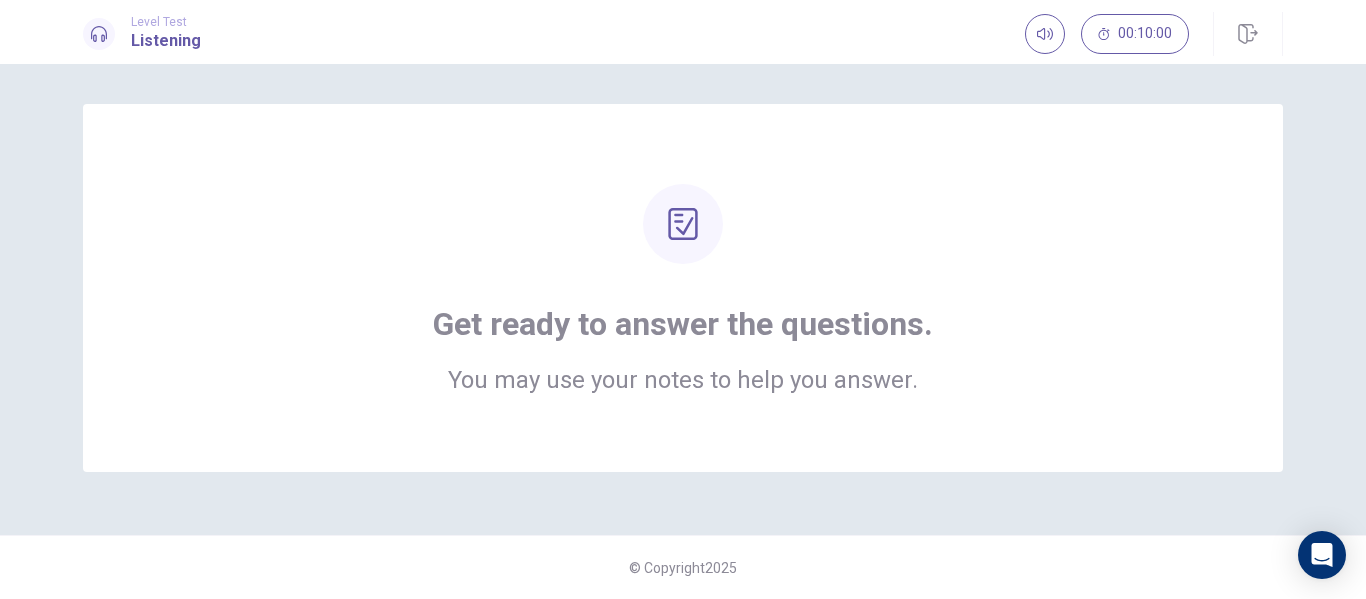 click on "Get ready to answer the questions." at bounding box center [683, 324] 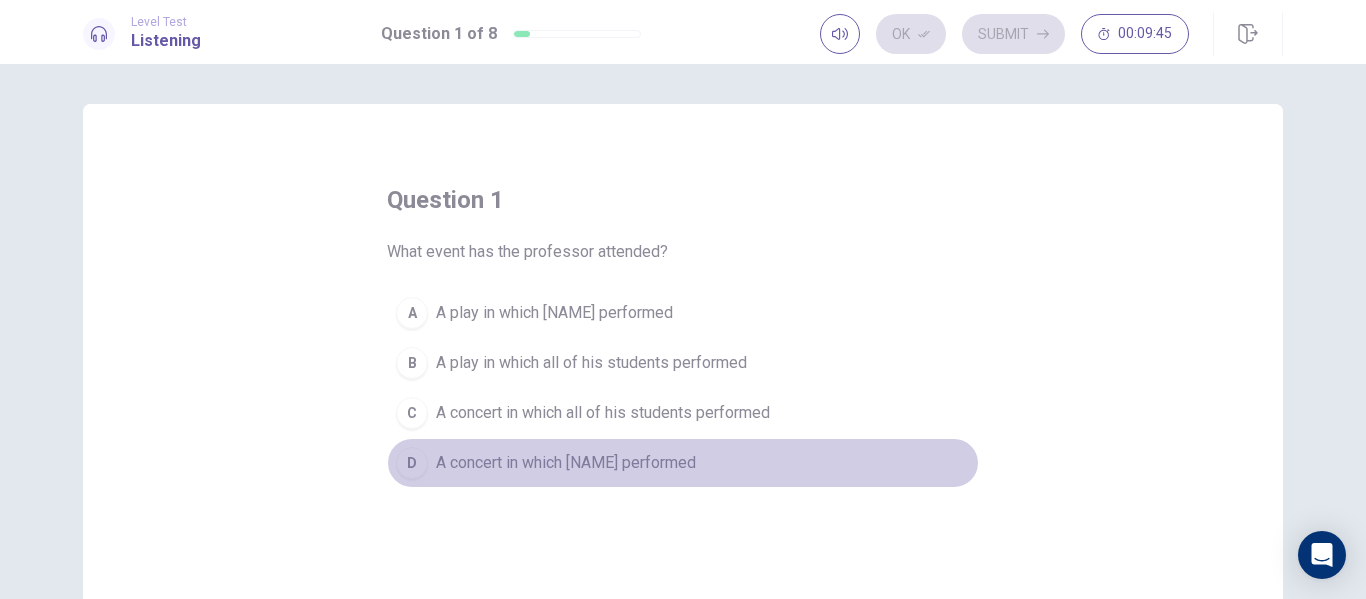 click on "A concert in which [NAME] performed" at bounding box center [566, 463] 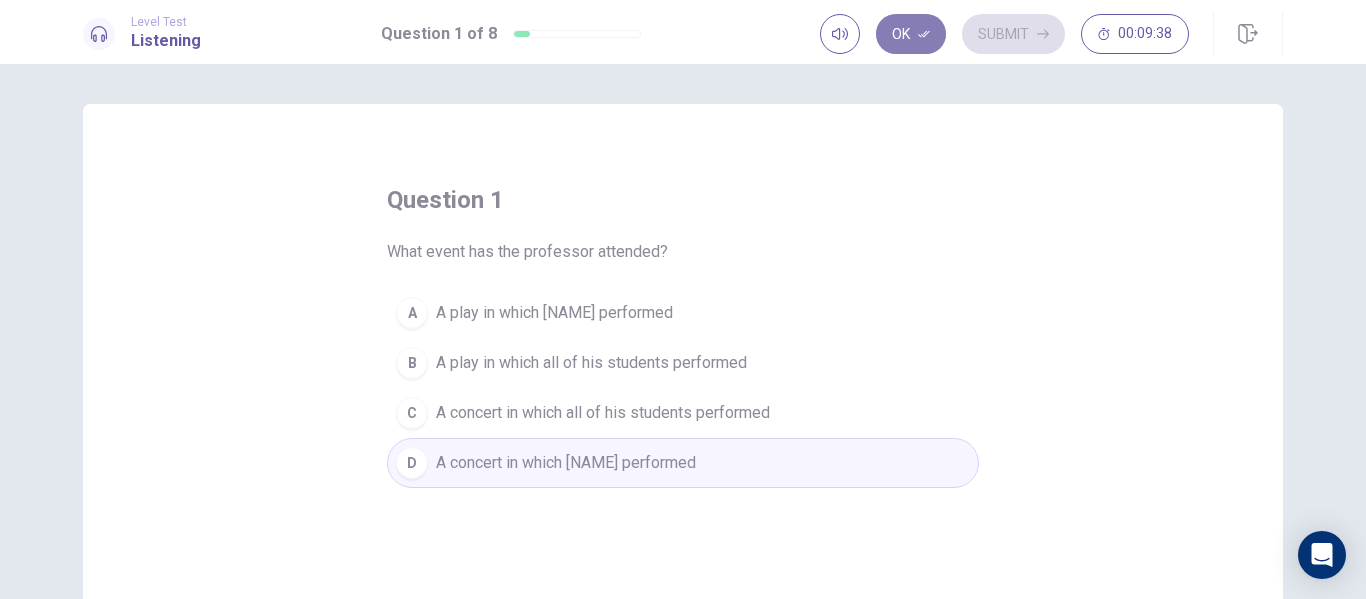 click on "Ok" at bounding box center (911, 34) 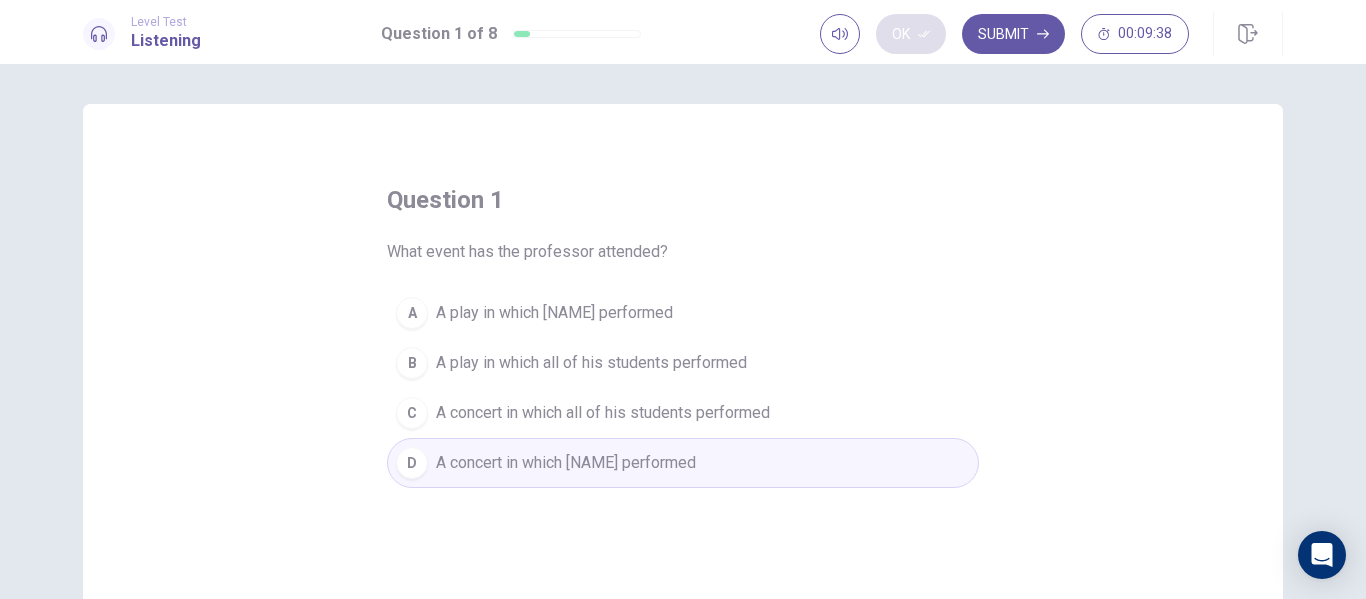 click on "Ok Submit 00:09:38" at bounding box center [1004, 34] 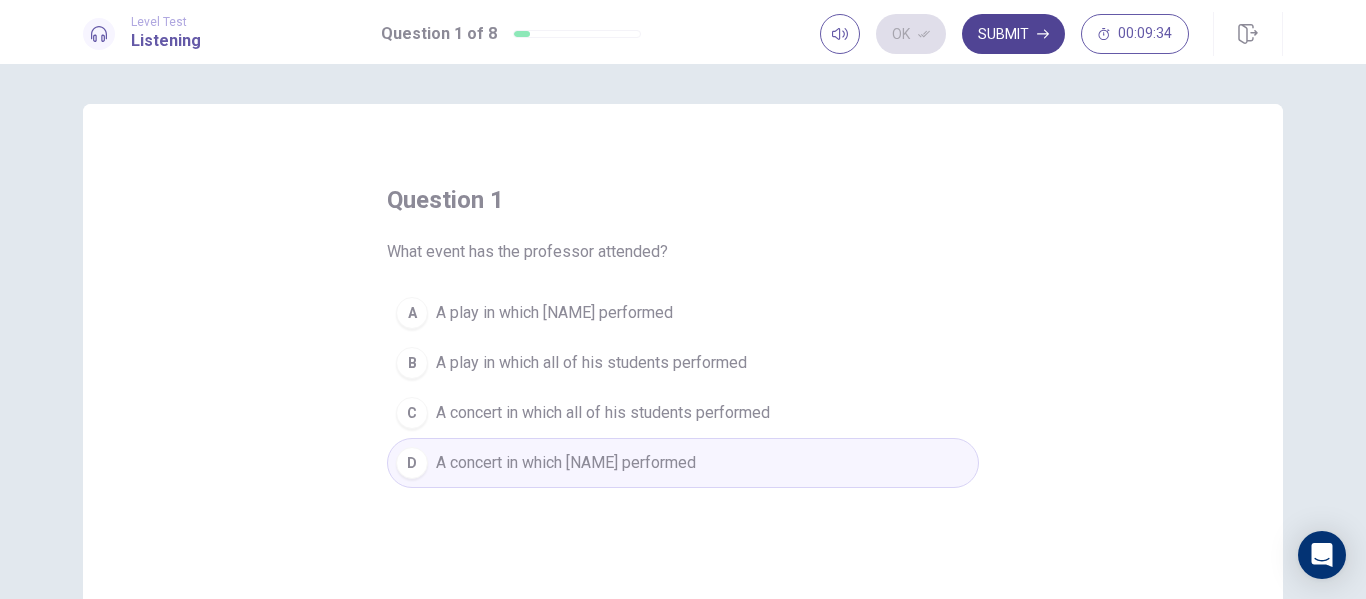 click on "Submit" at bounding box center [1013, 34] 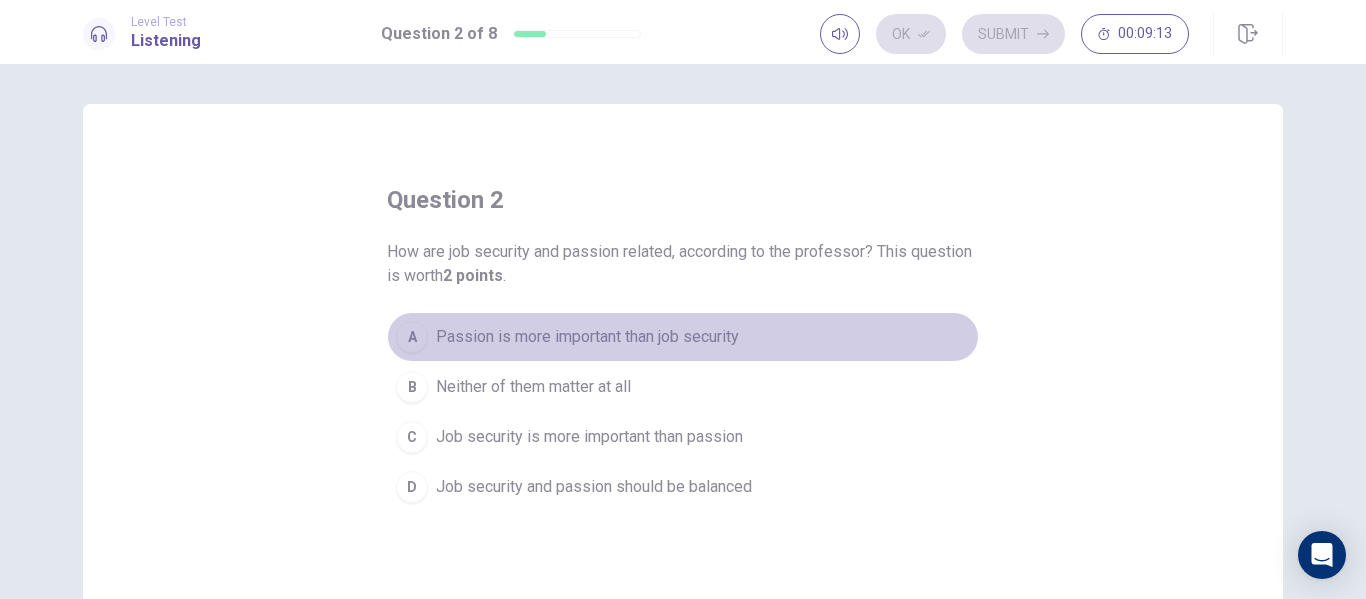 click on "A Passion is more important than job security" at bounding box center [683, 337] 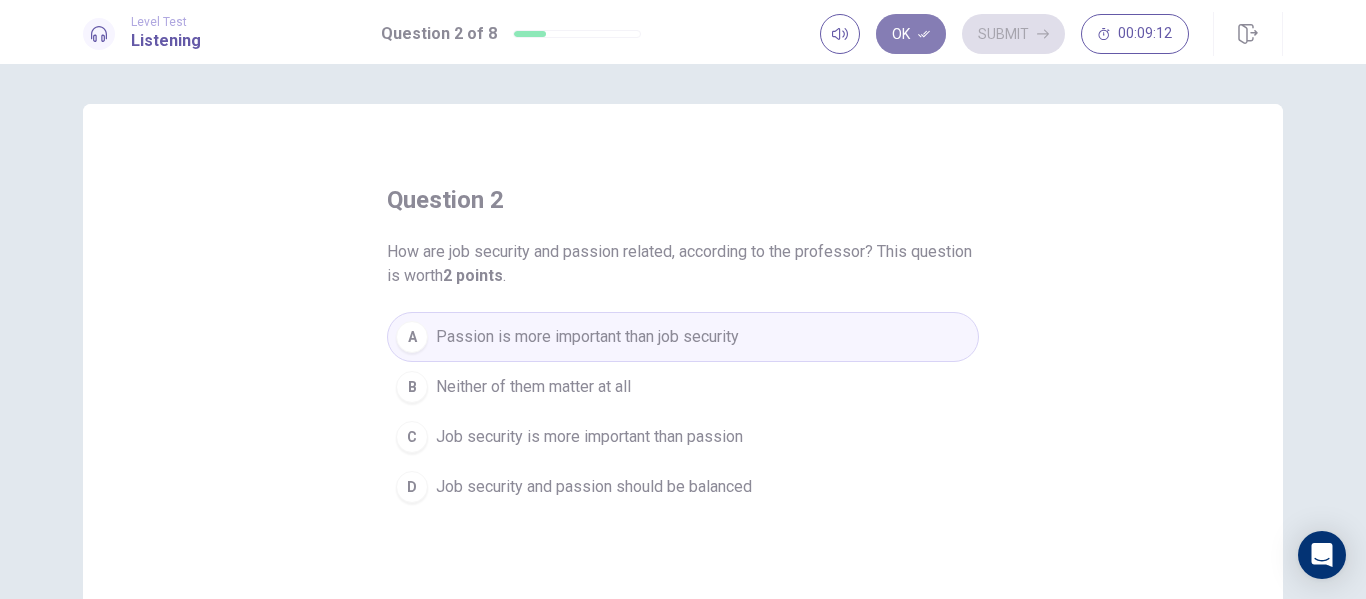click 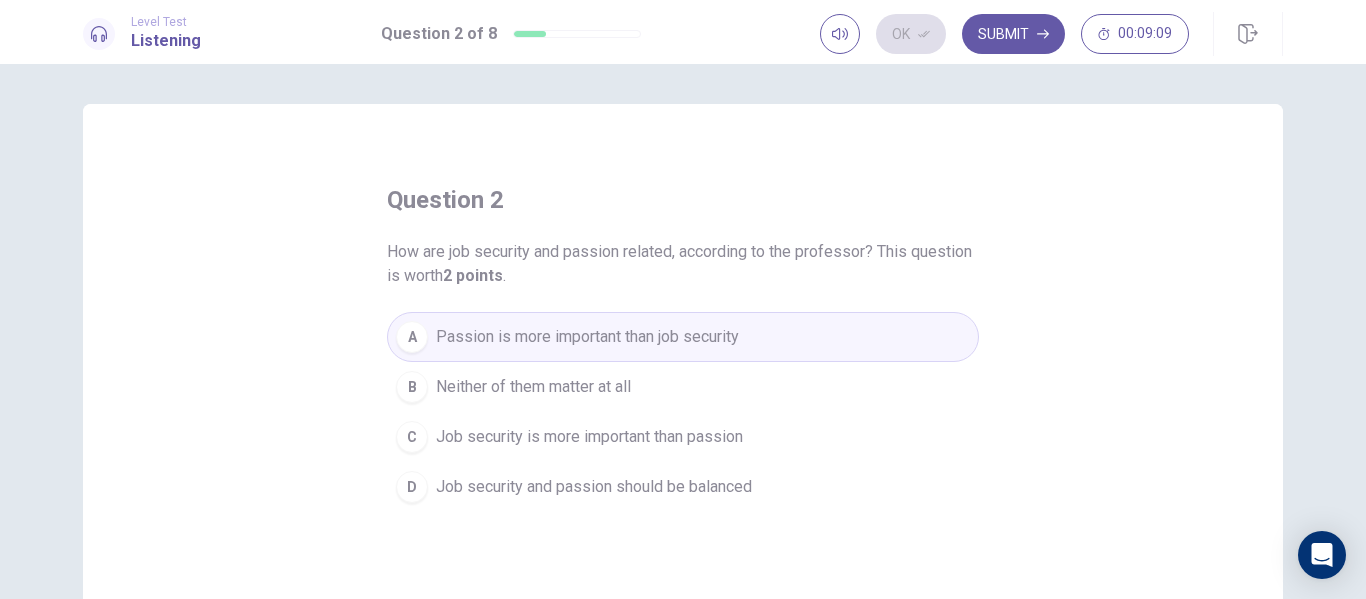 click on "Ok Submit 00:09:09" at bounding box center [1004, 34] 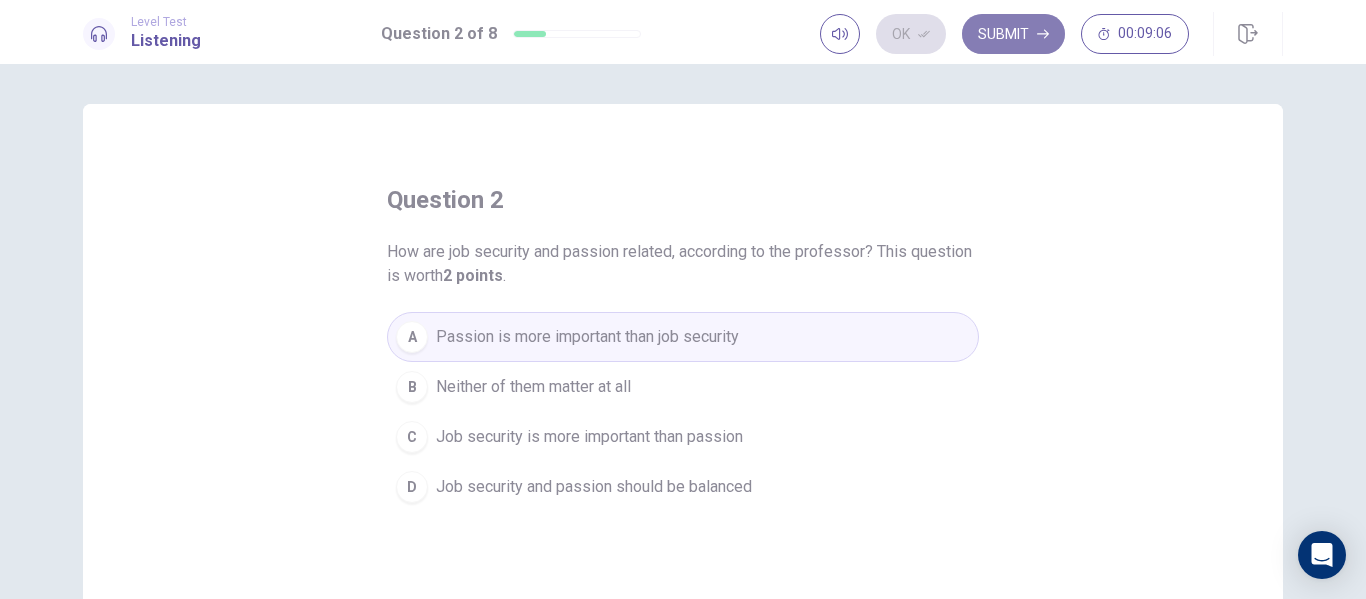 click on "Submit" at bounding box center [1013, 34] 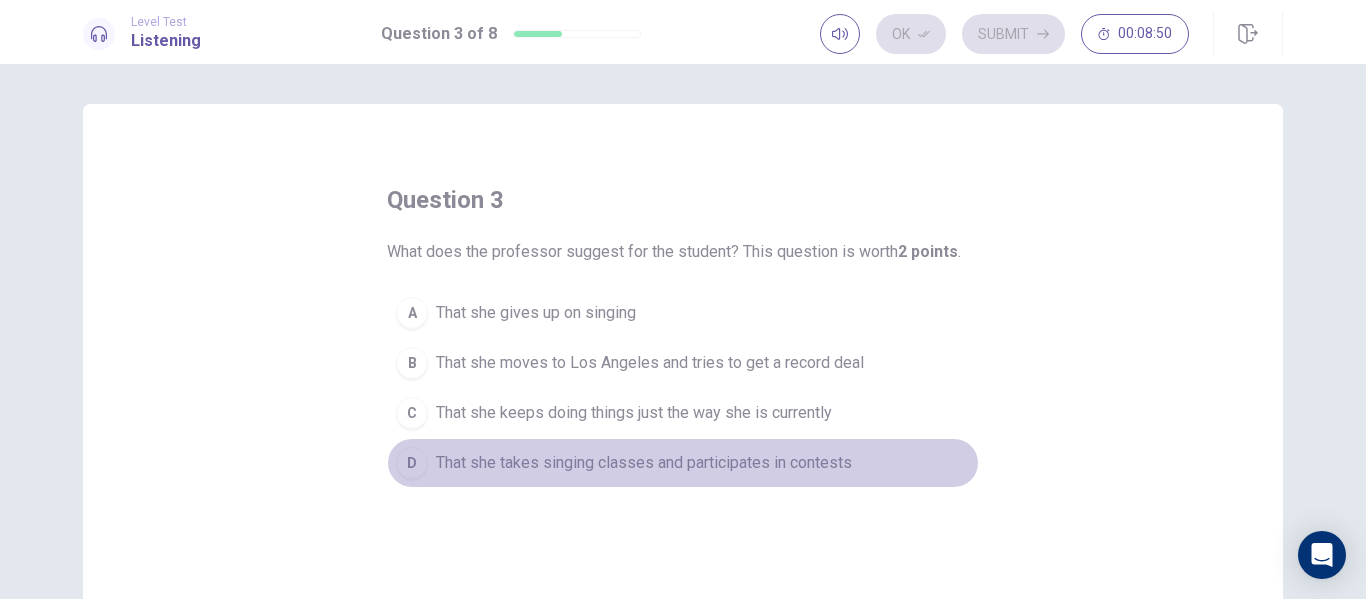 click on "That she takes singing classes and participates in contests" at bounding box center [644, 463] 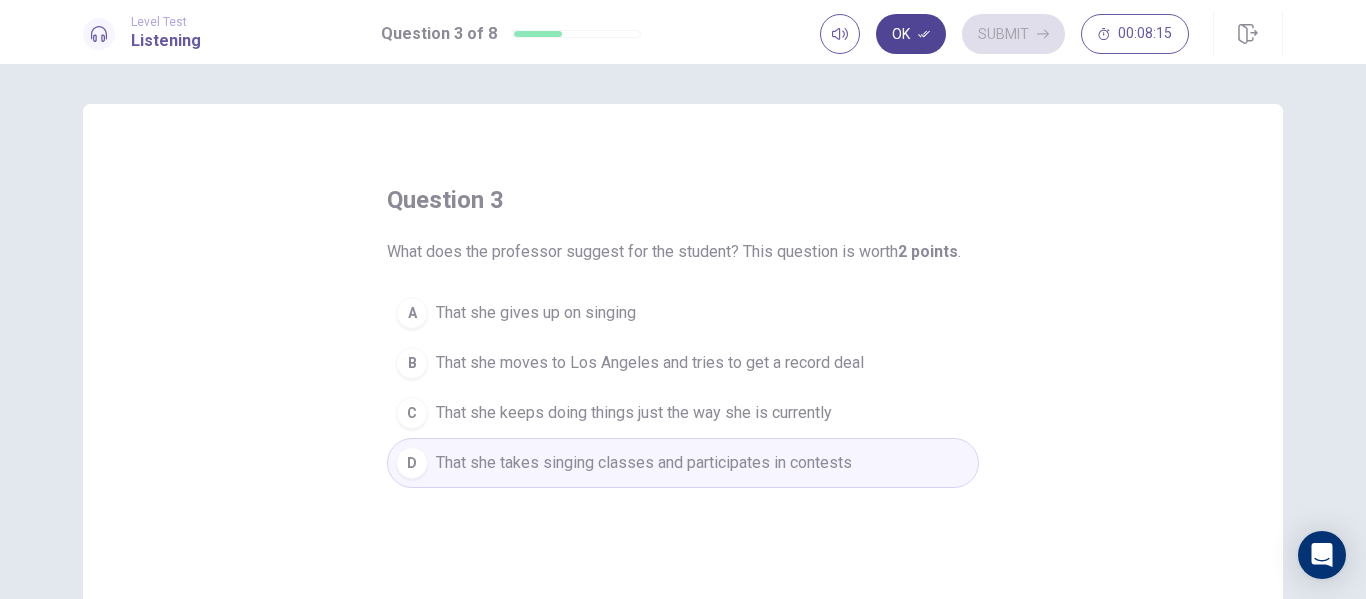 click on "Ok" at bounding box center [911, 34] 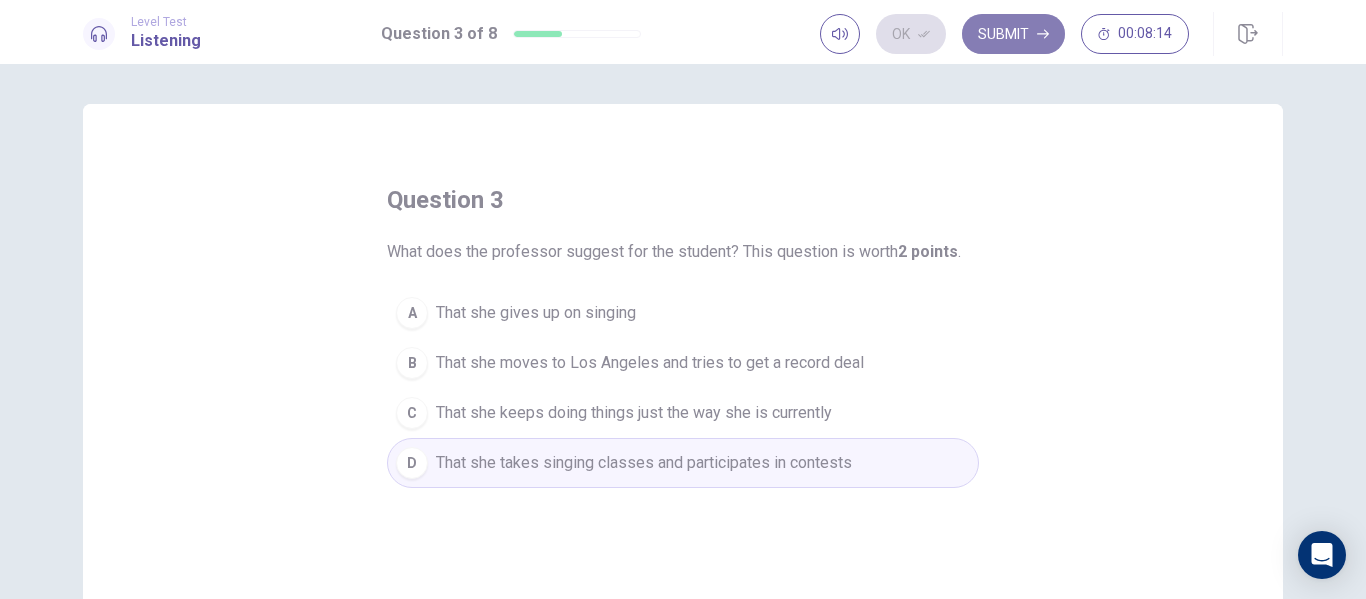 click on "Submit" at bounding box center [1013, 34] 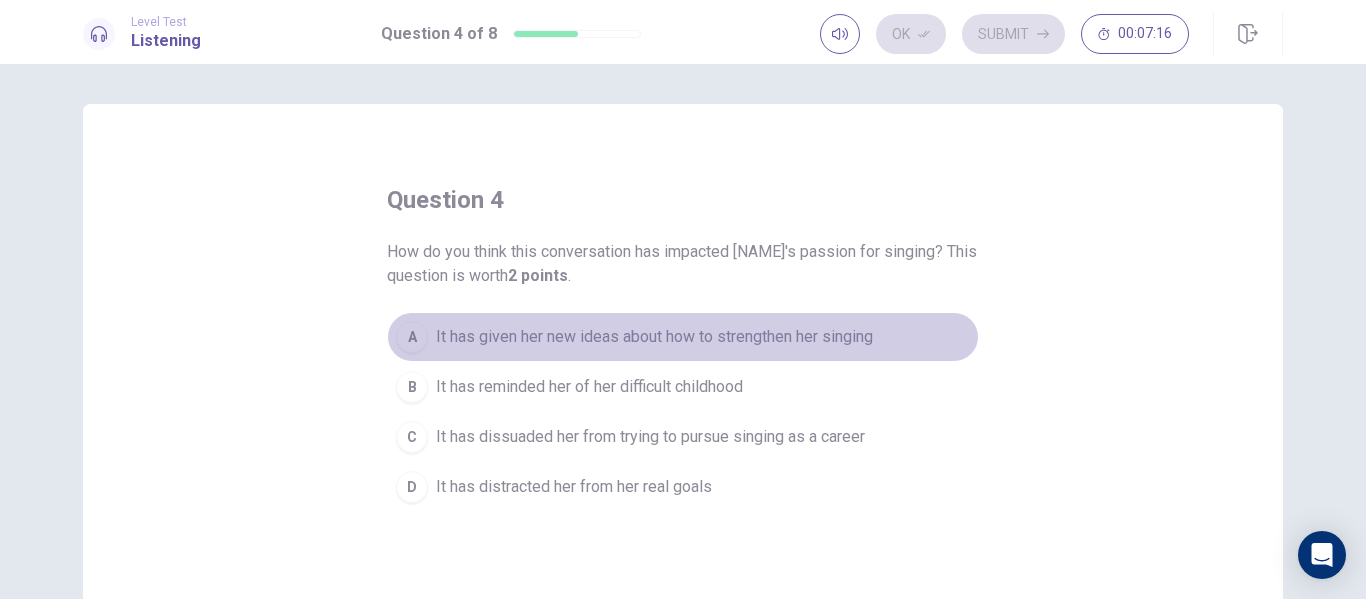 click on "It has given her new ideas about how to strengthen her singing" at bounding box center [654, 337] 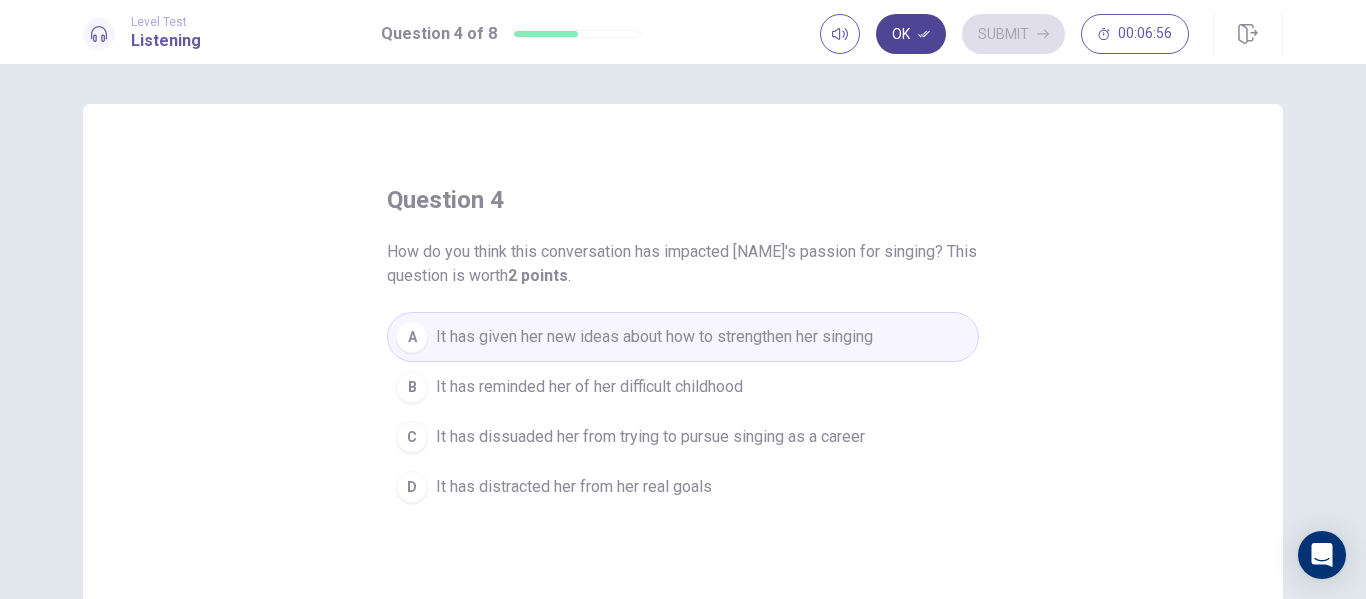 click on "Ok" at bounding box center (911, 34) 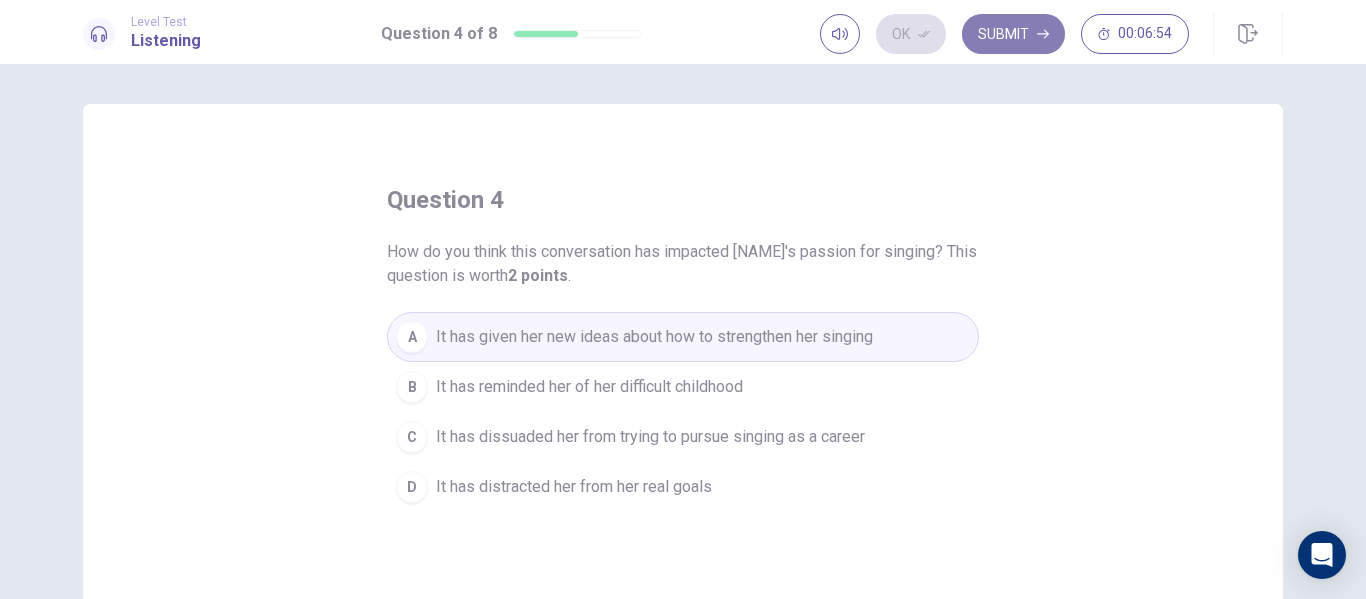 click on "Submit" at bounding box center [1013, 34] 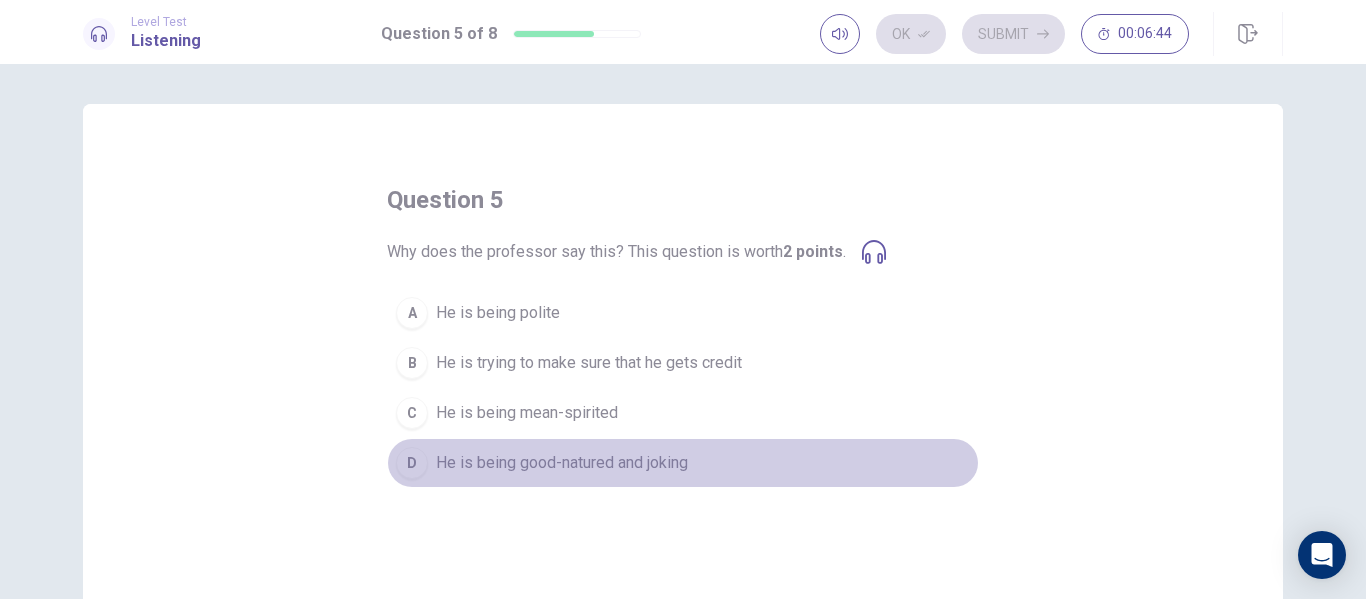 click on "He is being good-natured and joking" at bounding box center [562, 463] 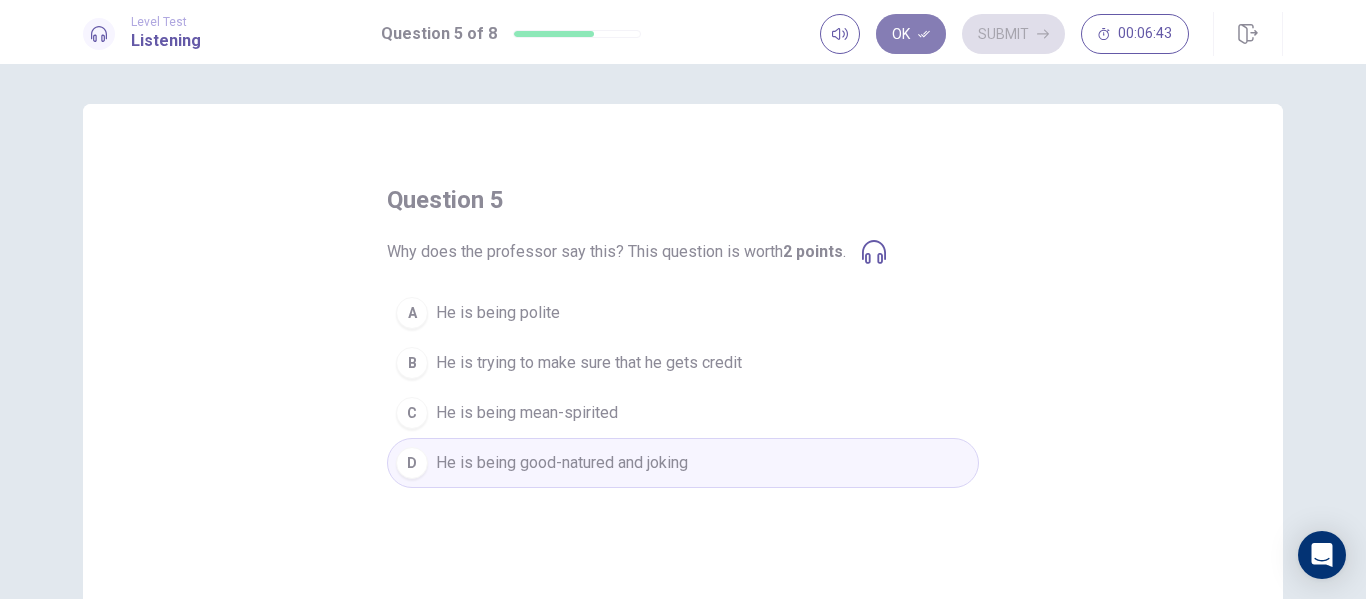 click 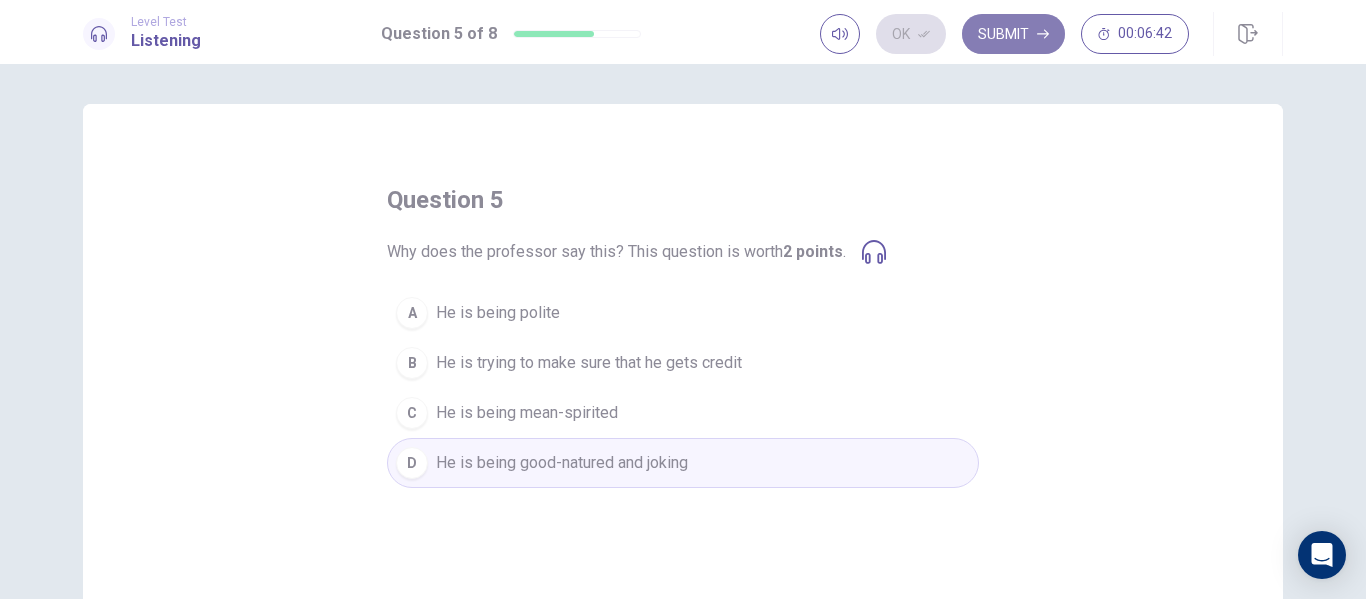 click on "Submit" at bounding box center [1013, 34] 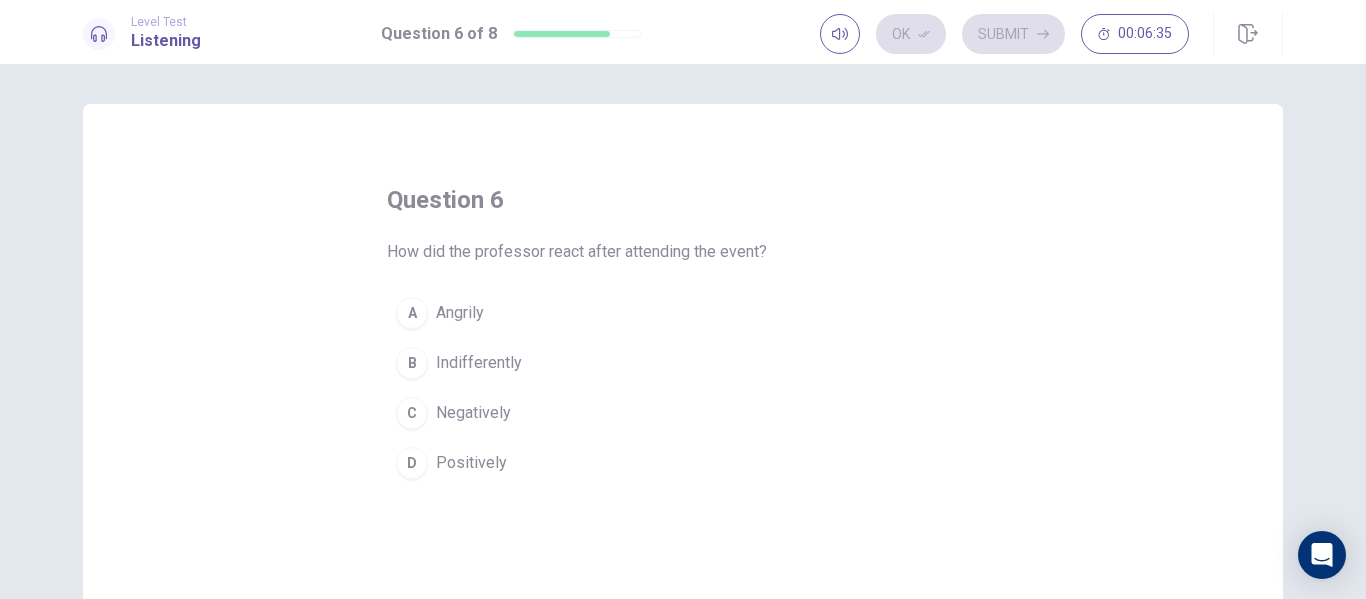 click on "Positively" at bounding box center [471, 463] 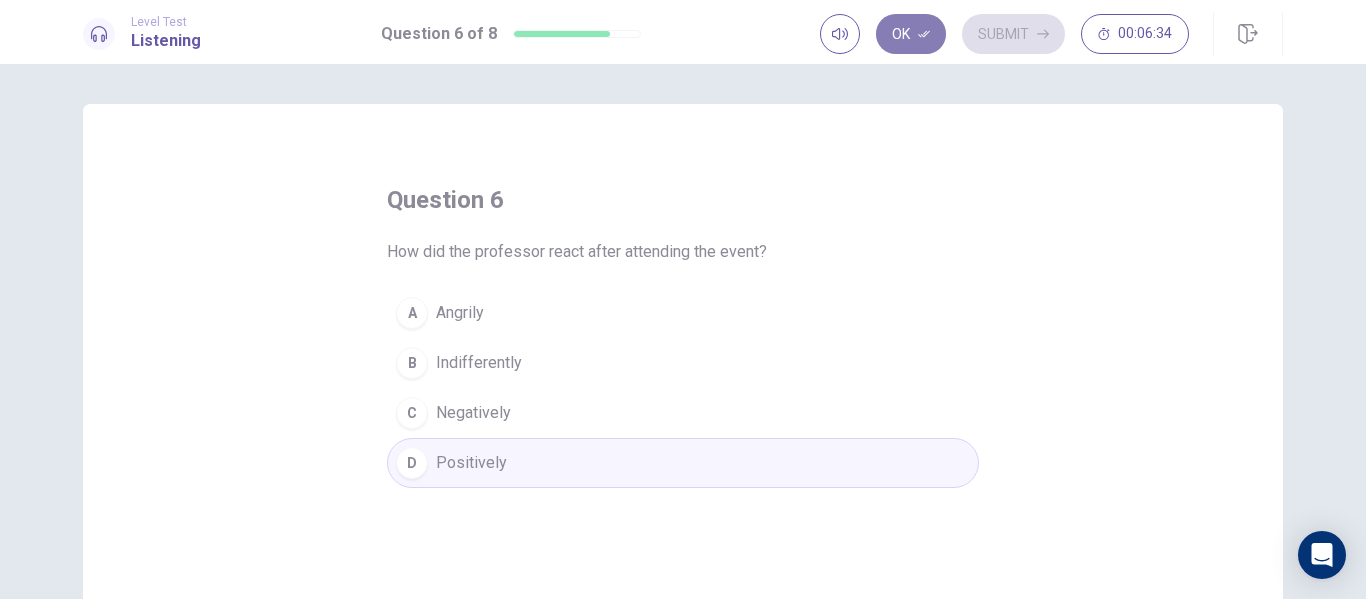 click on "Ok" at bounding box center [911, 34] 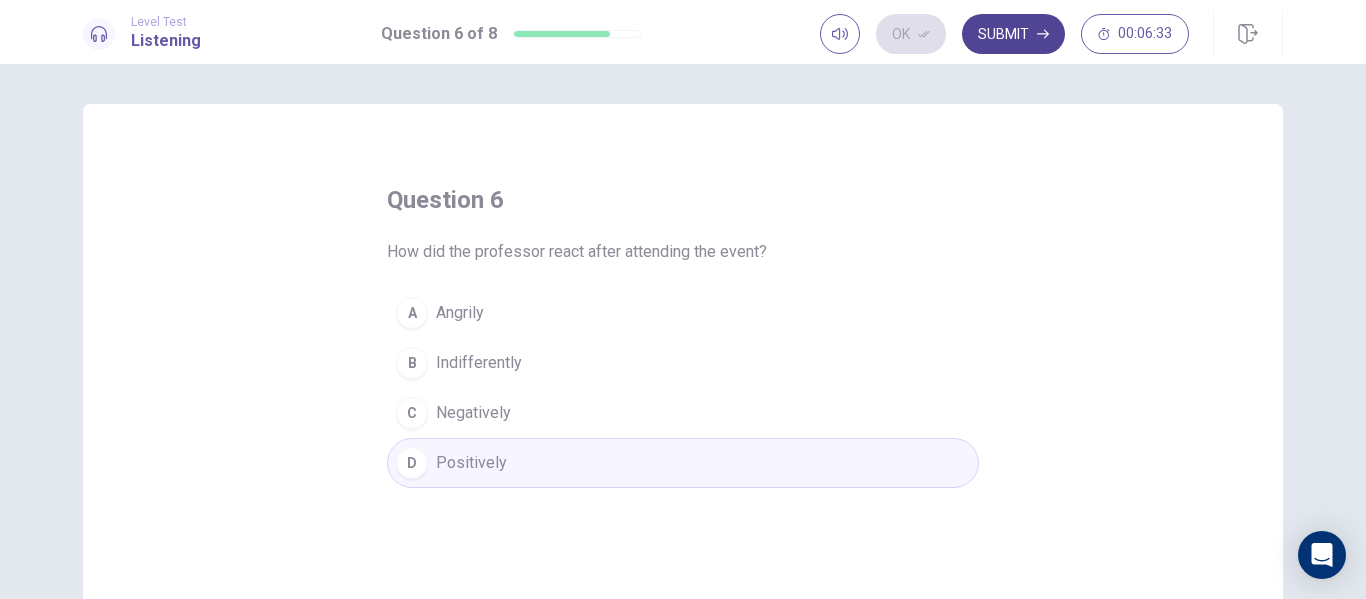 click on "Submit" at bounding box center (1013, 34) 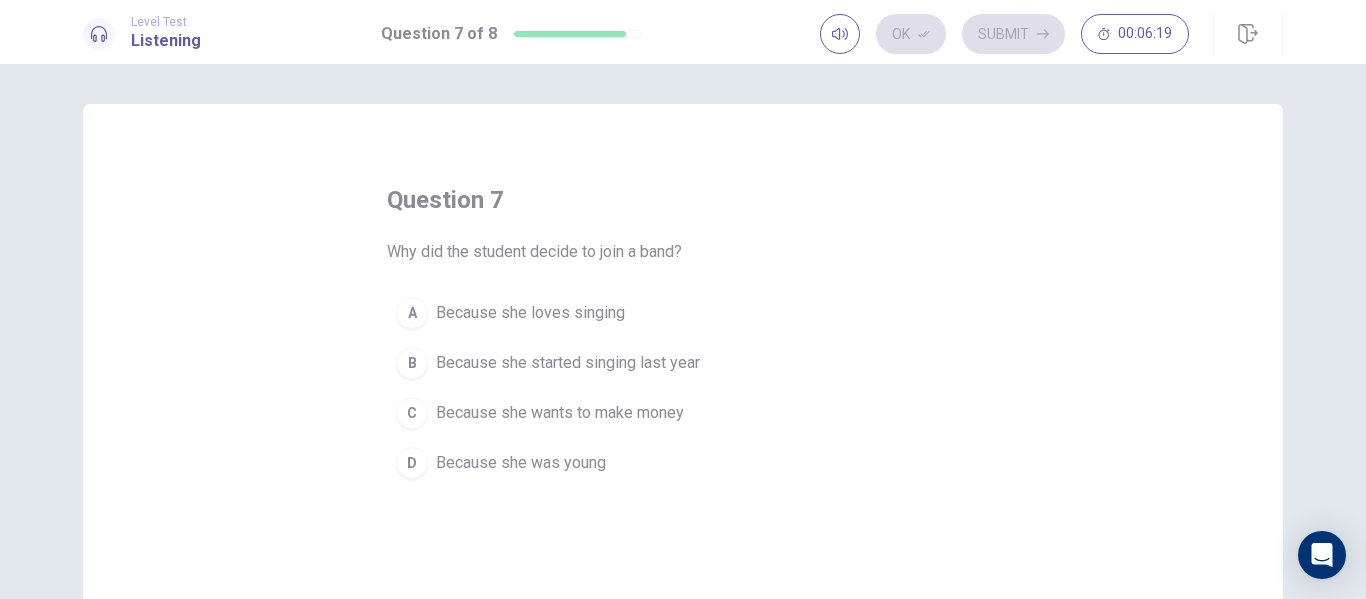 click on "Because she was young" at bounding box center [521, 463] 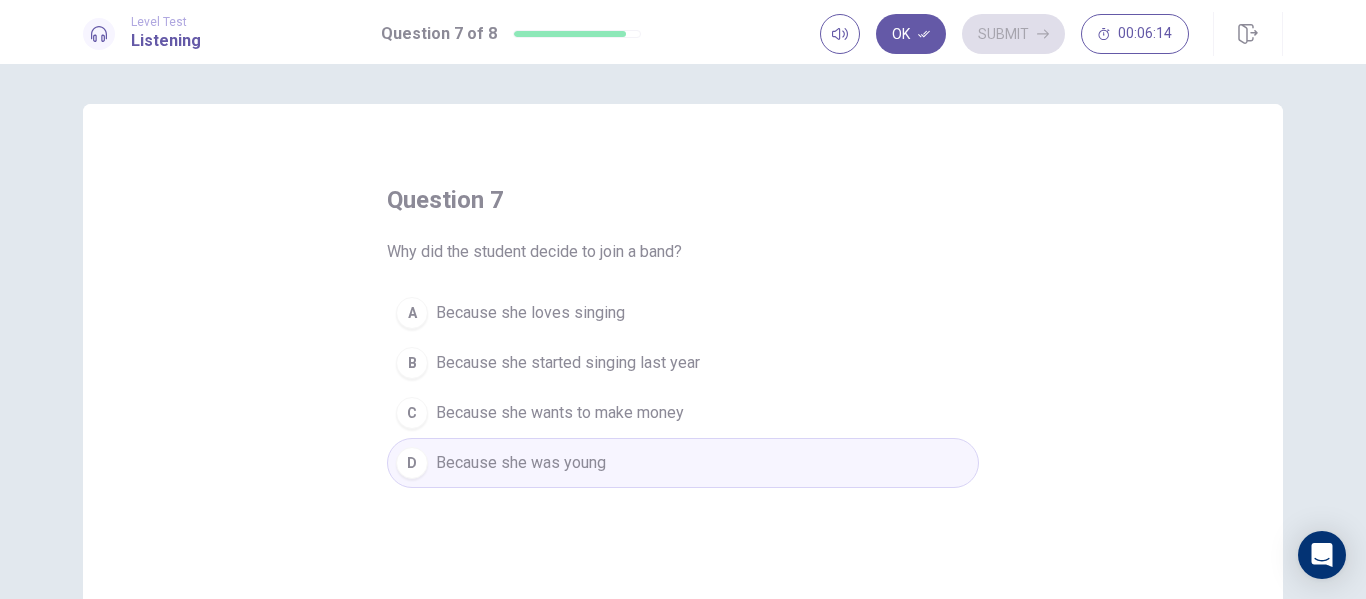 click on "Because she loves singing" at bounding box center [530, 313] 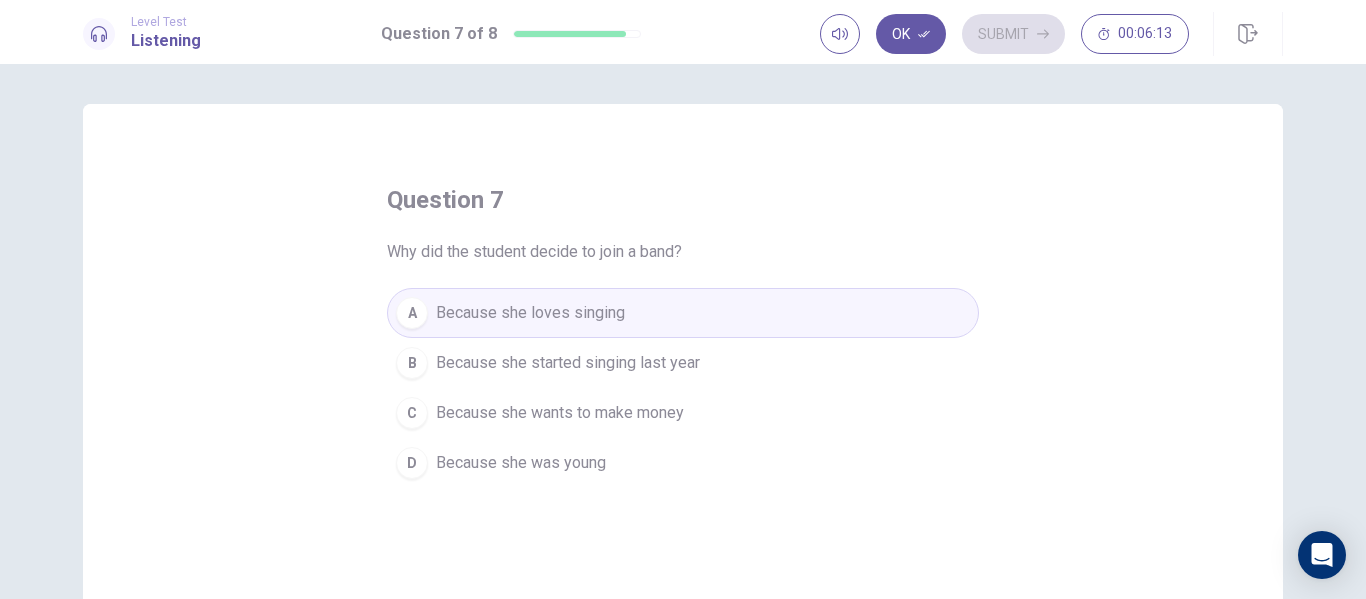 click on "D Because she was young" at bounding box center (683, 463) 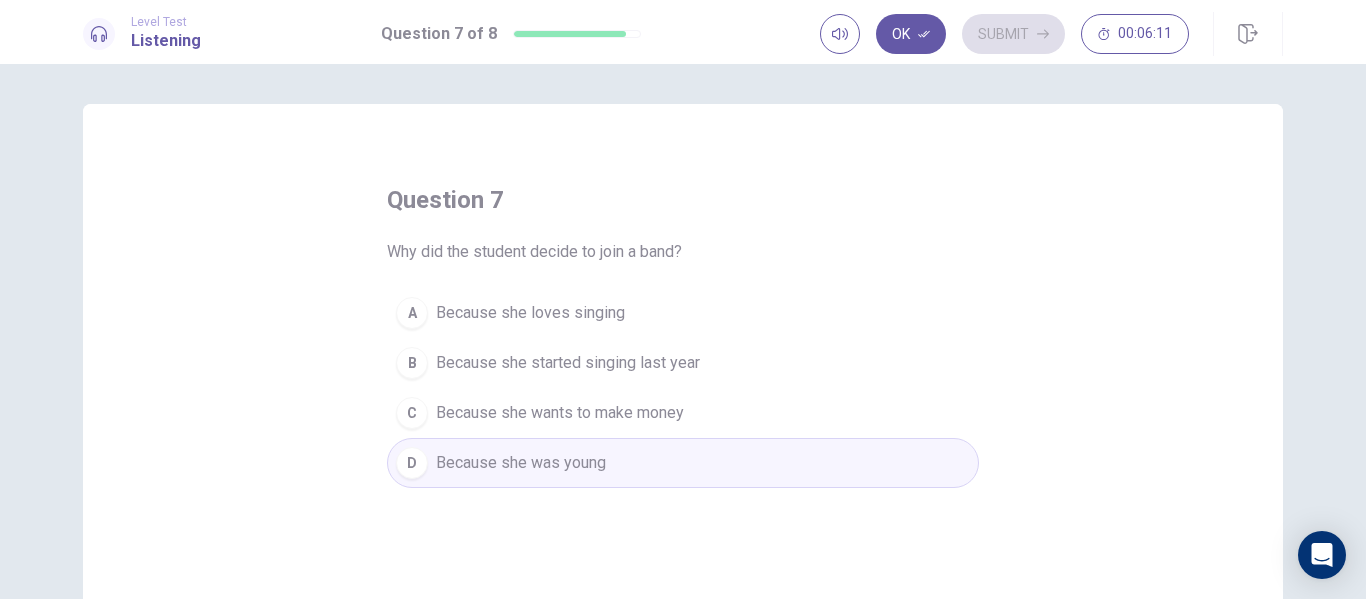 click on "Level Test   Listening Question 7 of 8 Ok Submit 00:06:11" at bounding box center [683, 32] 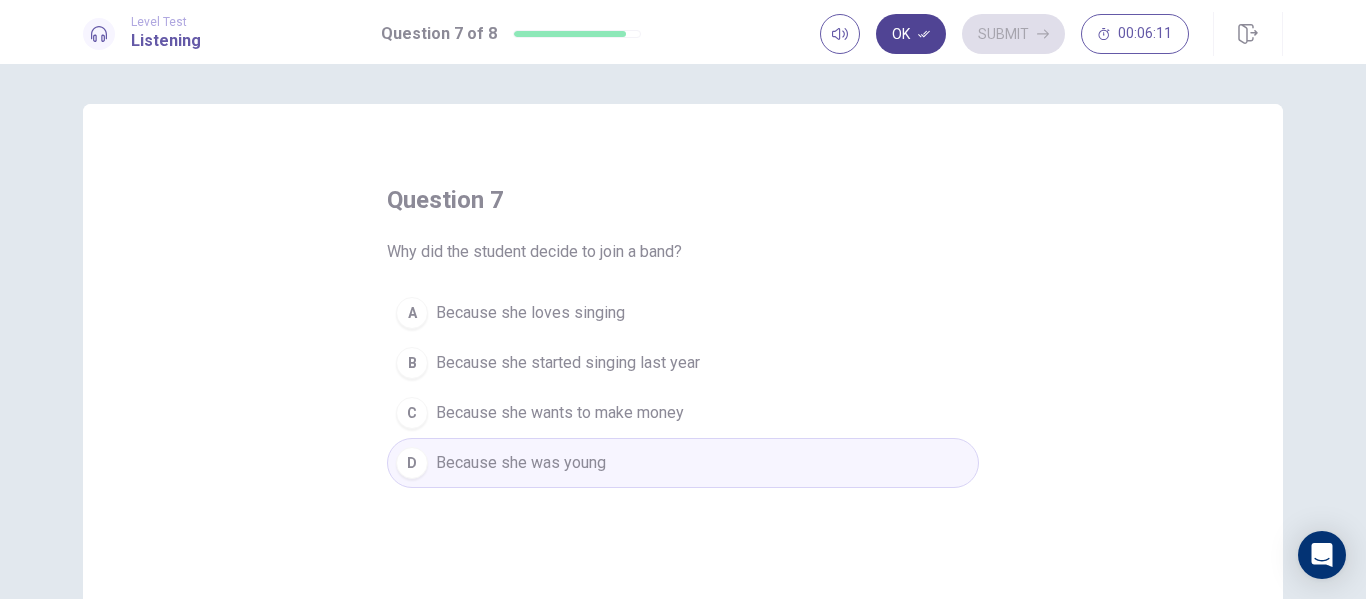 click on "Ok" at bounding box center (911, 34) 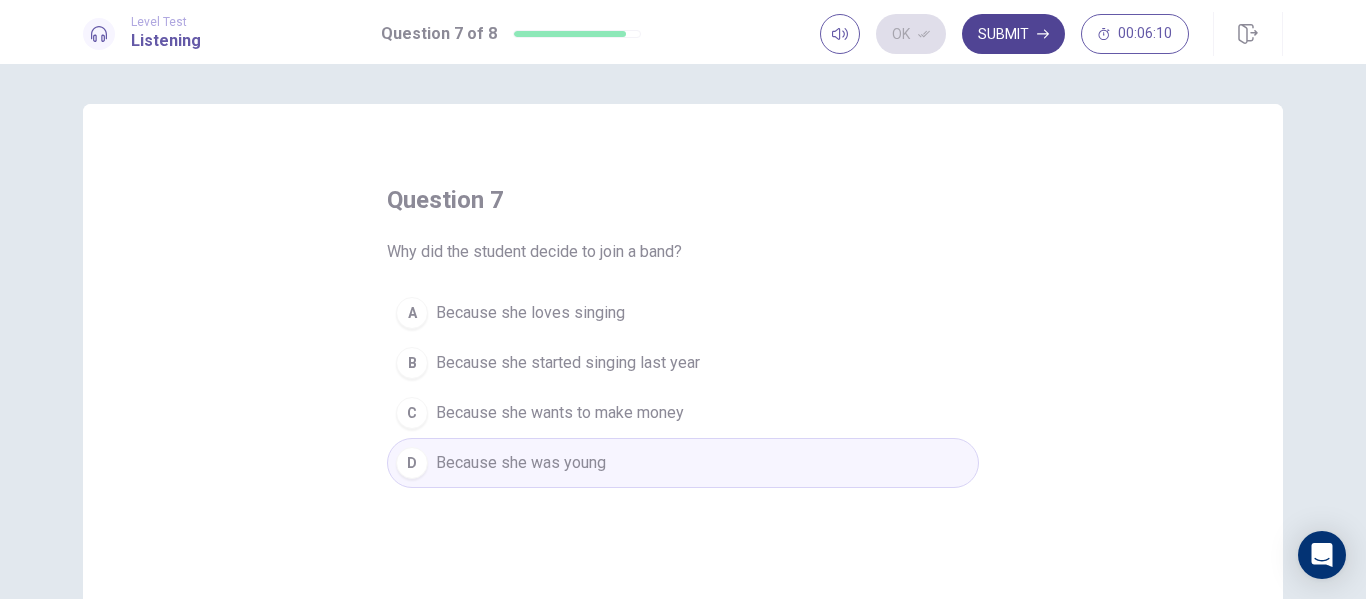 click on "Submit" at bounding box center (1013, 34) 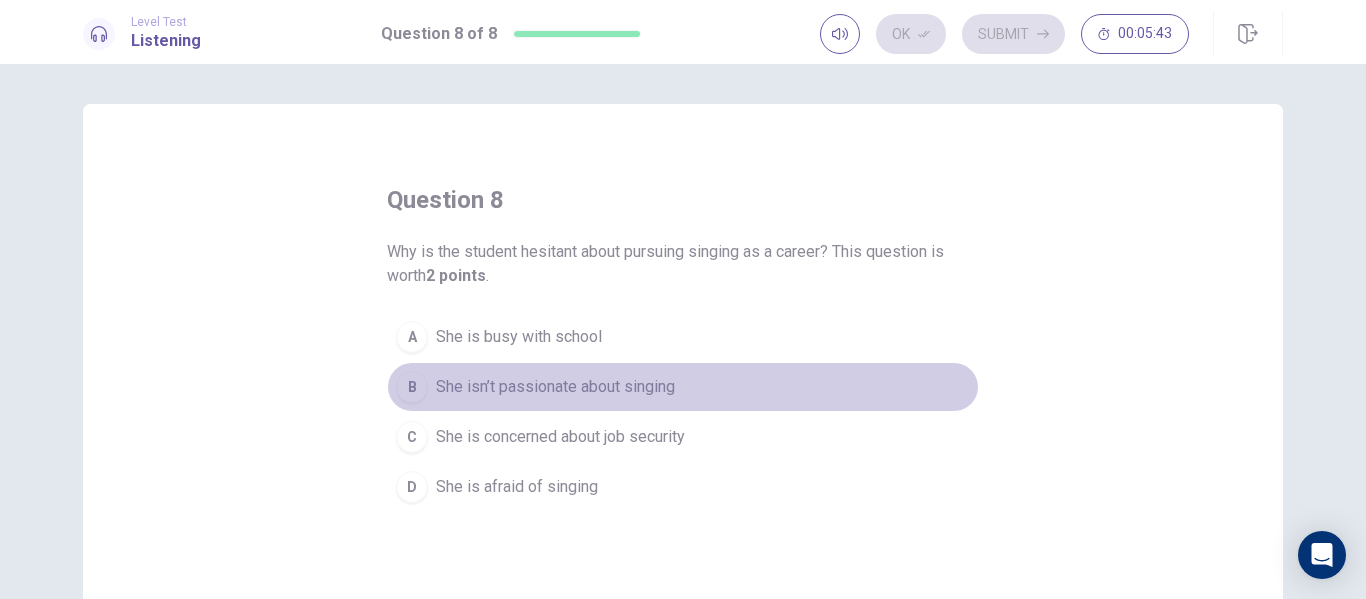 click on "She isn’t passionate about singing" at bounding box center (555, 387) 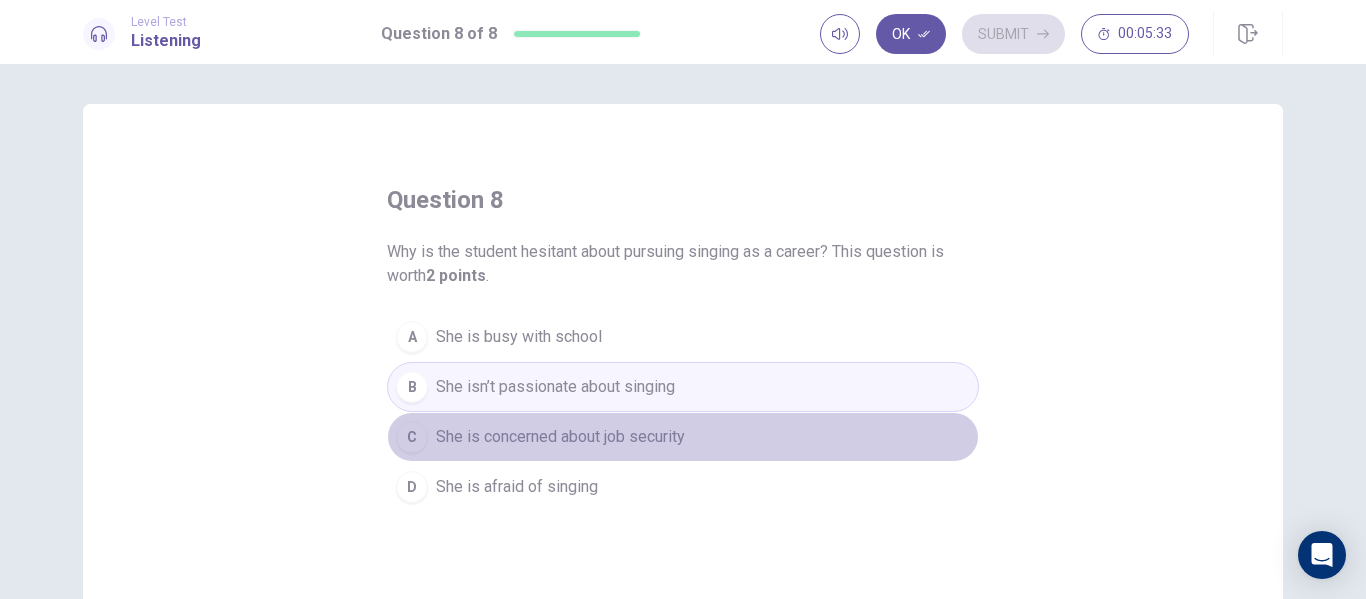 click on "C She is concerned about job security" at bounding box center (683, 437) 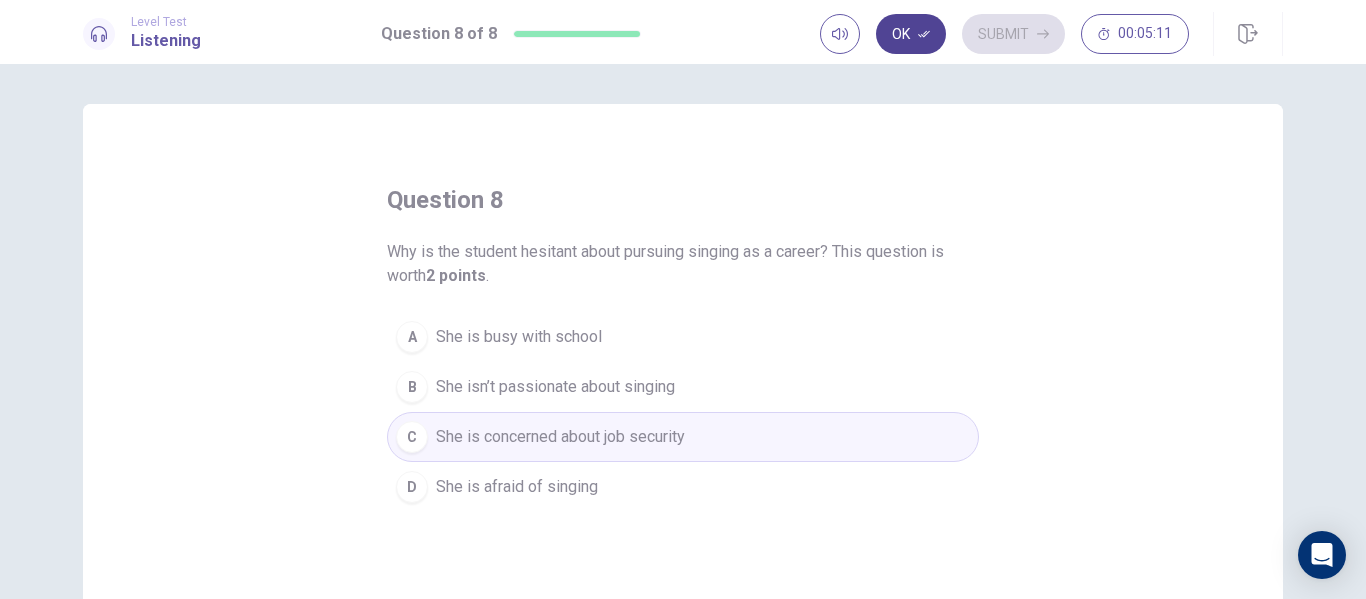 click on "Ok" at bounding box center (911, 34) 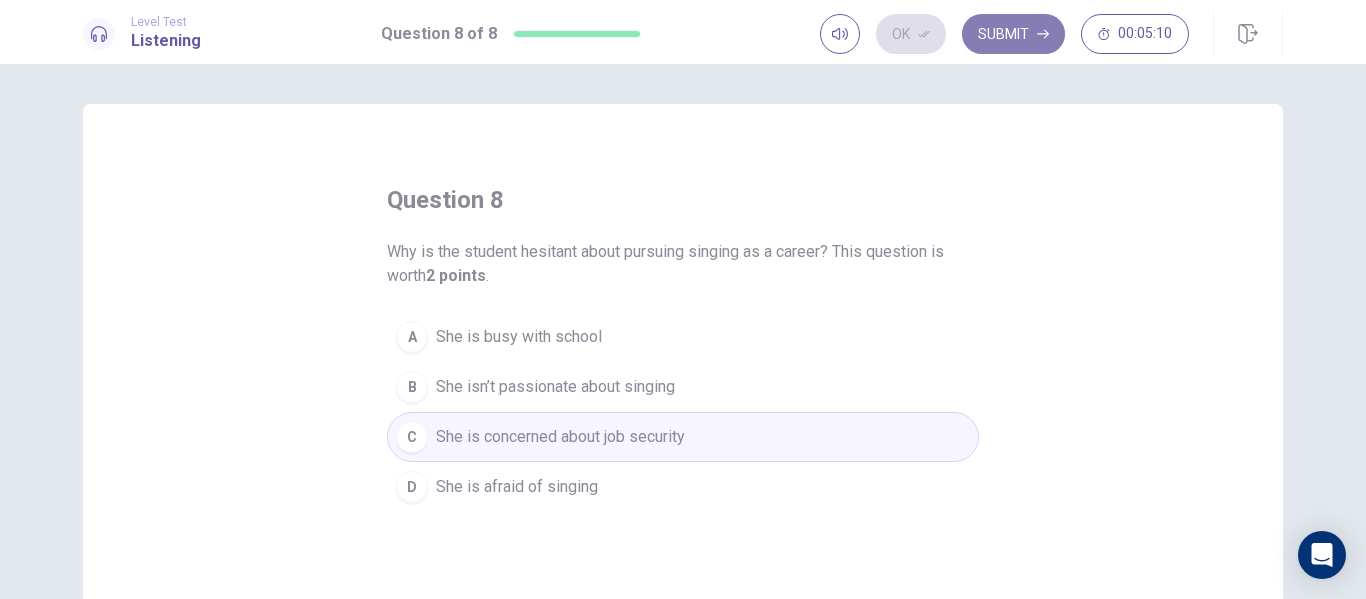 click on "Submit" at bounding box center (1013, 34) 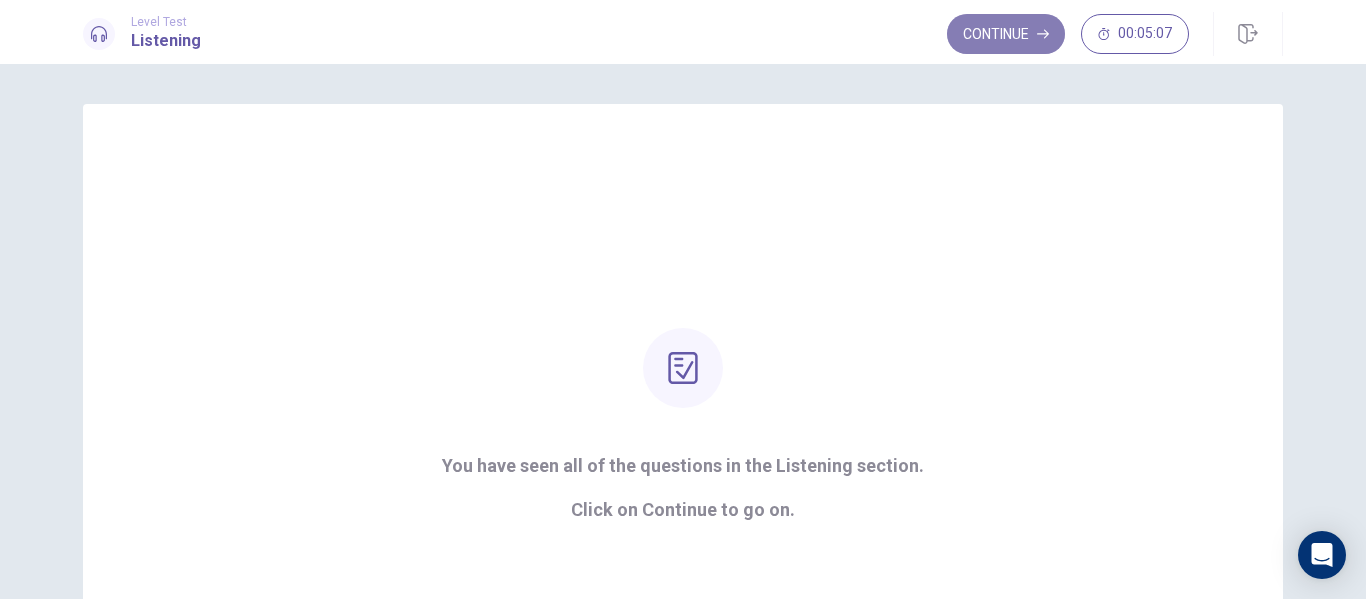 click on "Continue" at bounding box center (1006, 34) 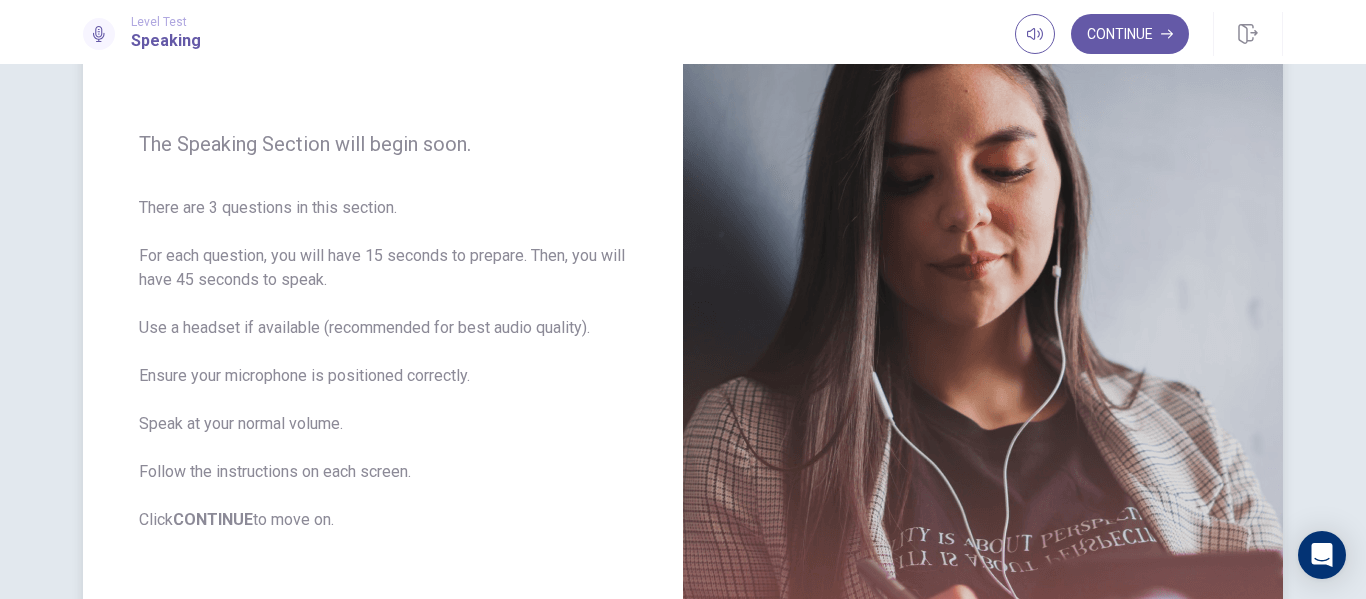 scroll, scrollTop: 213, scrollLeft: 0, axis: vertical 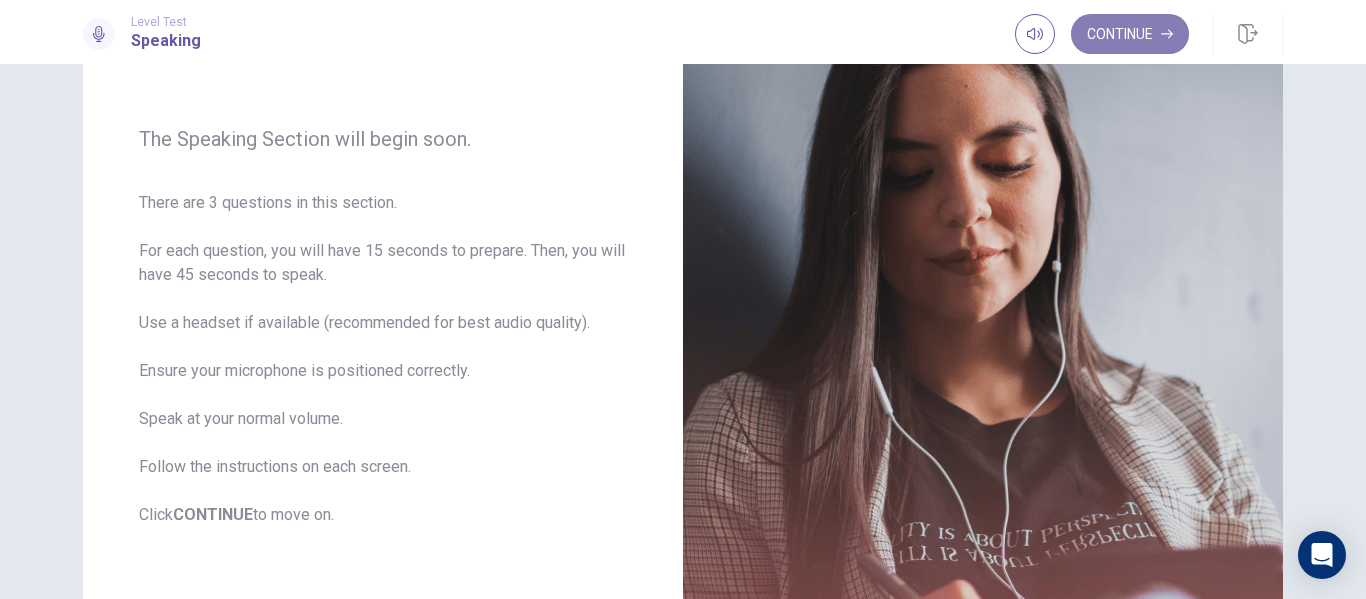 click on "Continue" at bounding box center [1130, 34] 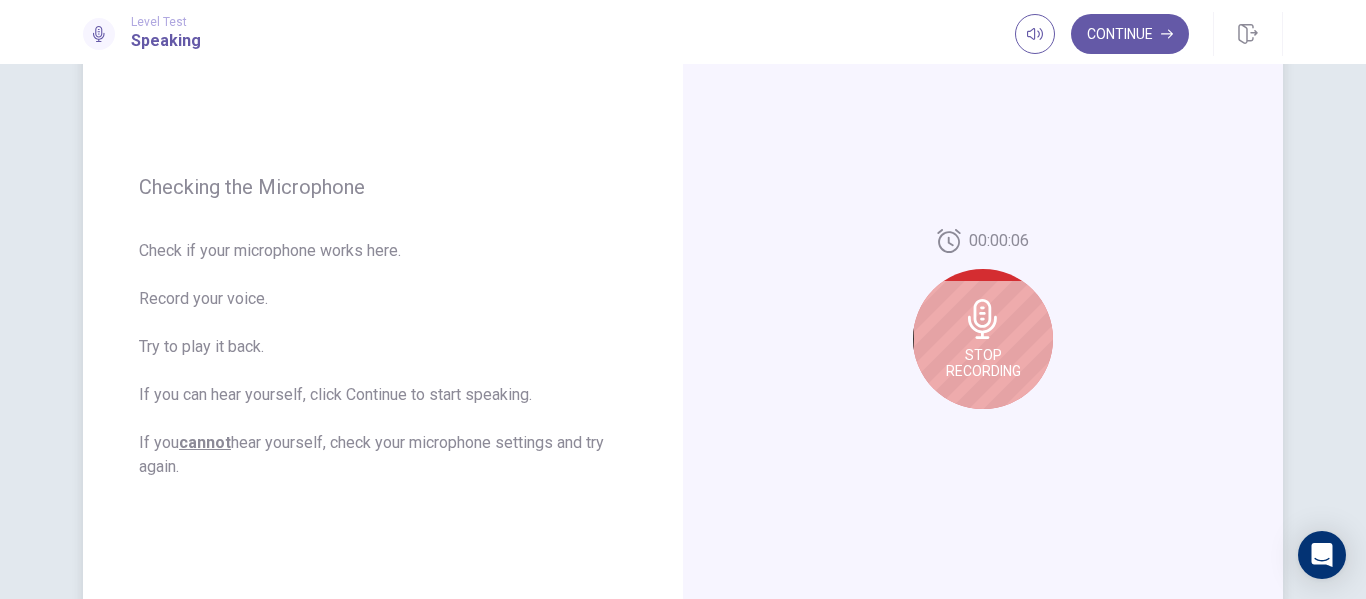 scroll, scrollTop: 389, scrollLeft: 0, axis: vertical 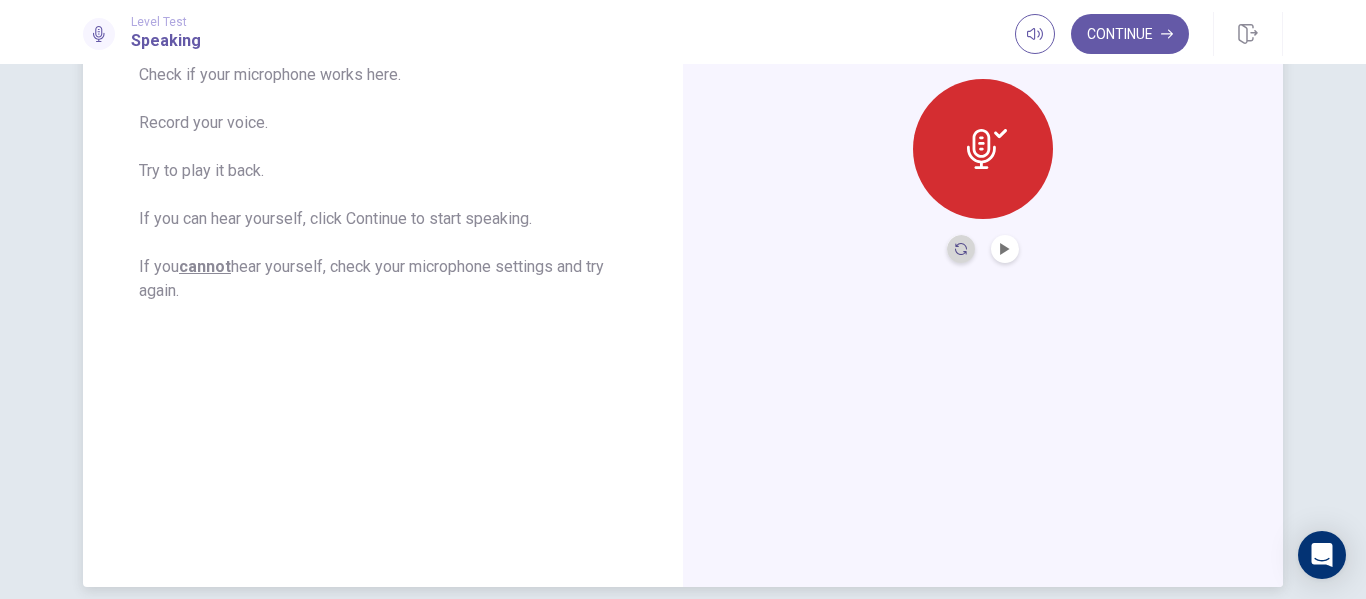 click 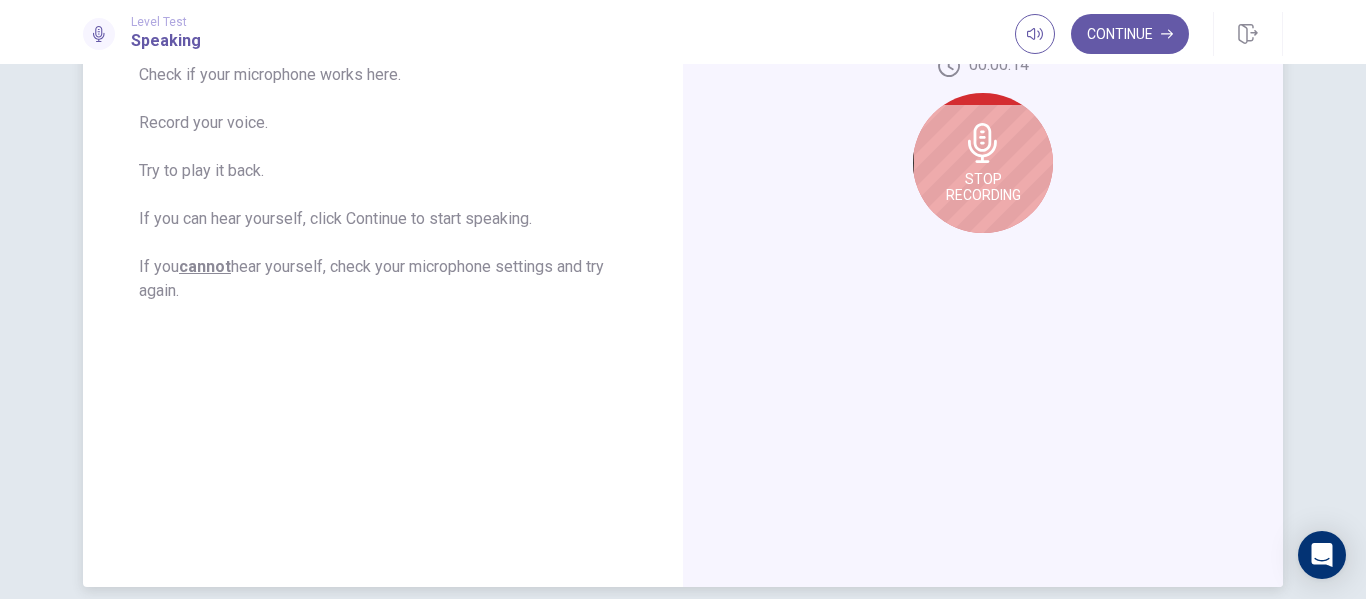click on "Stop   Recording" at bounding box center [983, 163] 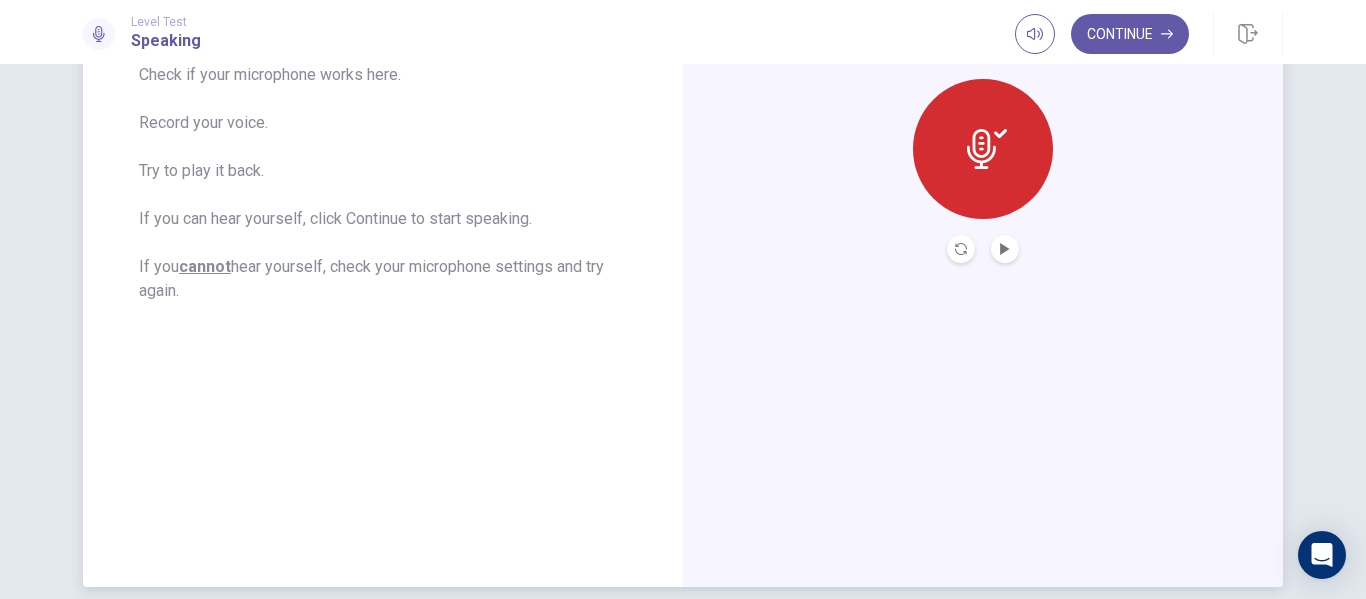 click on "00:00:14" at bounding box center [983, 151] 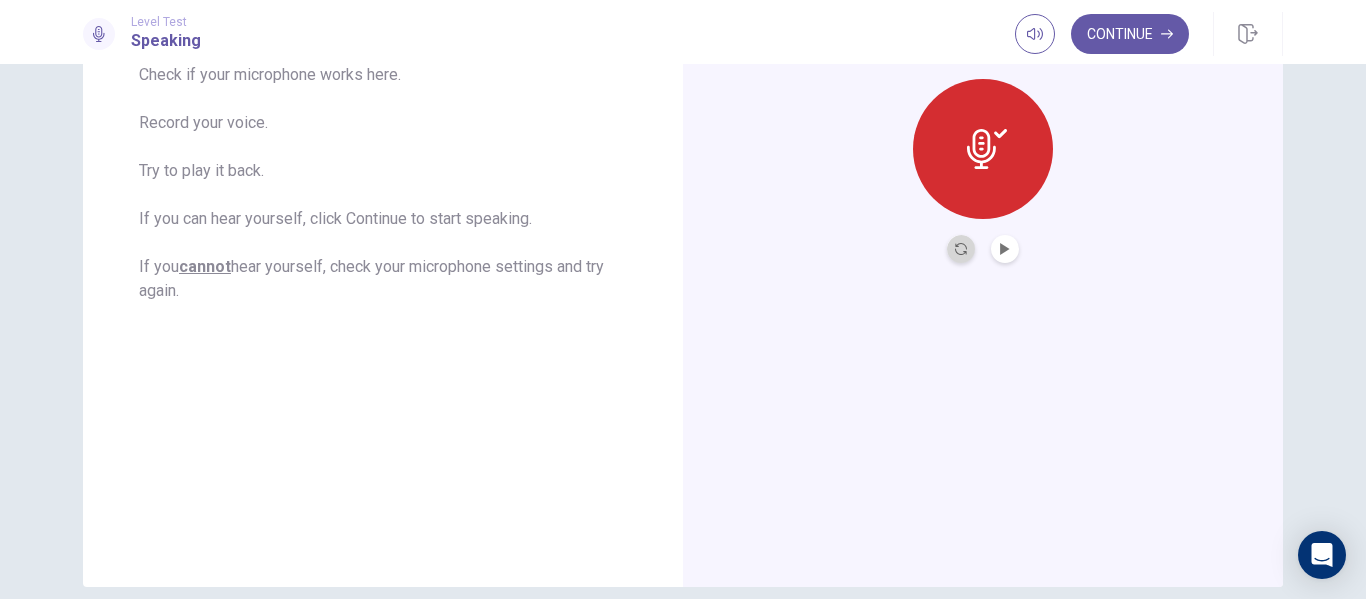 click at bounding box center [961, 249] 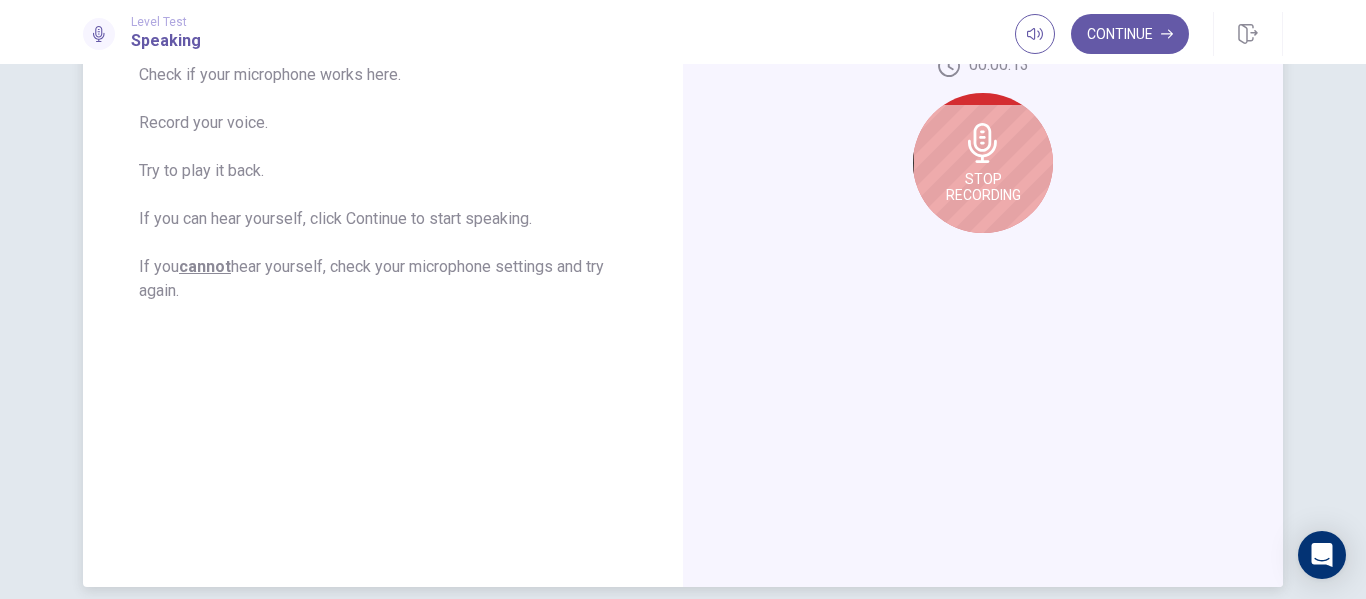 click on "Stop   Recording" at bounding box center [983, 163] 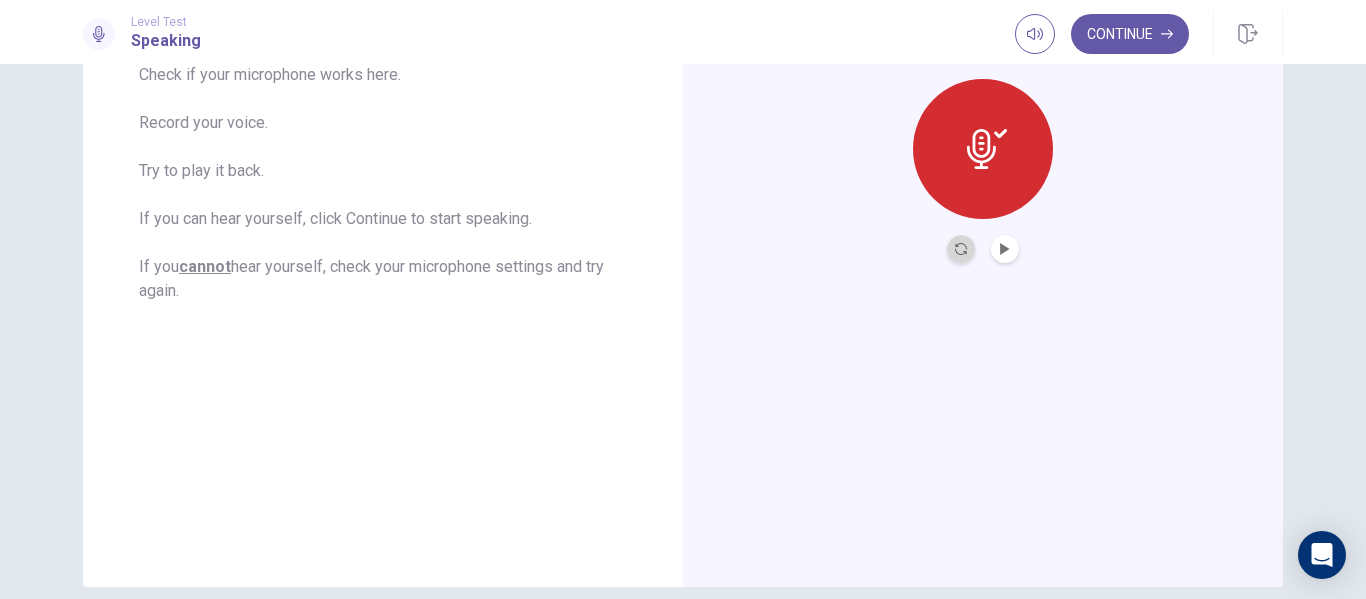 click at bounding box center [961, 249] 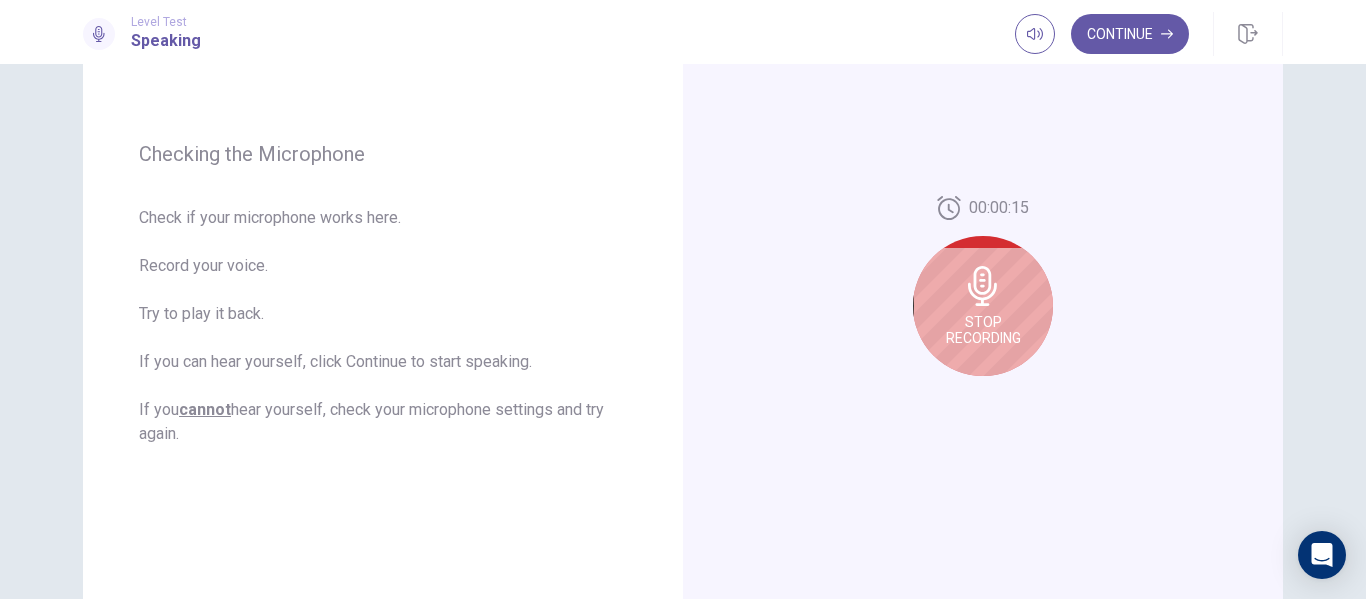 scroll, scrollTop: 245, scrollLeft: 0, axis: vertical 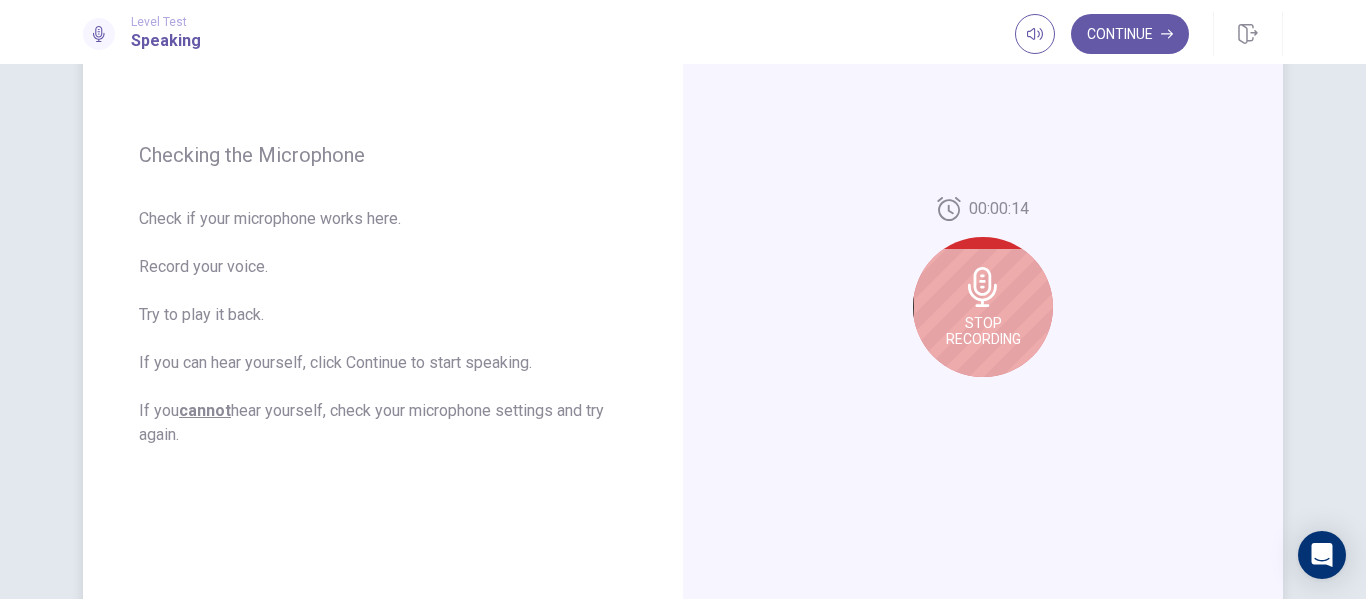 click on "Stop   Recording" at bounding box center (983, 307) 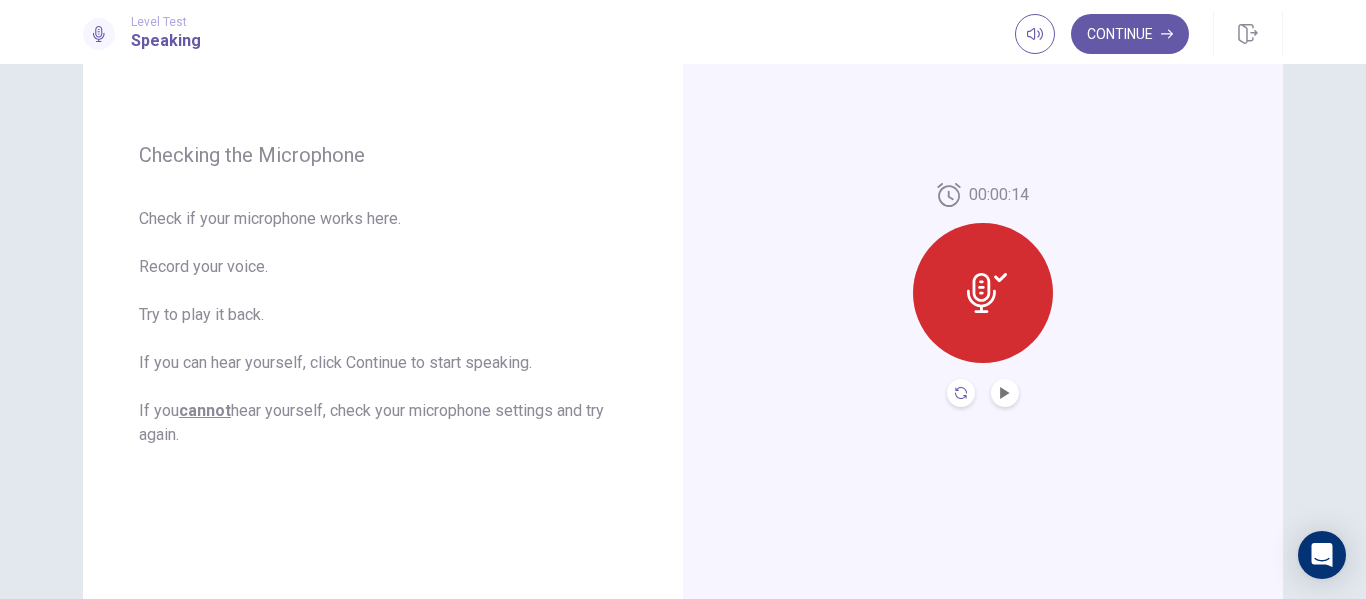 click 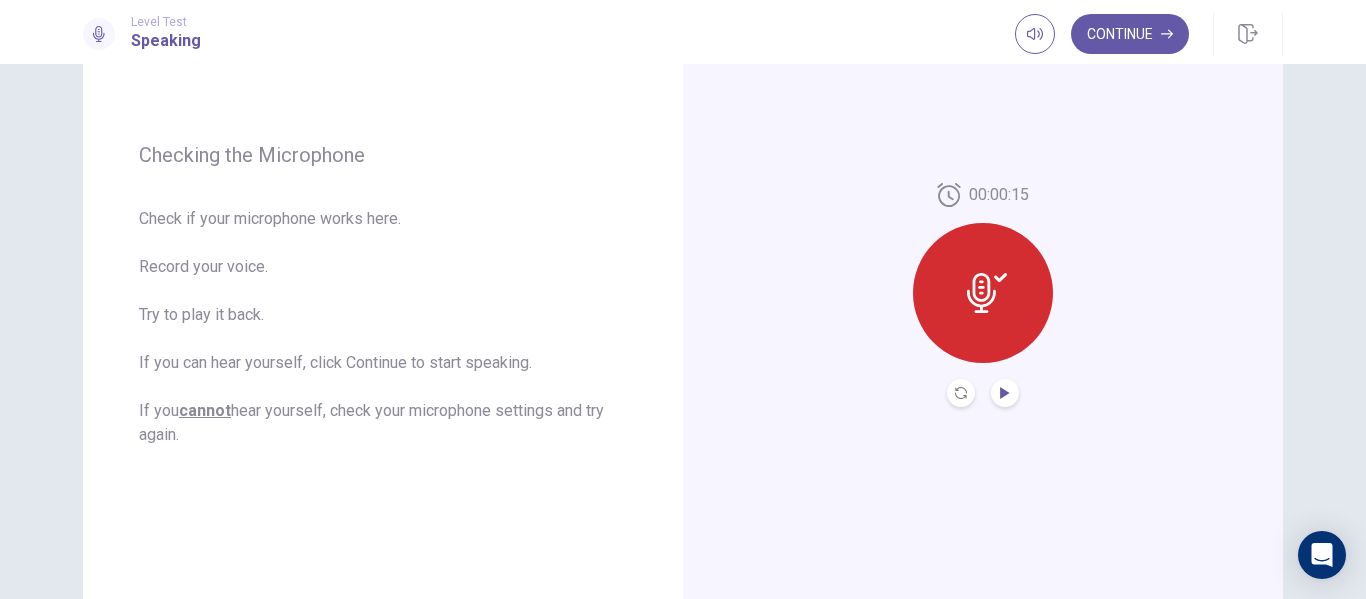click 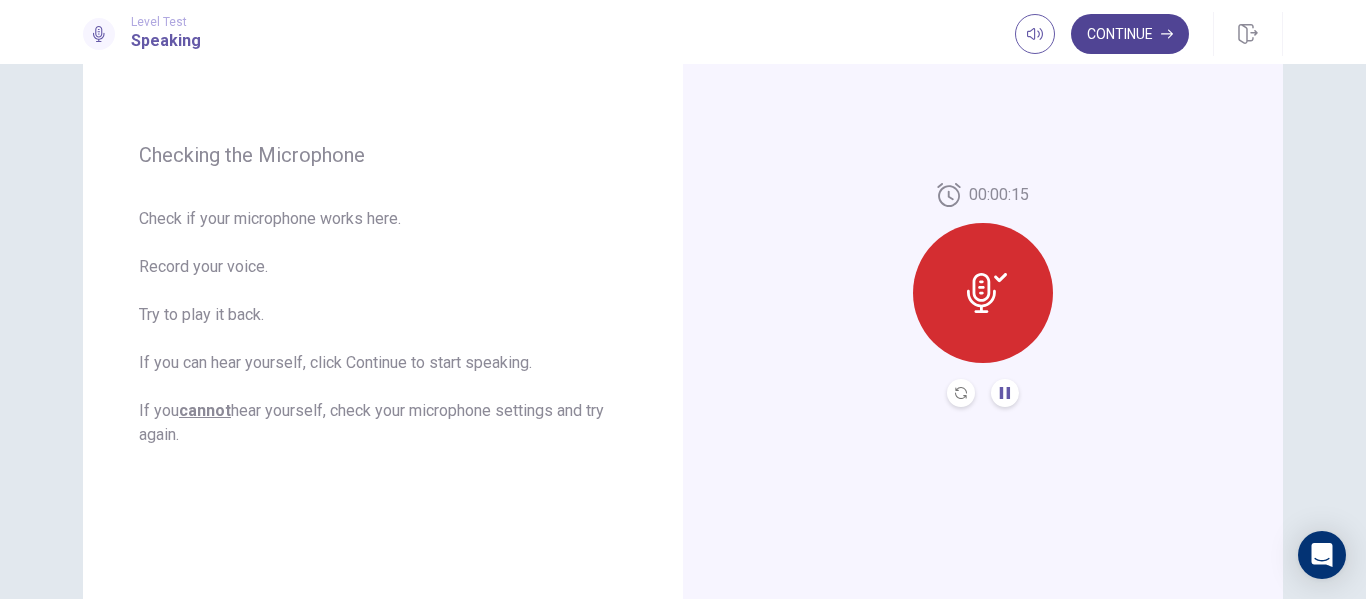 click on "Continue" at bounding box center [1130, 34] 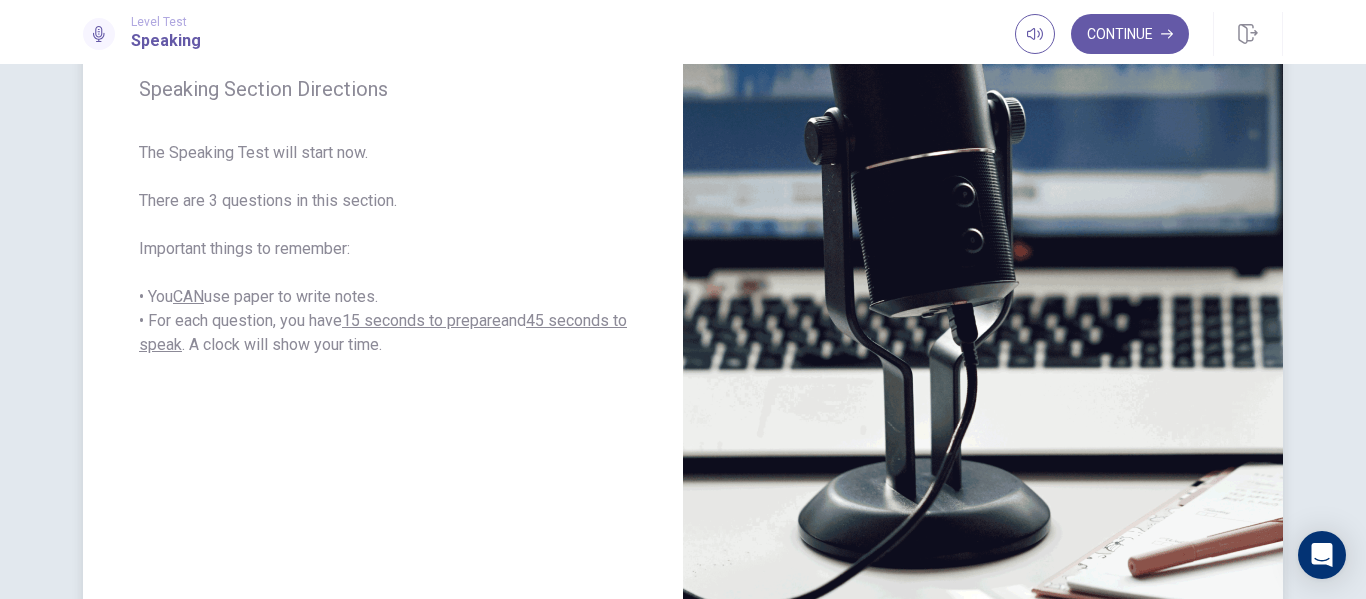 scroll, scrollTop: 325, scrollLeft: 0, axis: vertical 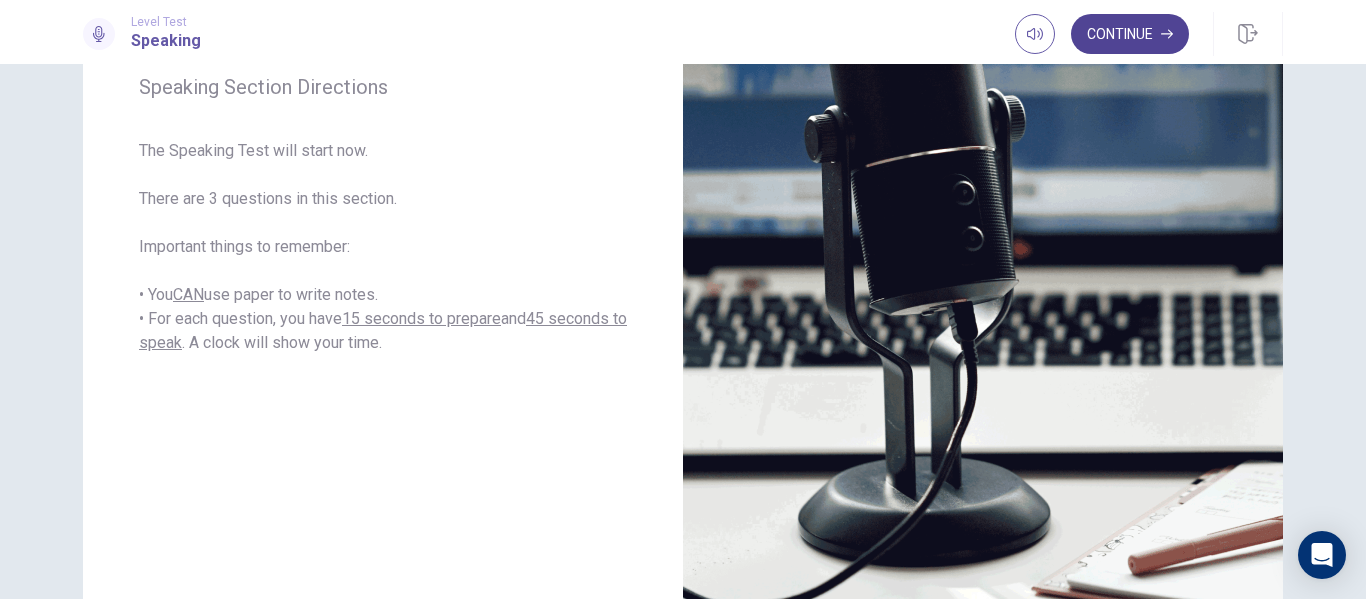 click on "Continue" at bounding box center [1130, 34] 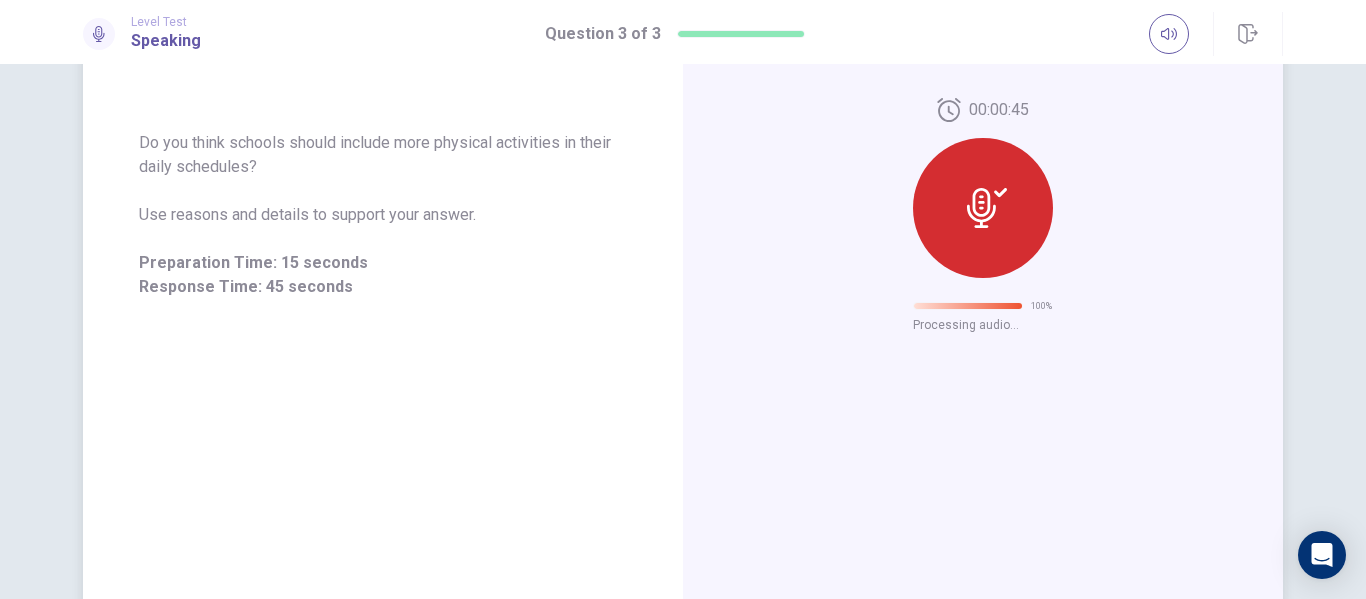 scroll, scrollTop: 129, scrollLeft: 0, axis: vertical 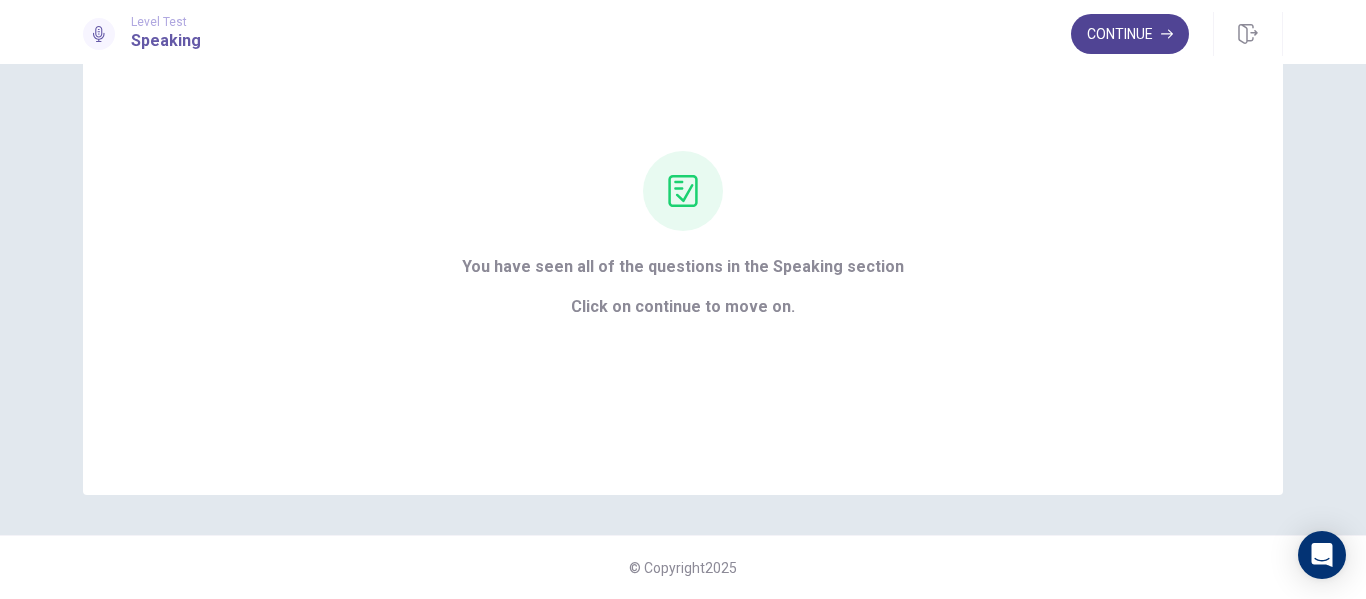 click on "Continue" at bounding box center [1130, 34] 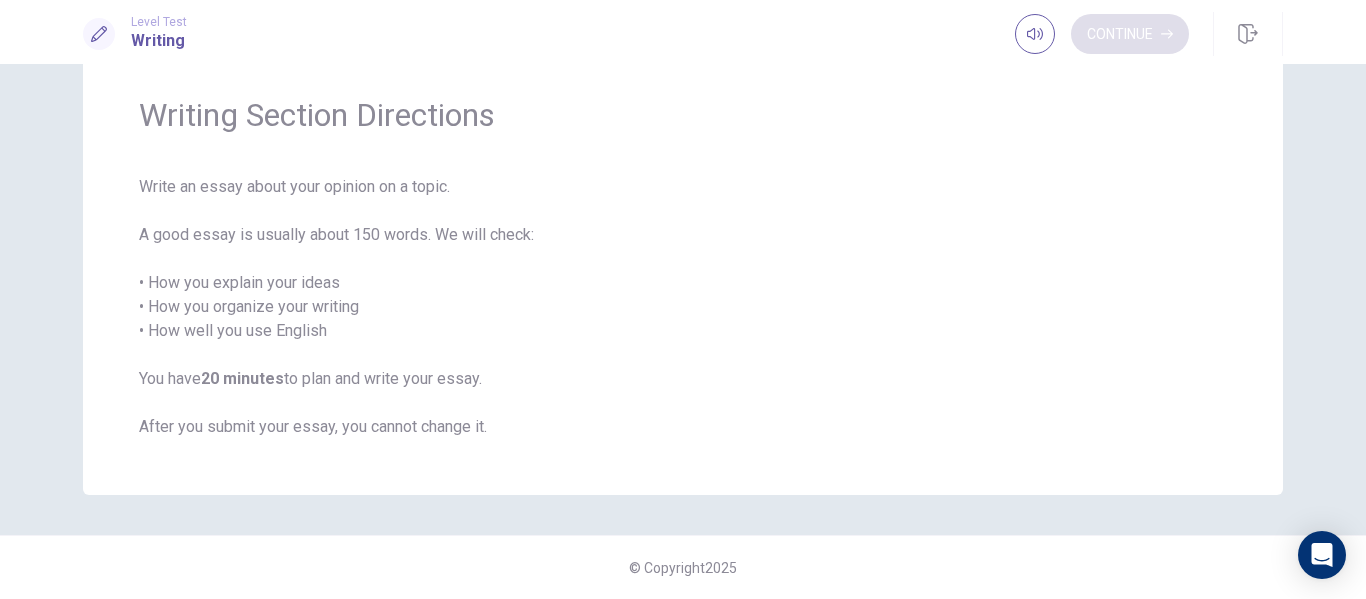 scroll, scrollTop: 65, scrollLeft: 0, axis: vertical 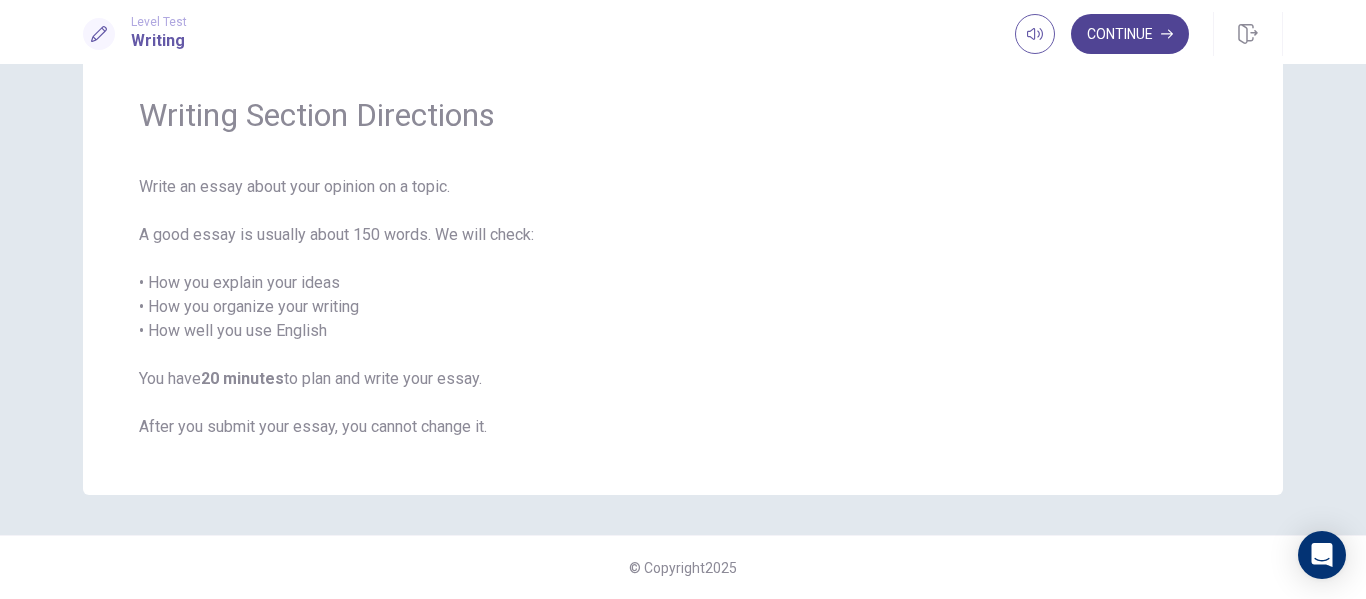 click on "Continue" at bounding box center (1130, 34) 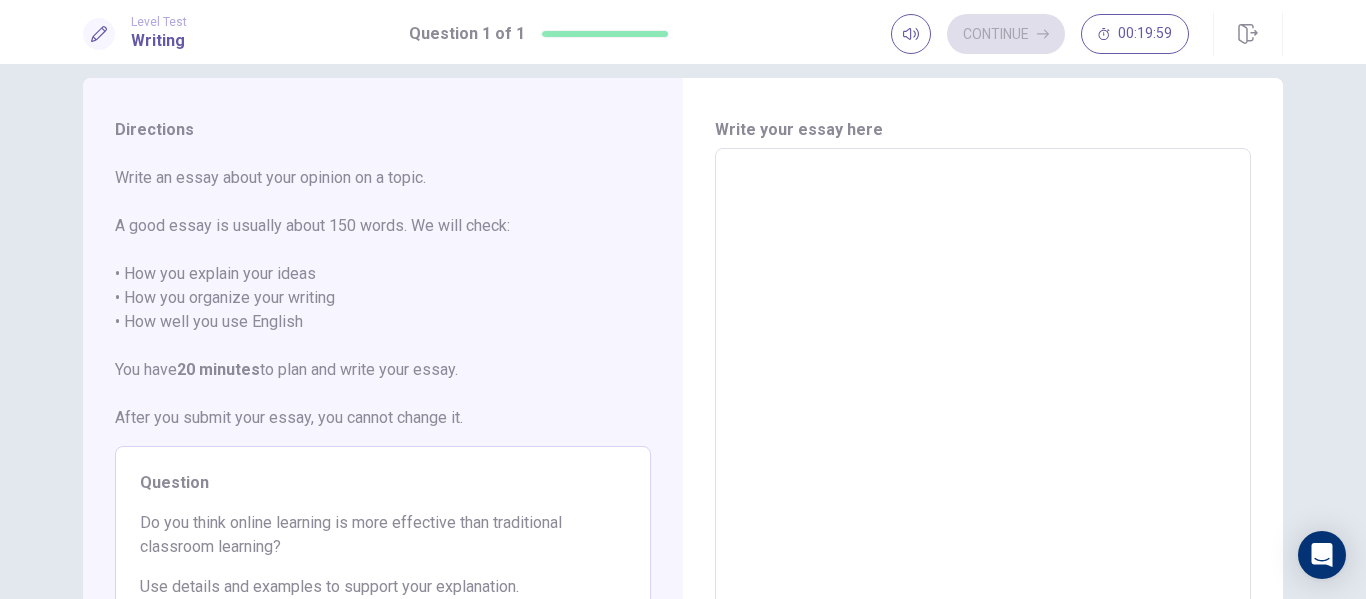 scroll, scrollTop: 15, scrollLeft: 0, axis: vertical 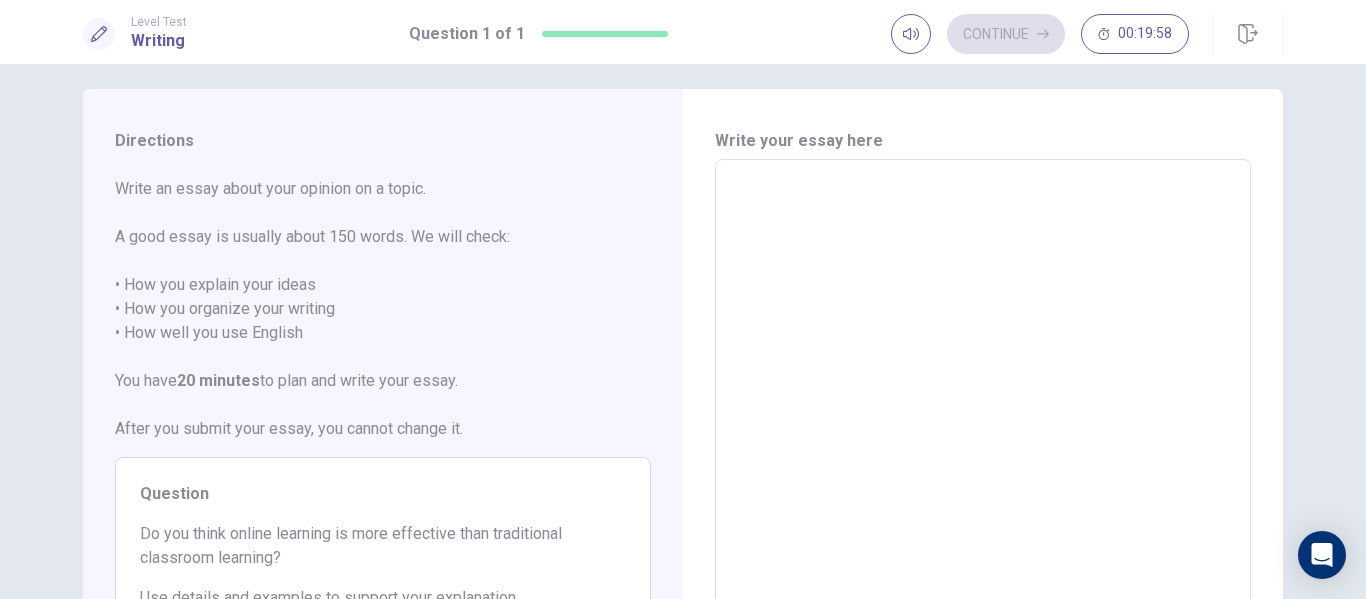 click at bounding box center (983, 436) 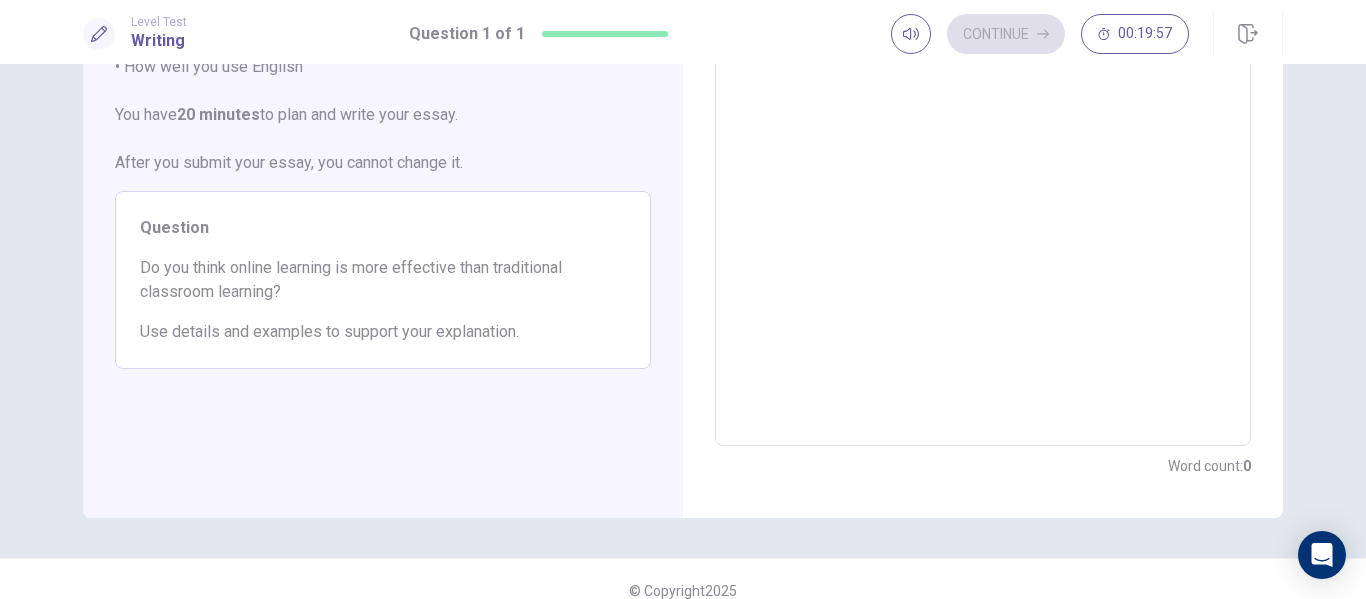 scroll, scrollTop: 281, scrollLeft: 0, axis: vertical 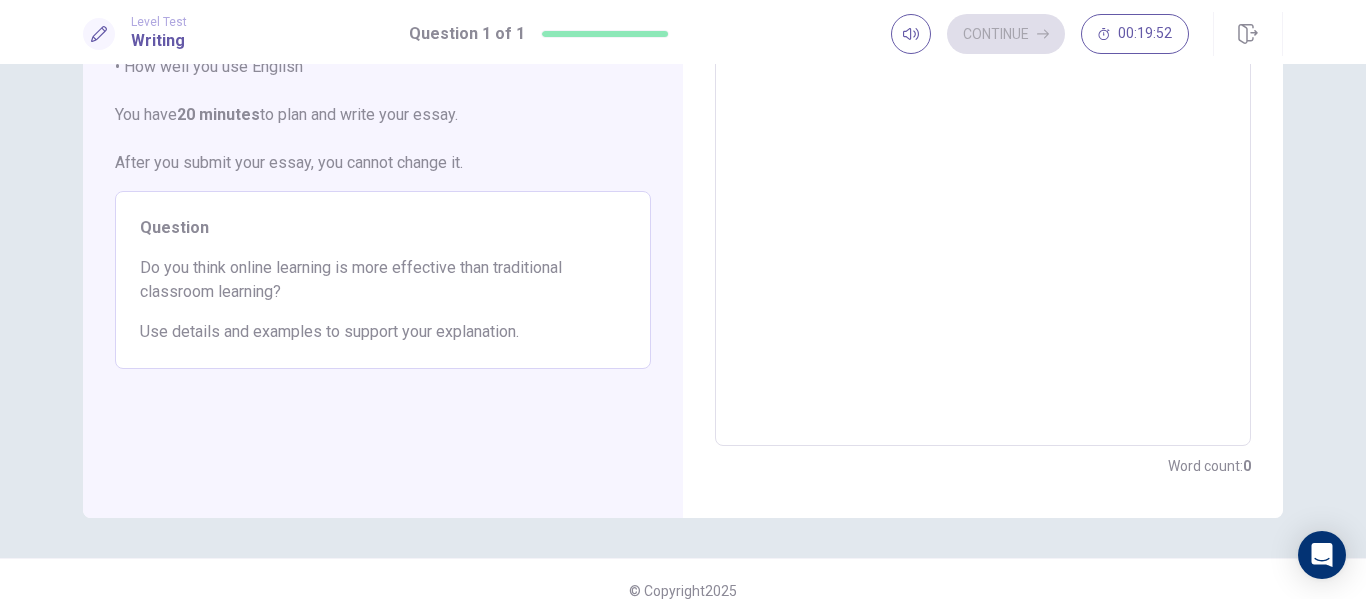 type on "*" 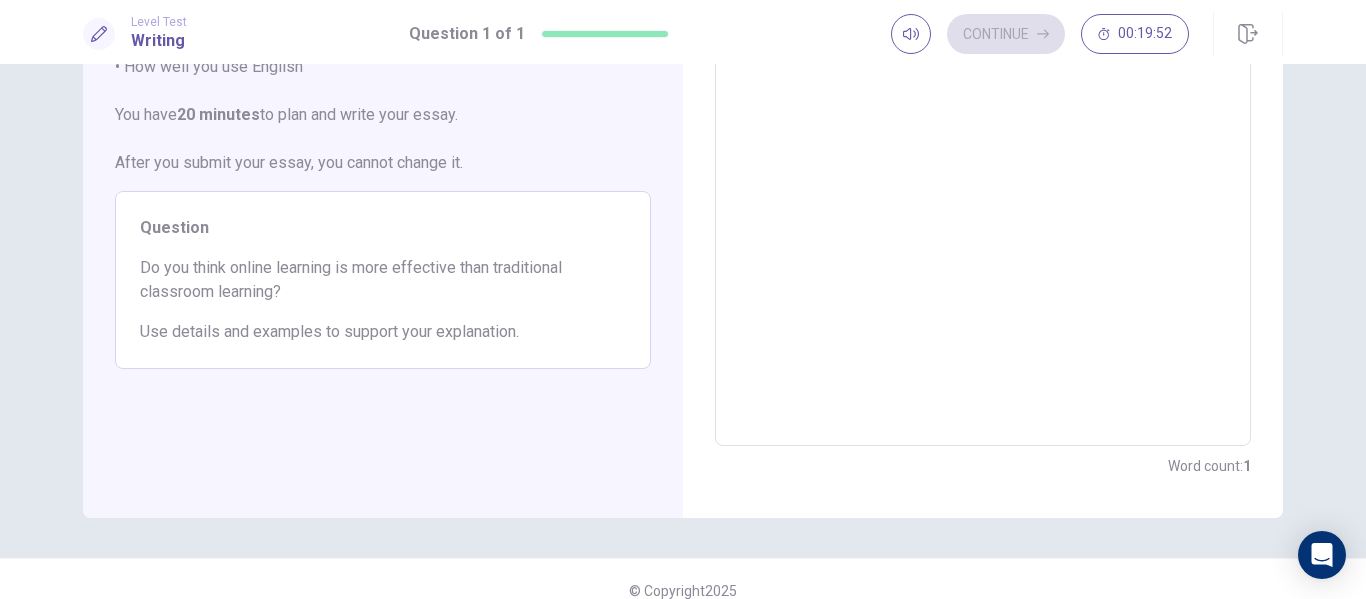 scroll, scrollTop: 128, scrollLeft: 0, axis: vertical 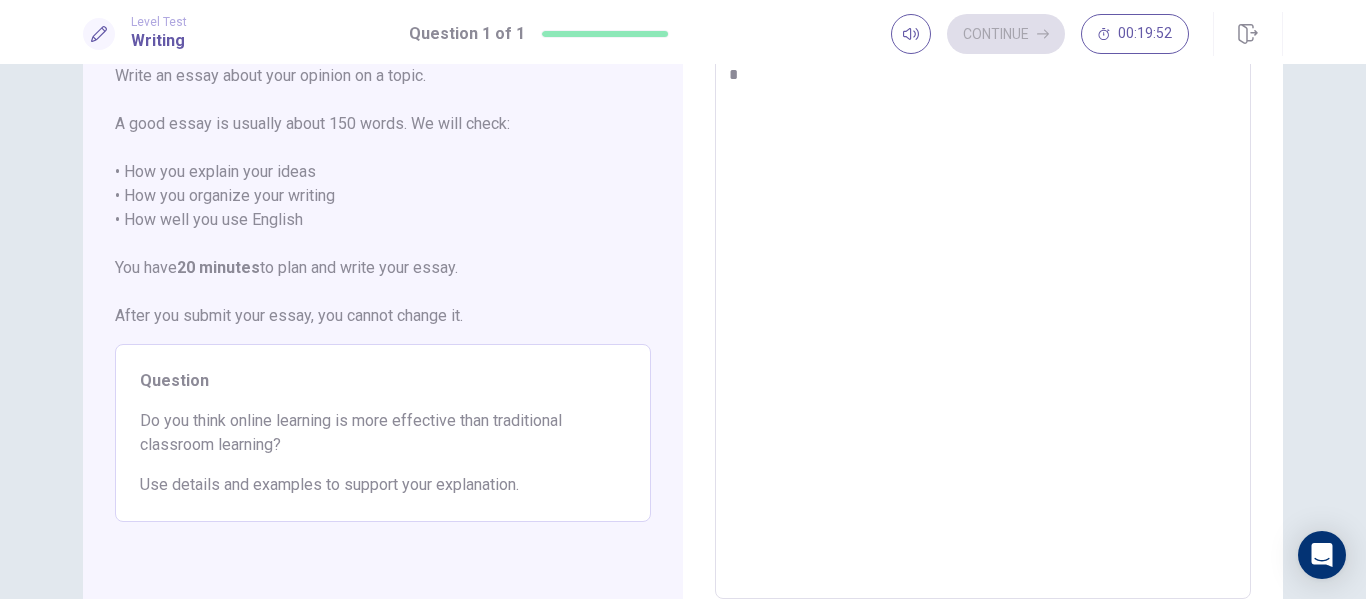 type on "**" 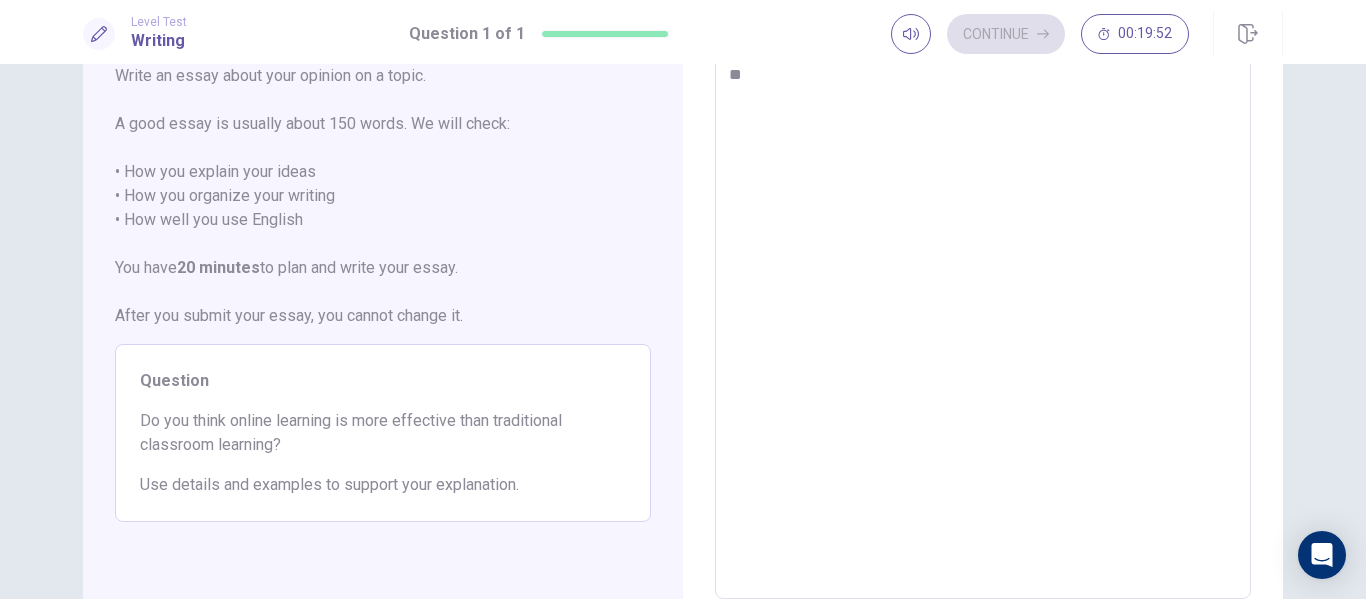 type on "*" 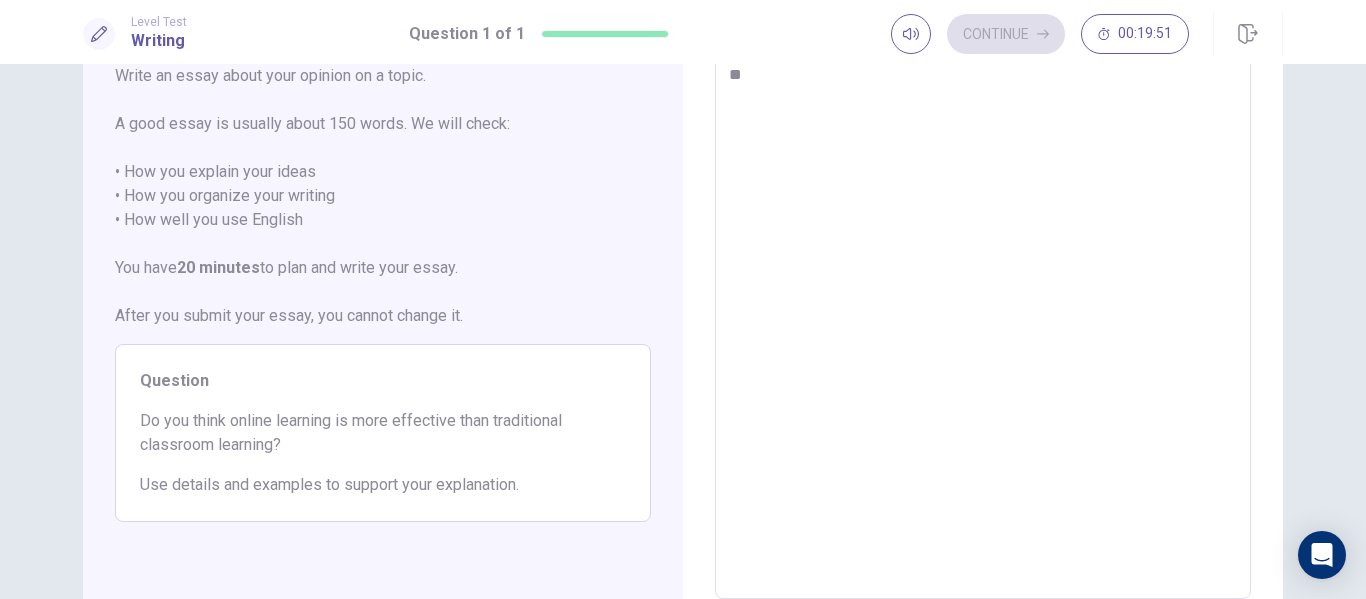 type on "***" 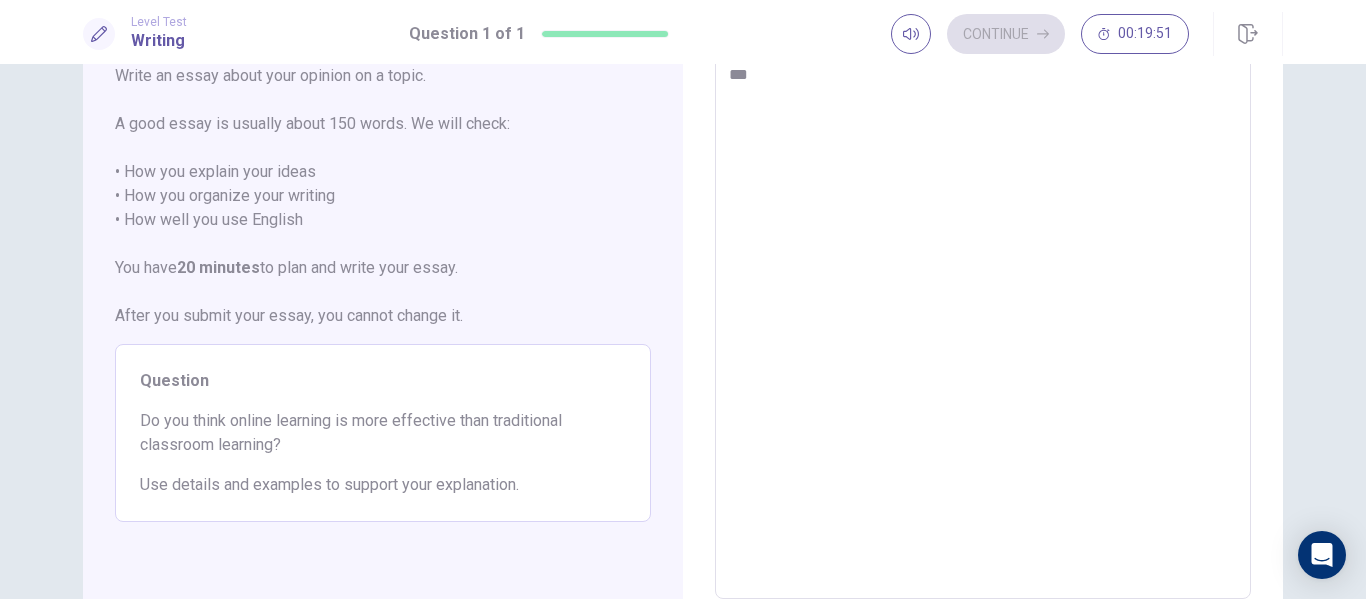 type on "*" 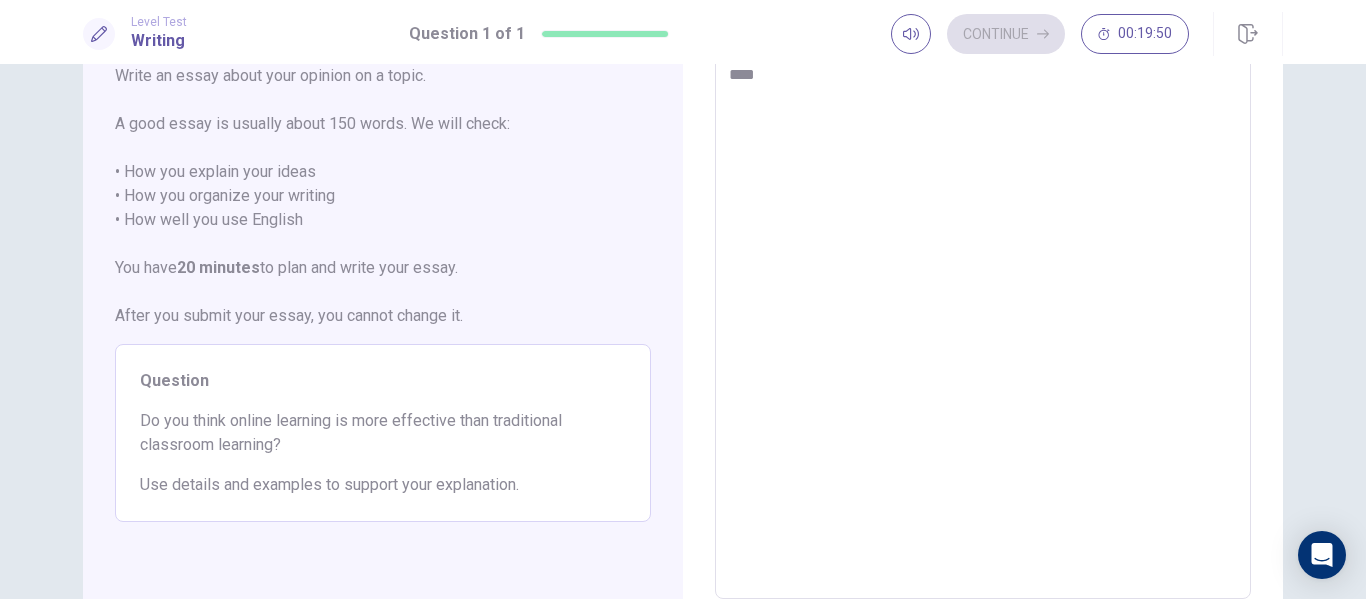 type on "*" 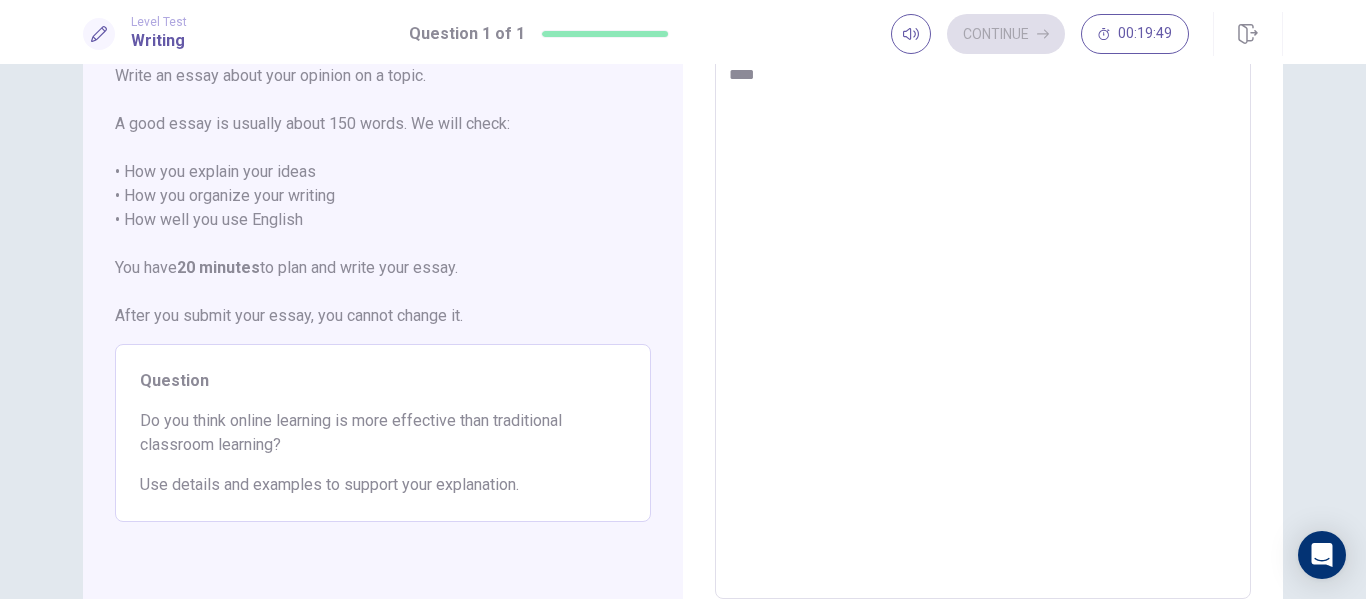 type on "*****" 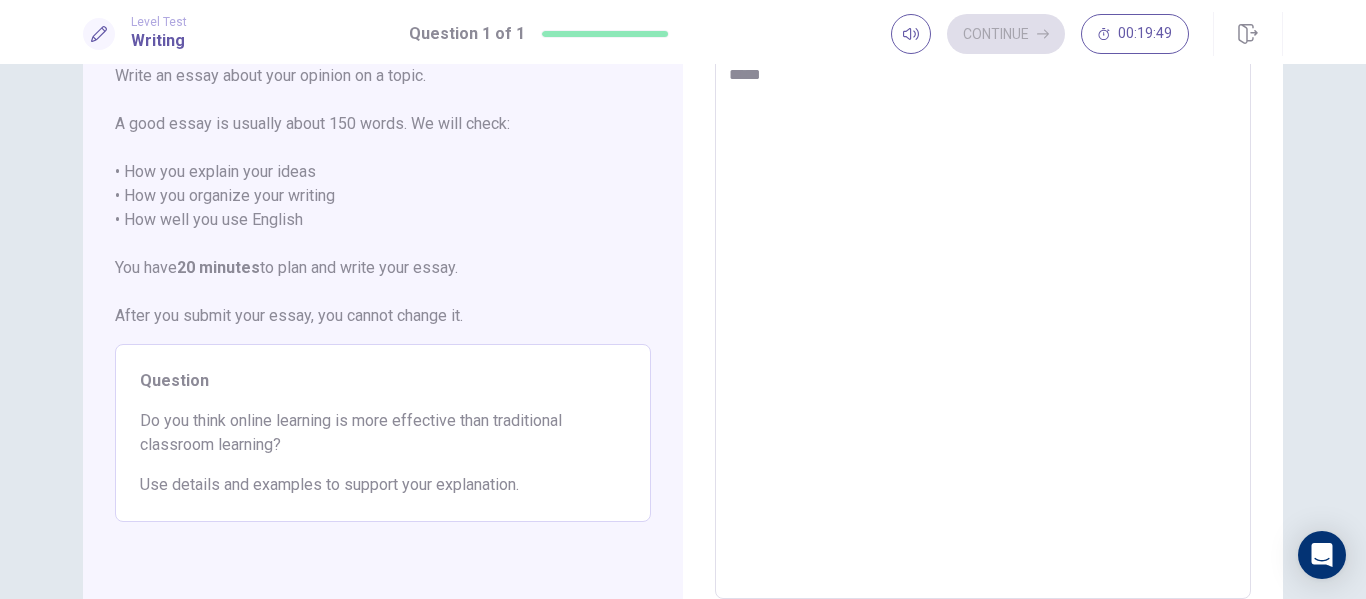 type on "*" 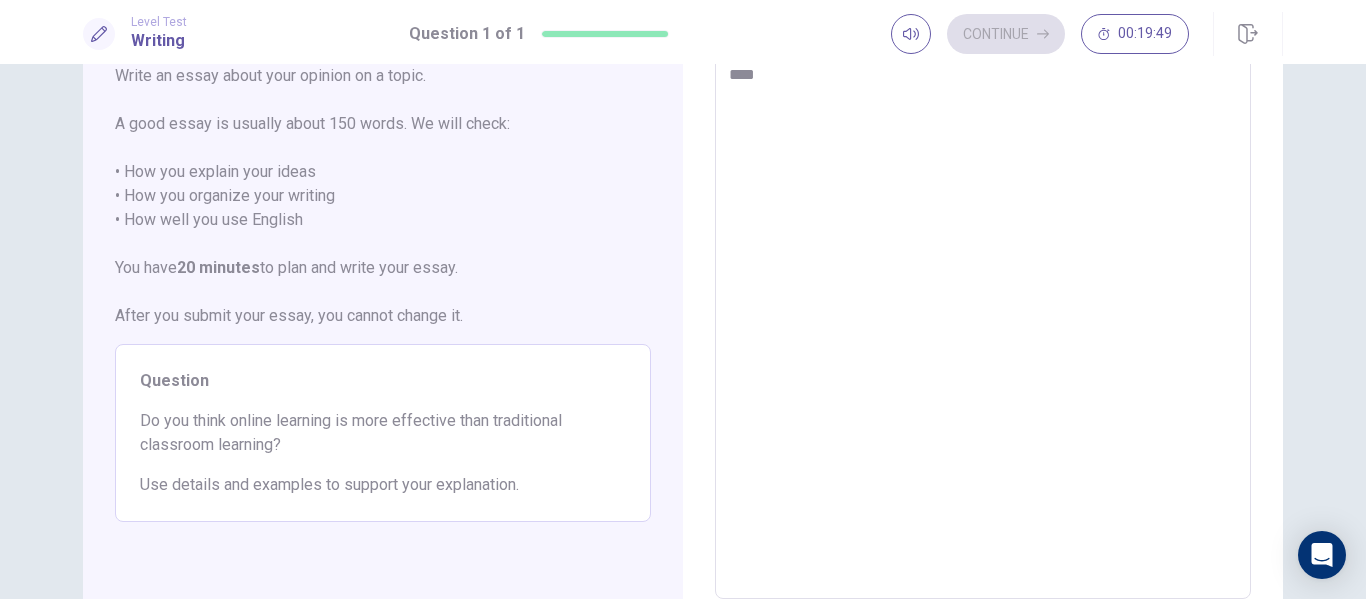 type on "*" 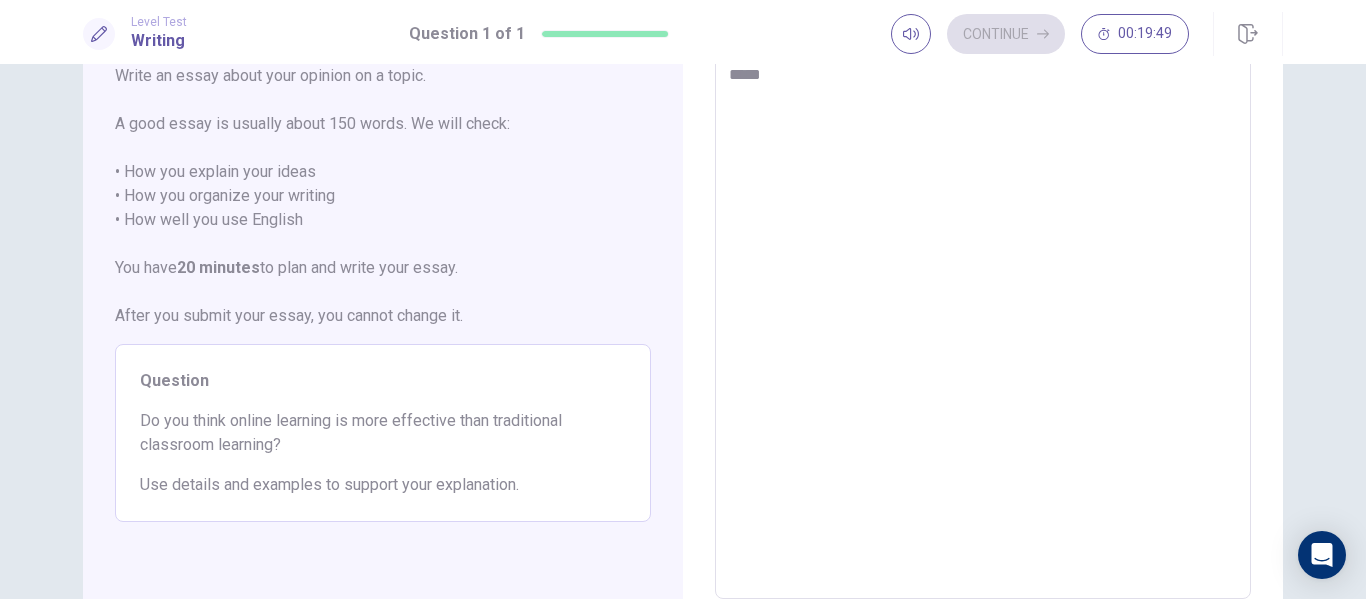 type on "*" 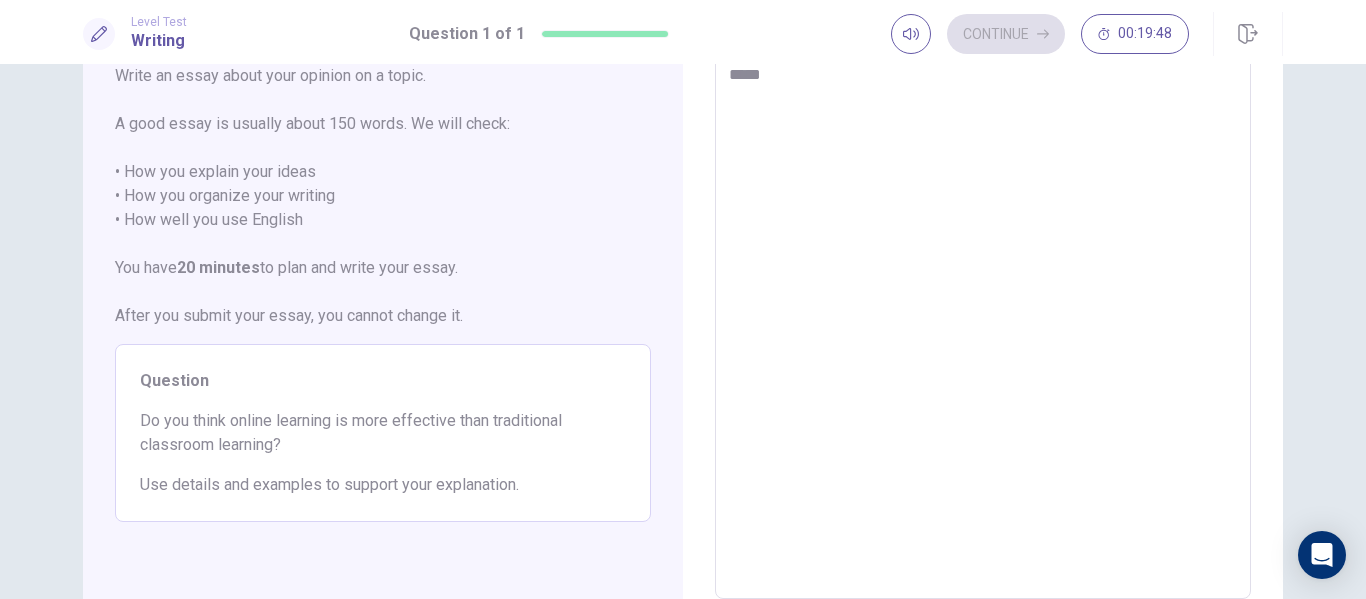 type on "******" 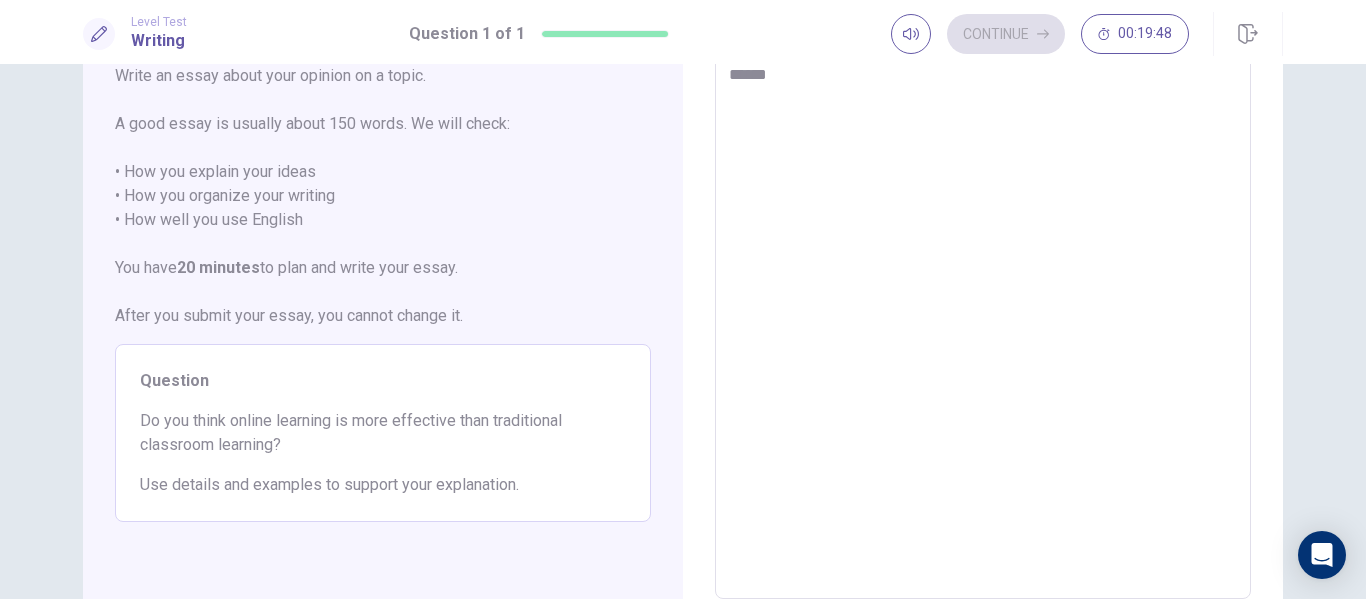 type on "*" 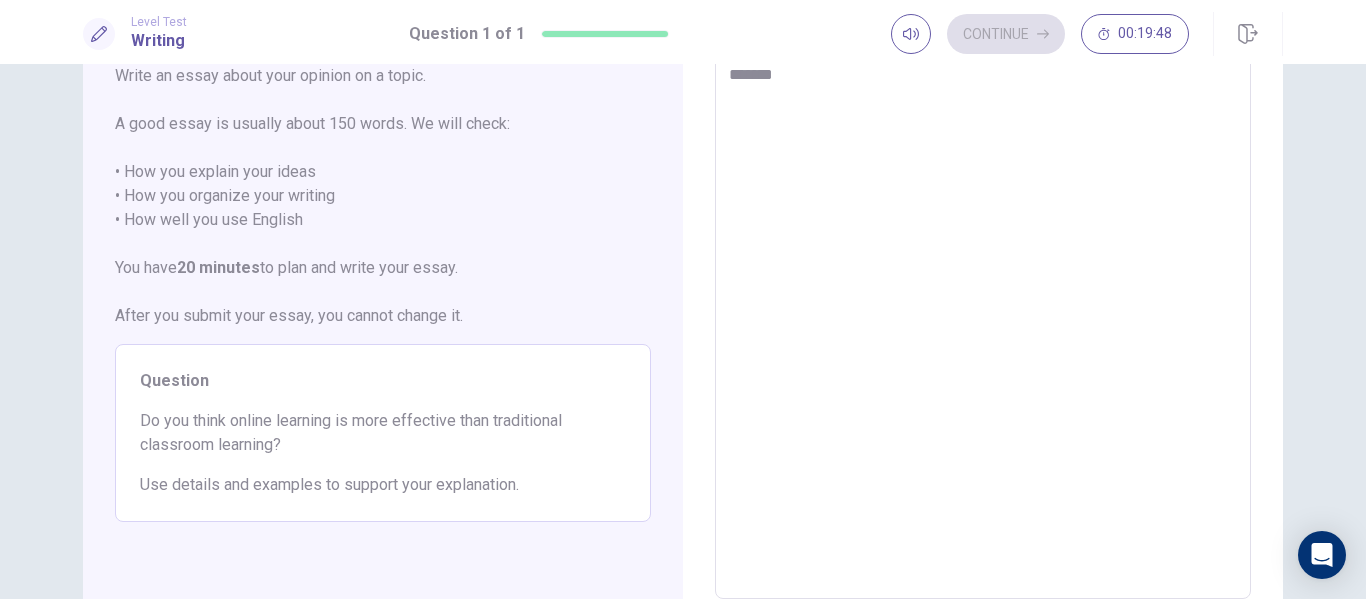 type on "*" 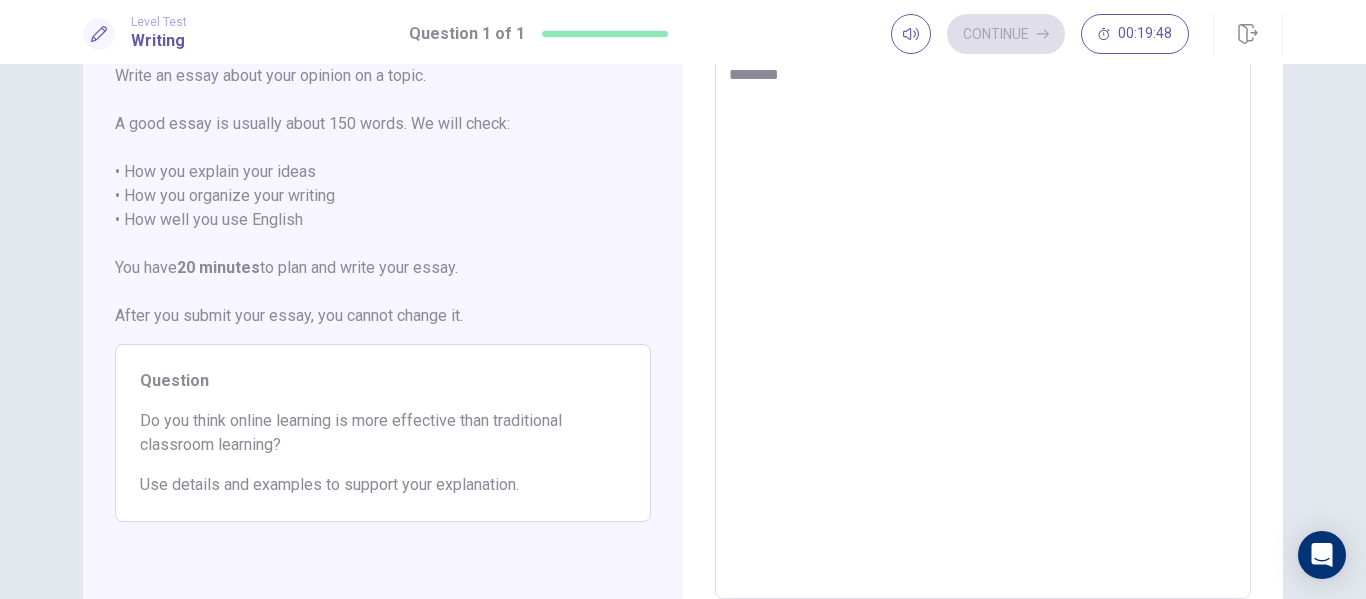 type on "*" 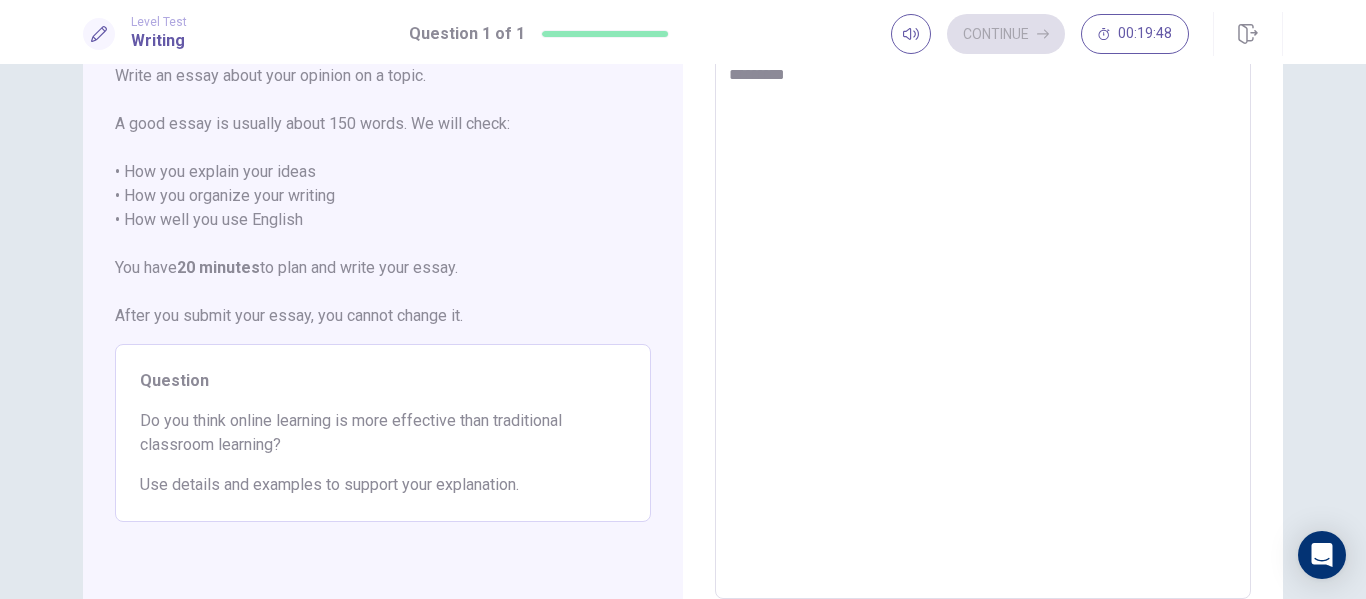 type on "*" 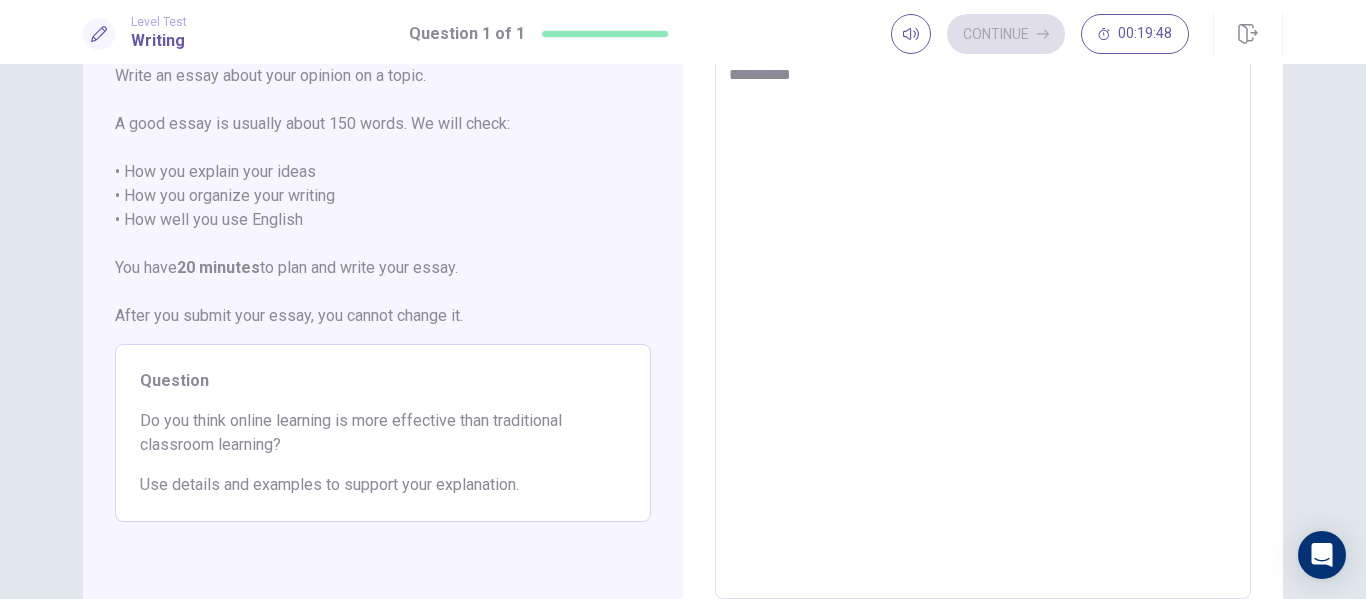 type on "*" 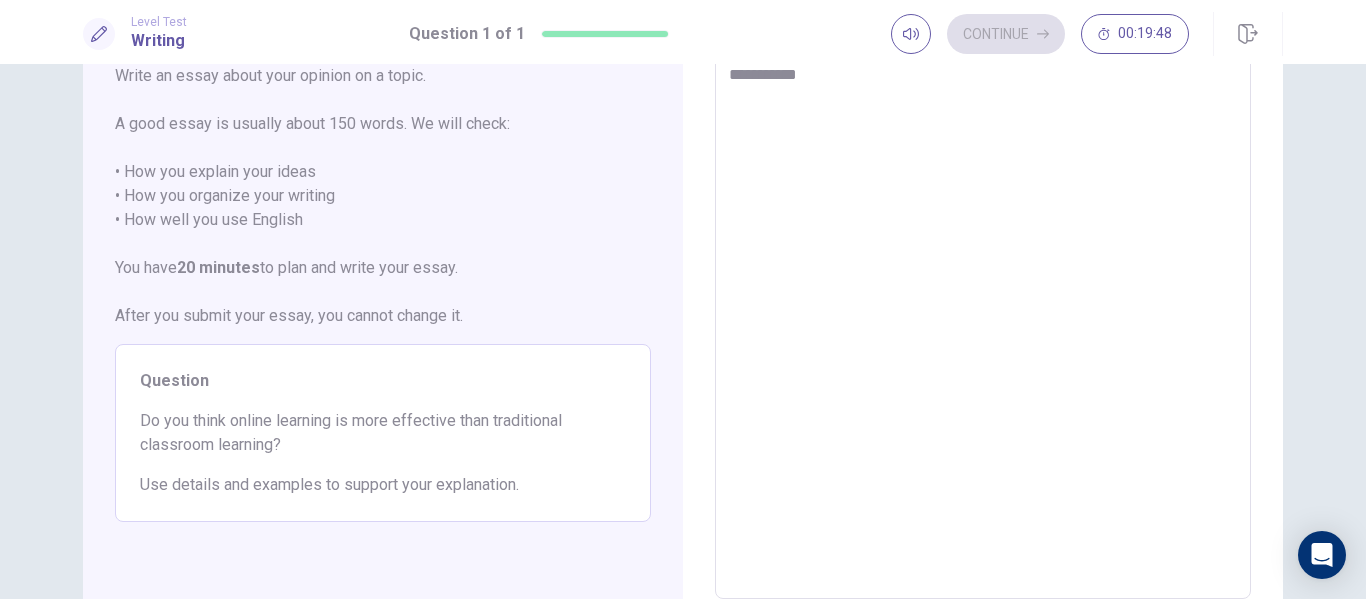 type on "*" 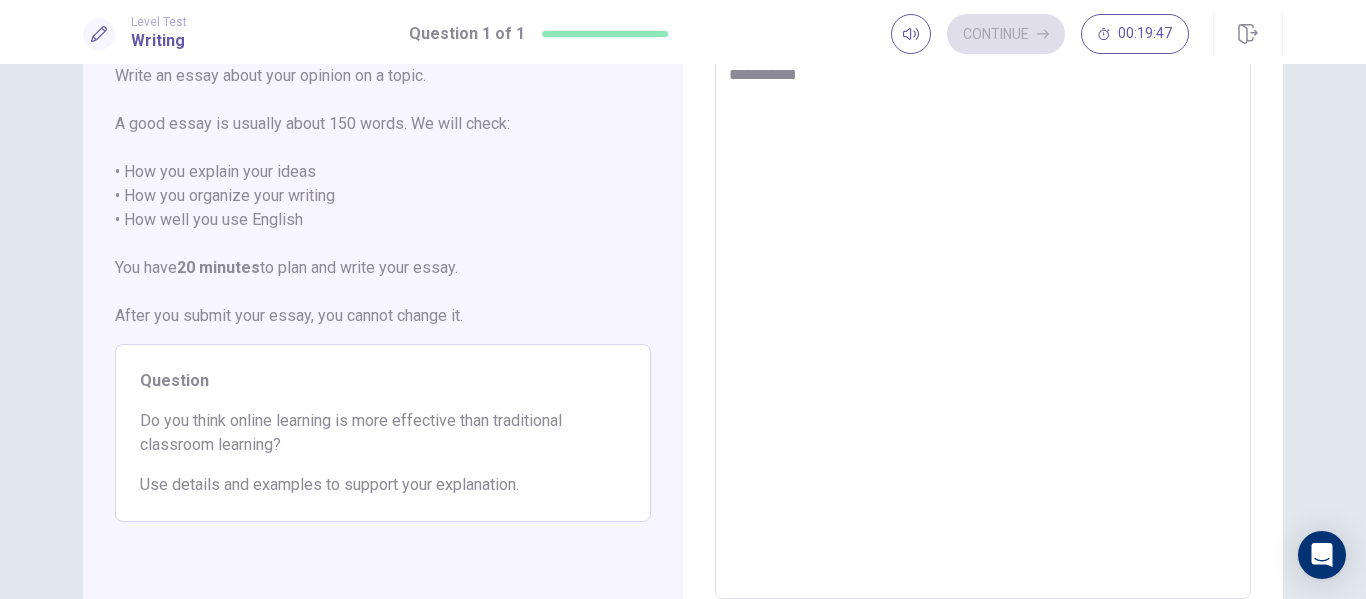 type on "**********" 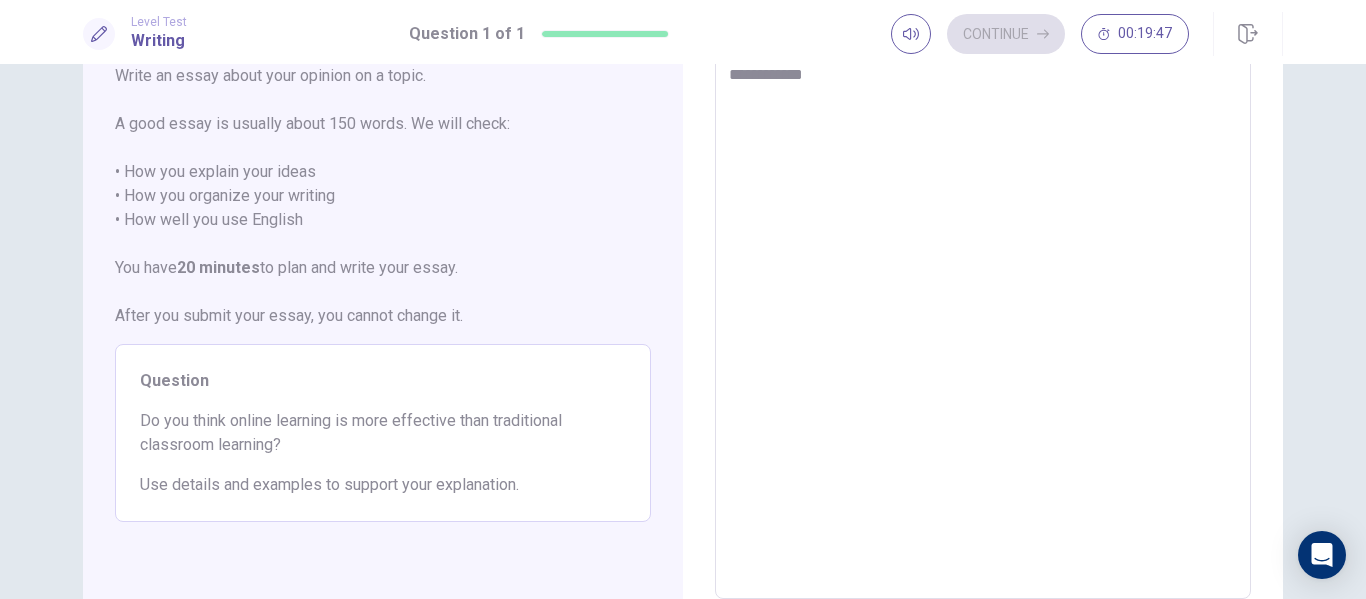 type on "*" 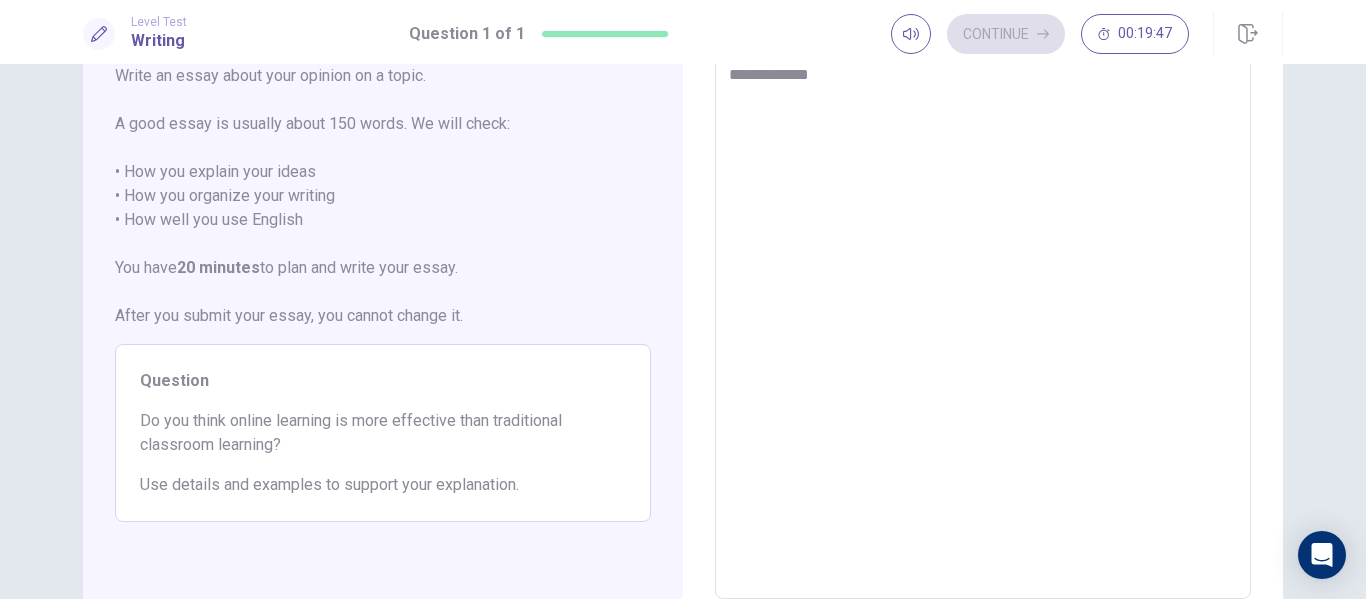 type on "*" 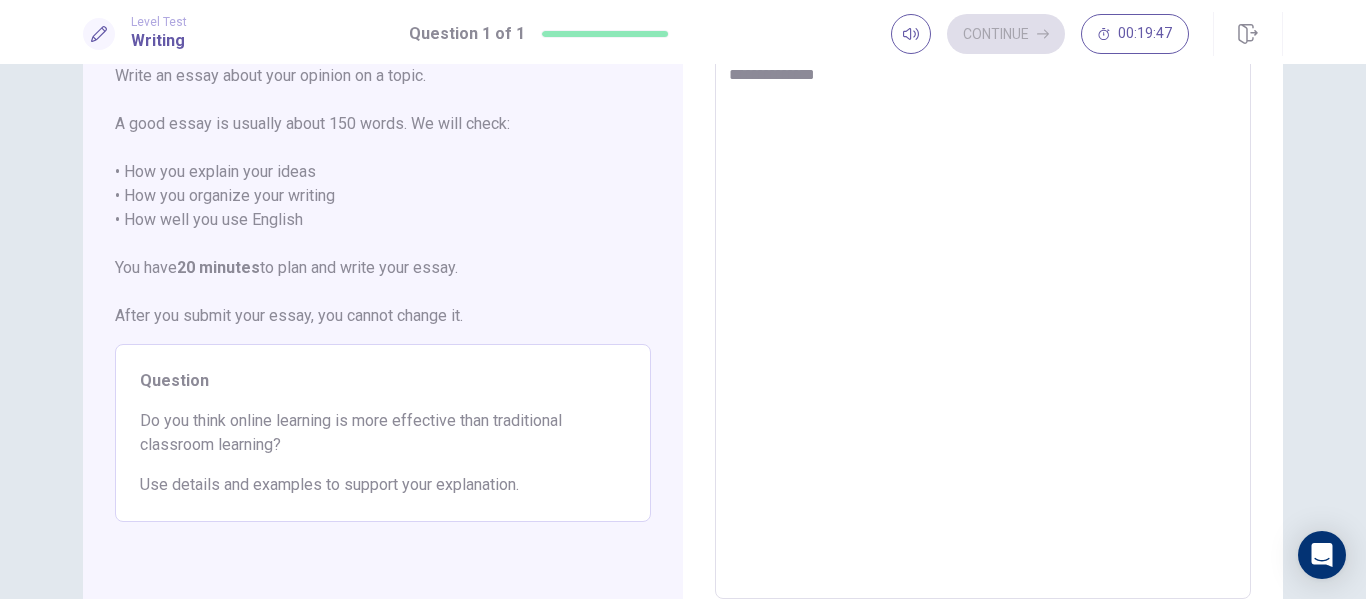 type on "*" 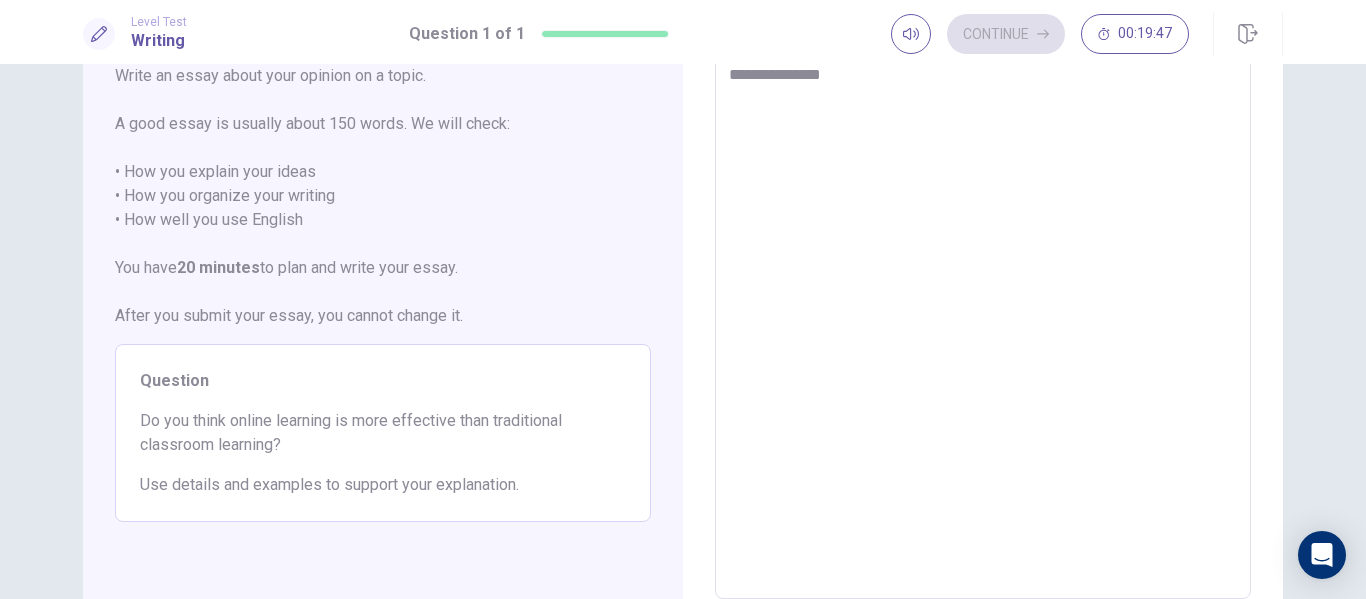 type on "*" 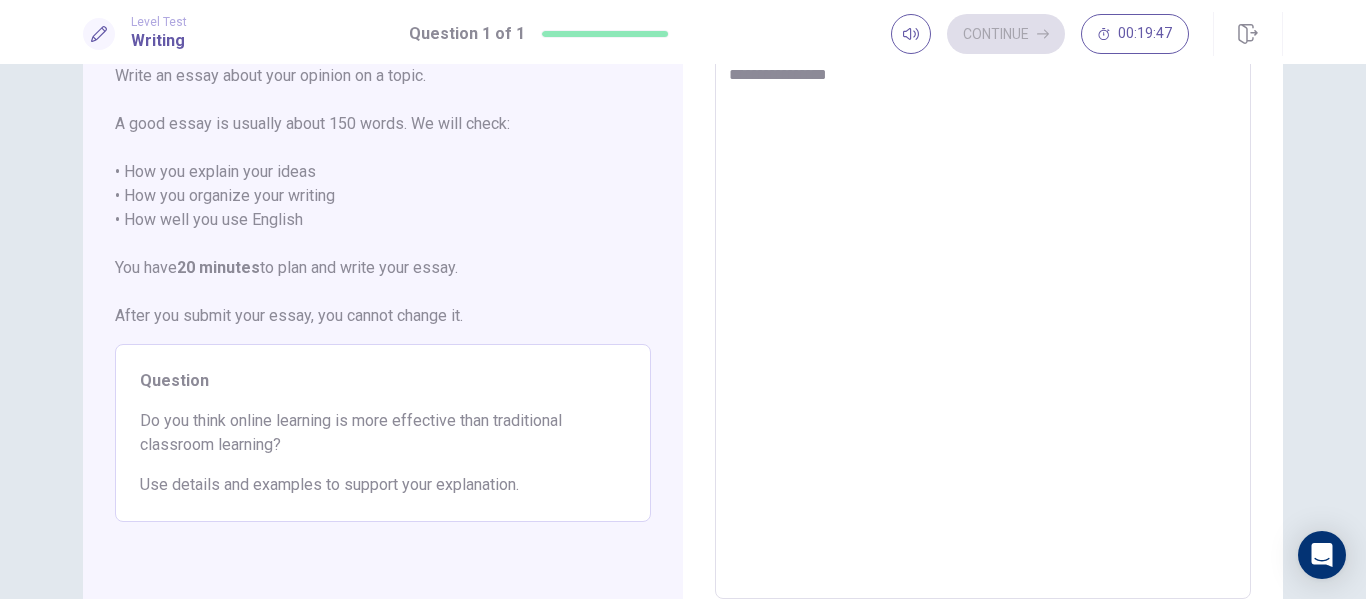 type on "*" 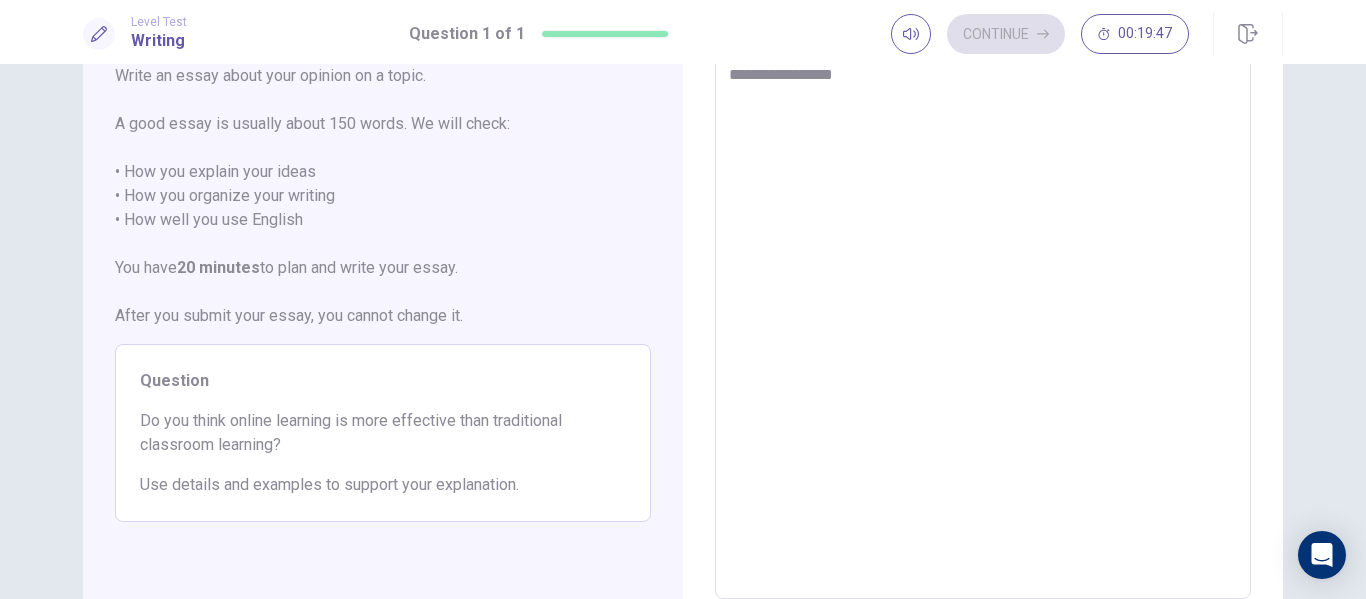 type on "*" 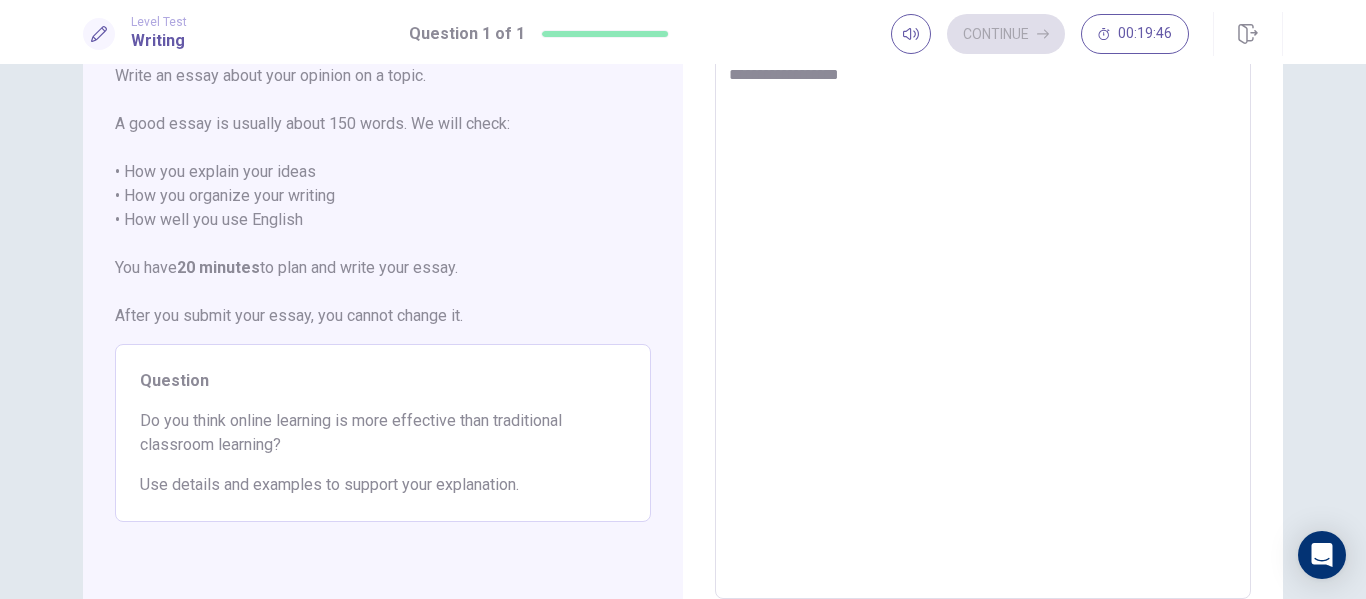 type on "*" 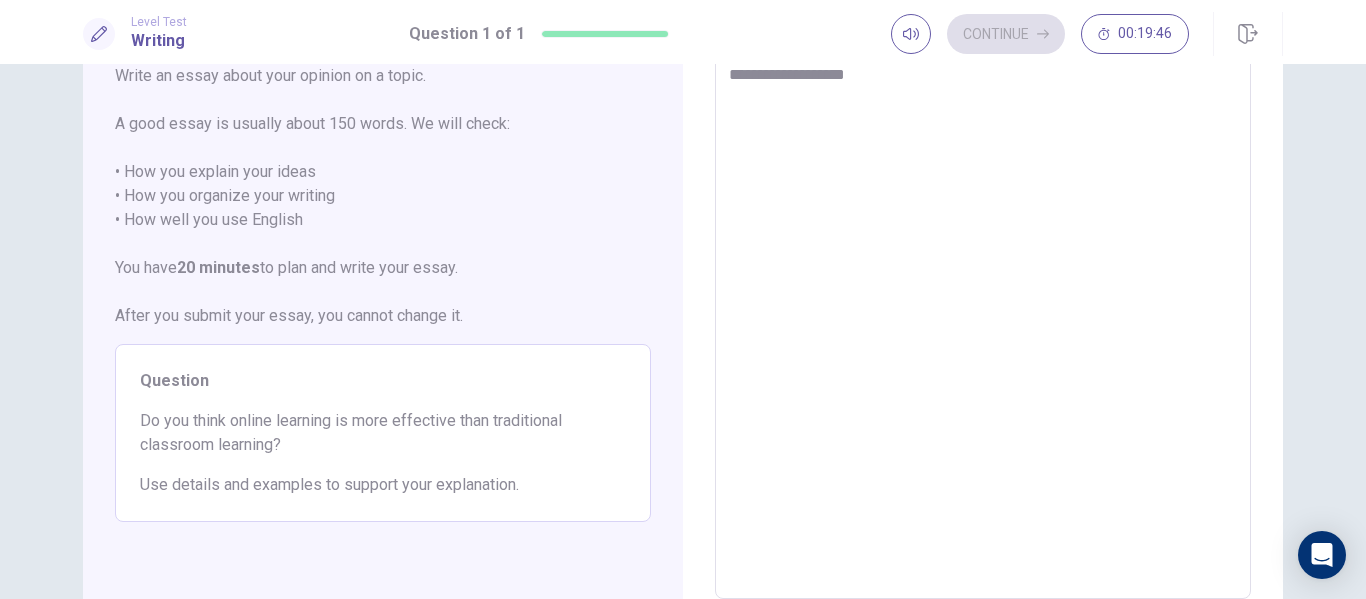 type on "*" 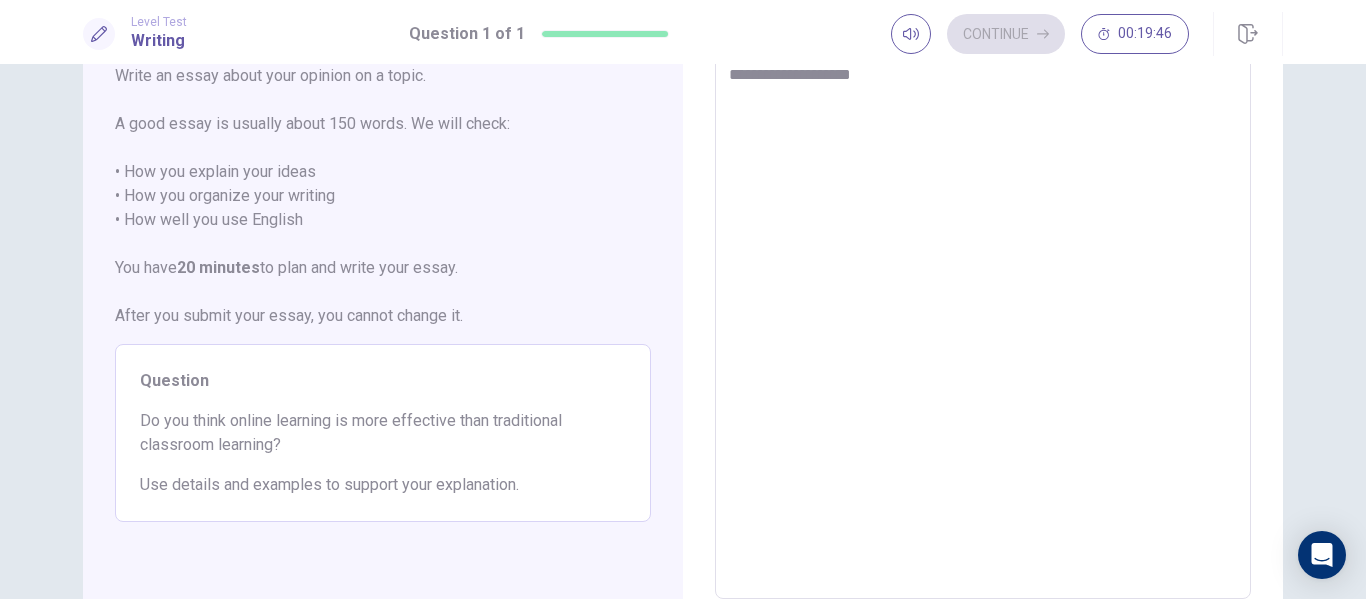 type on "**********" 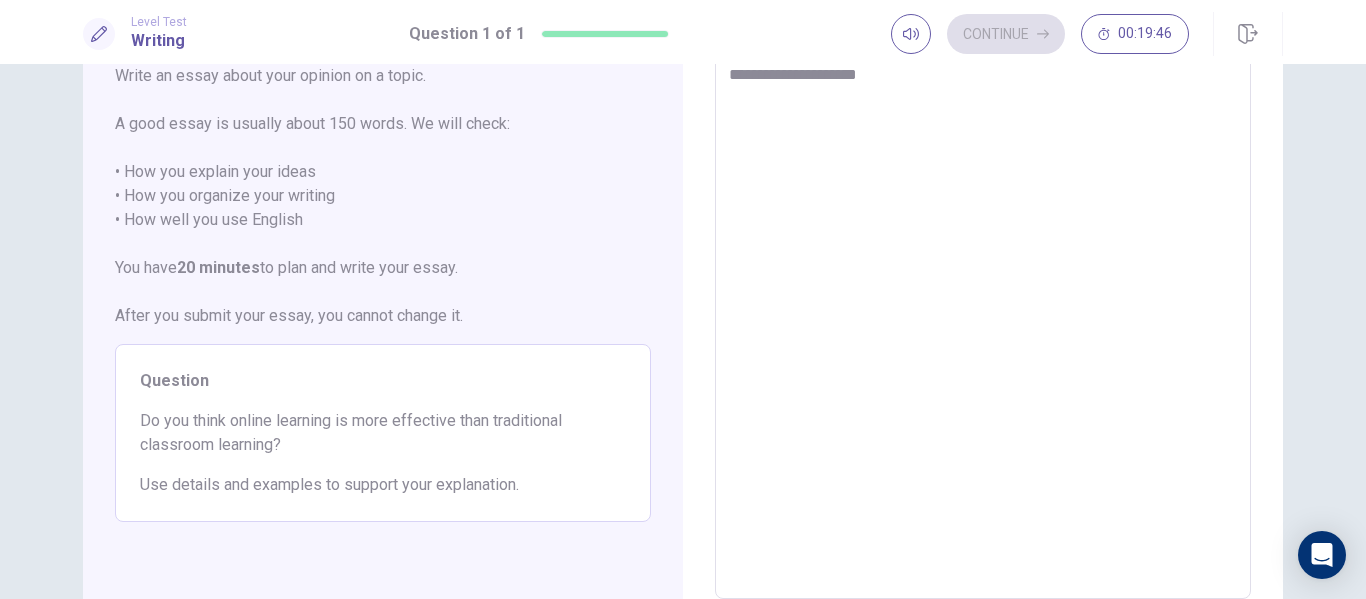 type on "*" 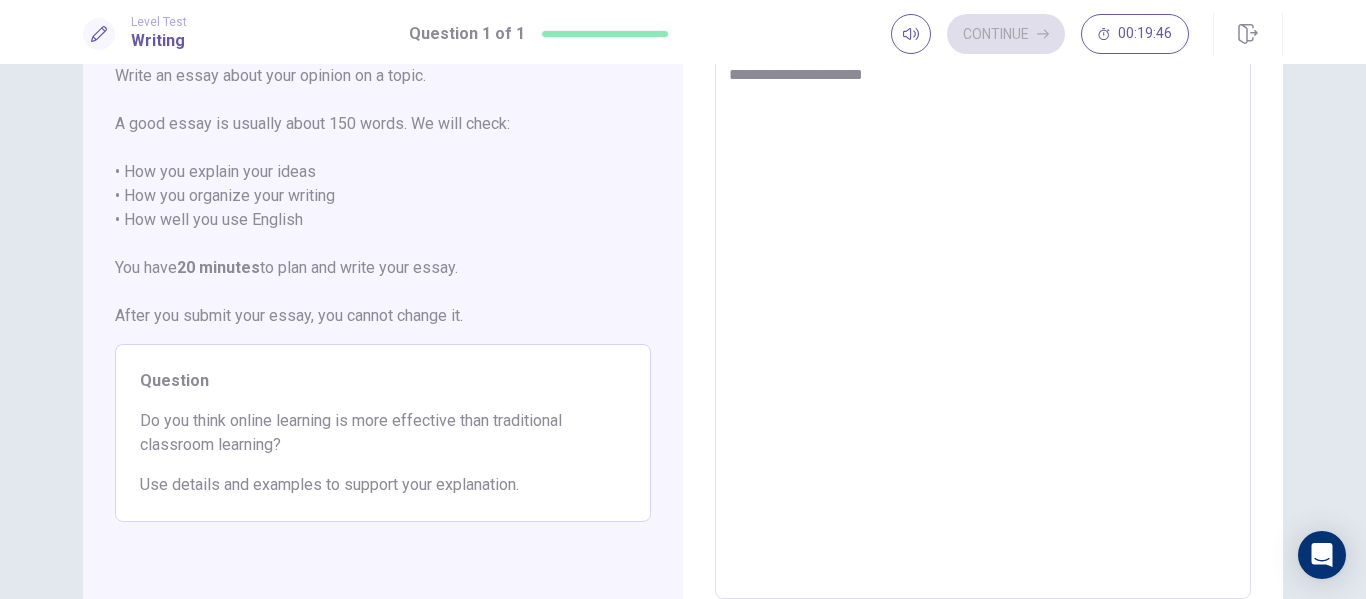 type on "*" 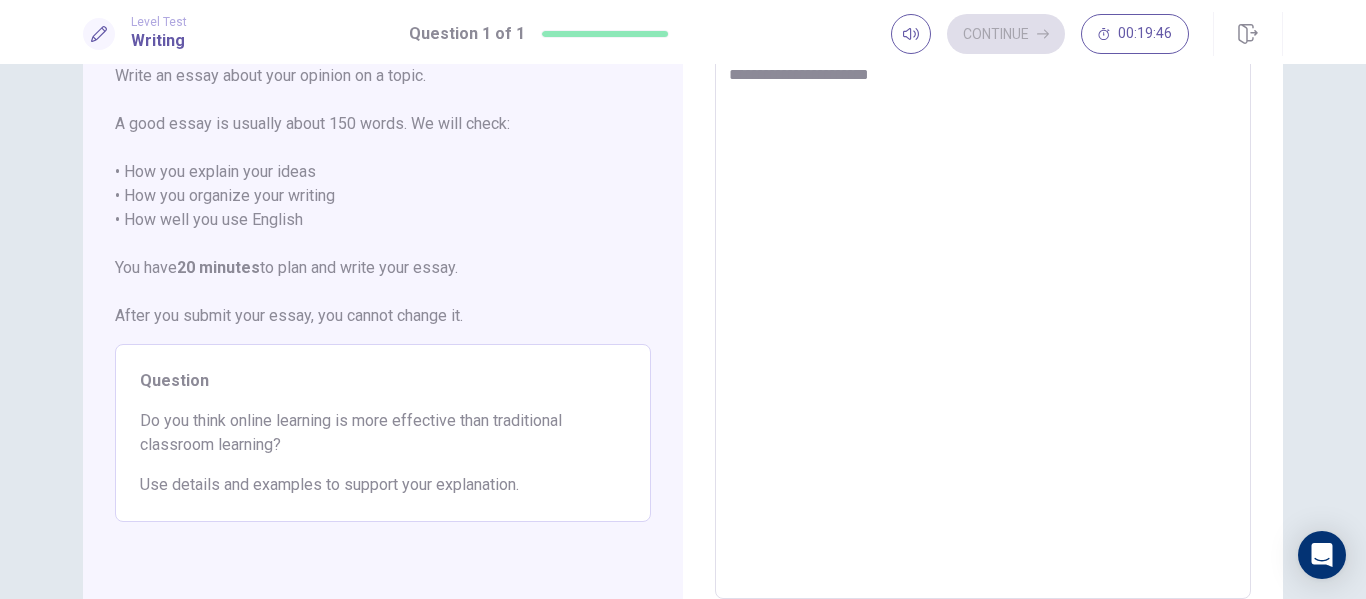 type on "*" 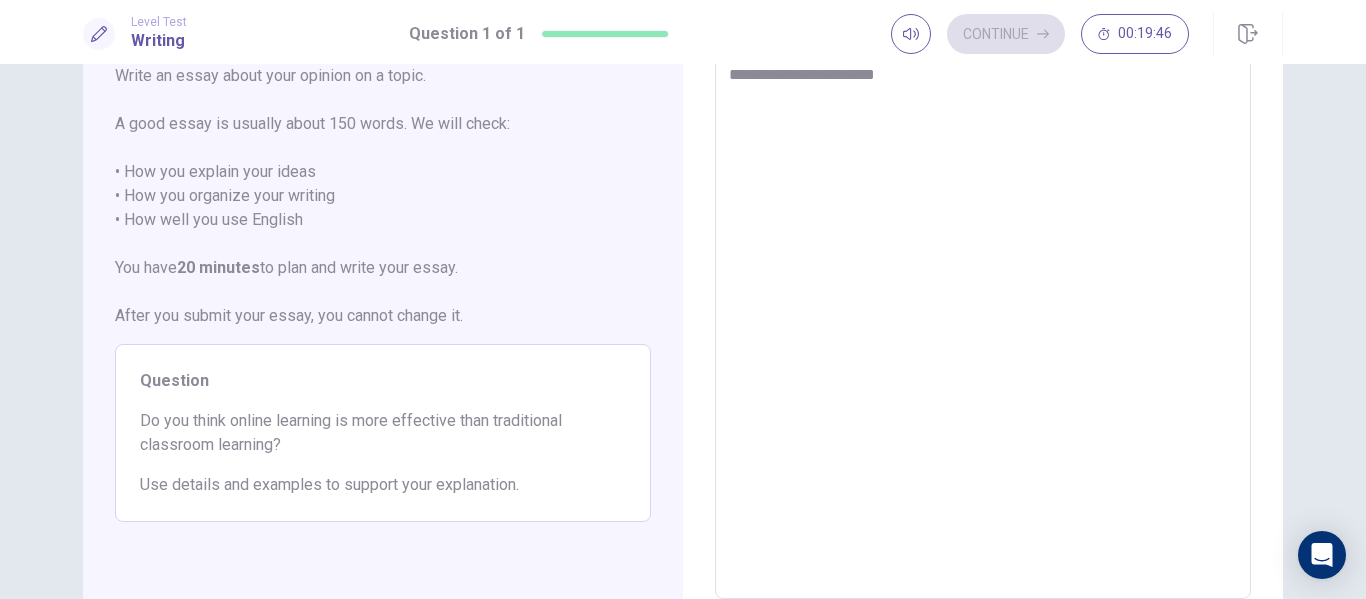 type on "*" 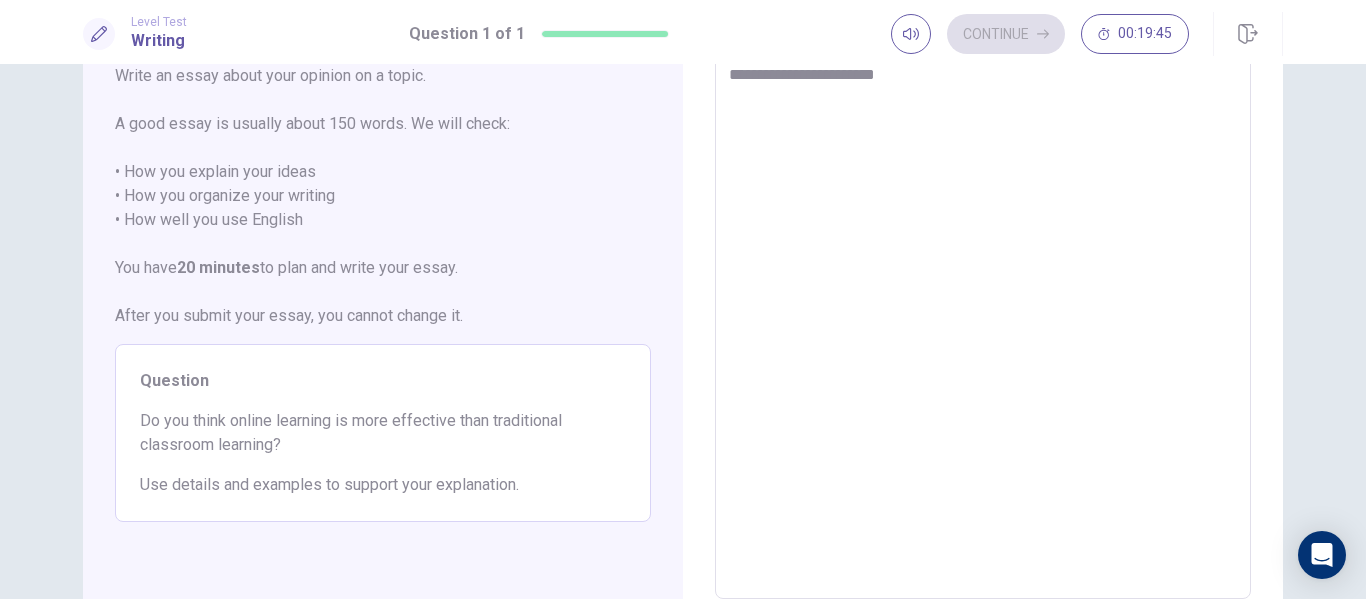type on "**********" 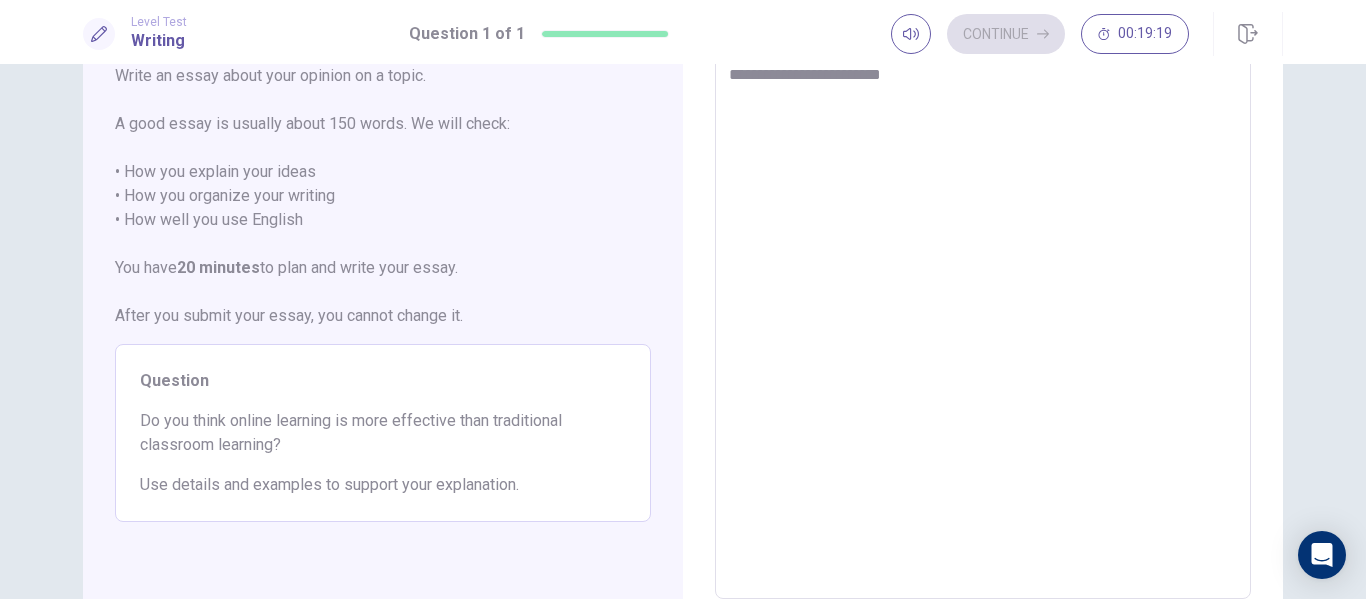 type on "*" 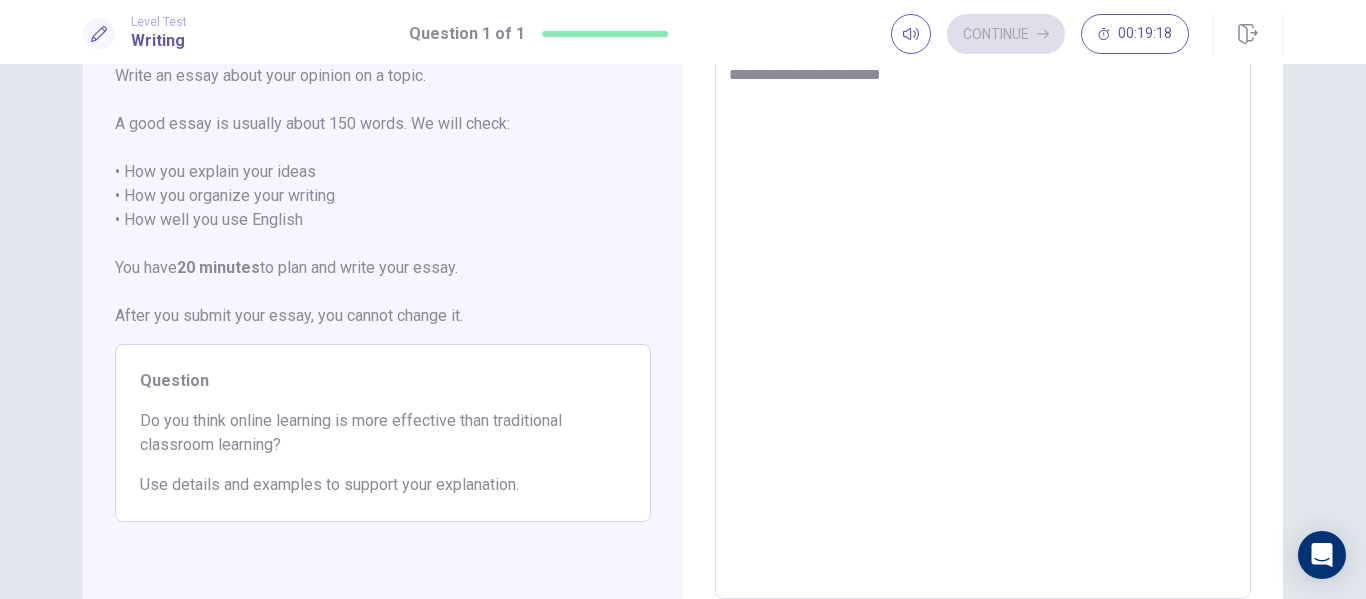 type on "**********" 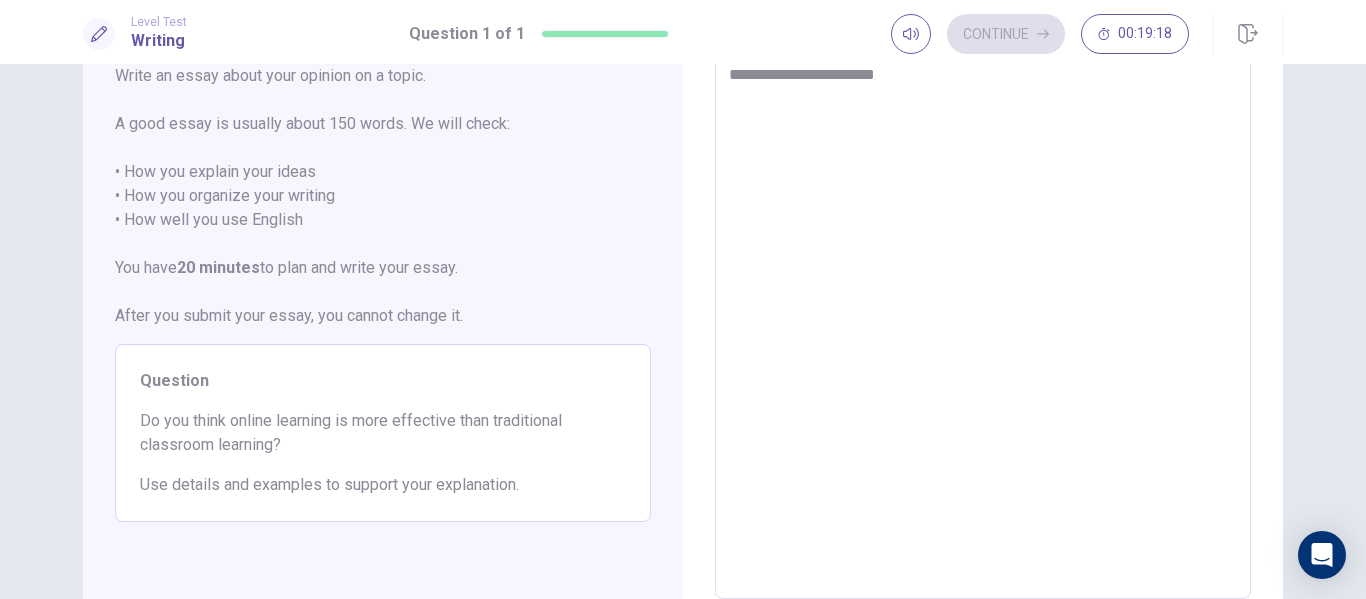 type on "*" 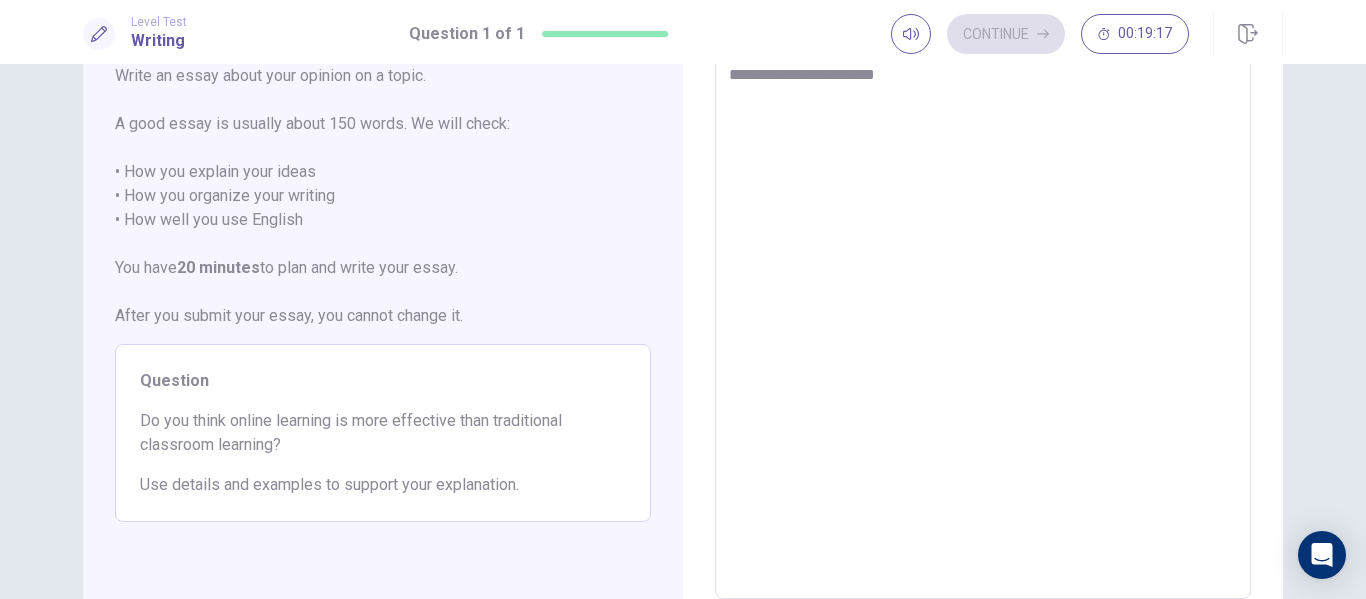 type on "**********" 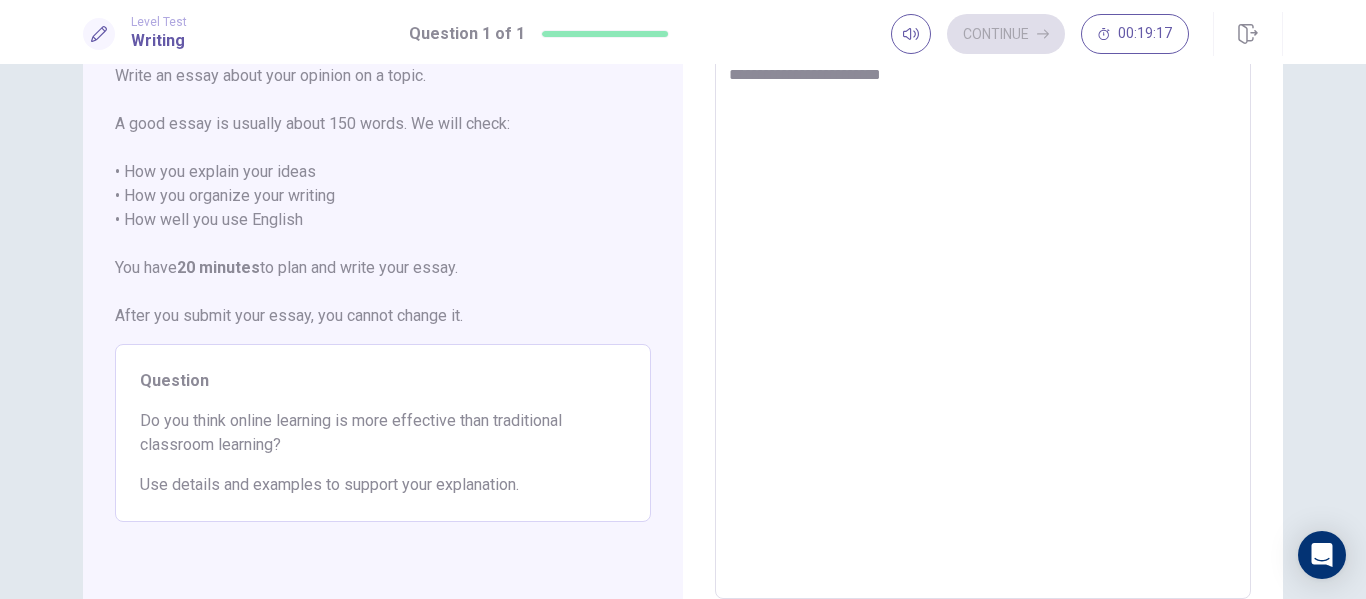 type on "*" 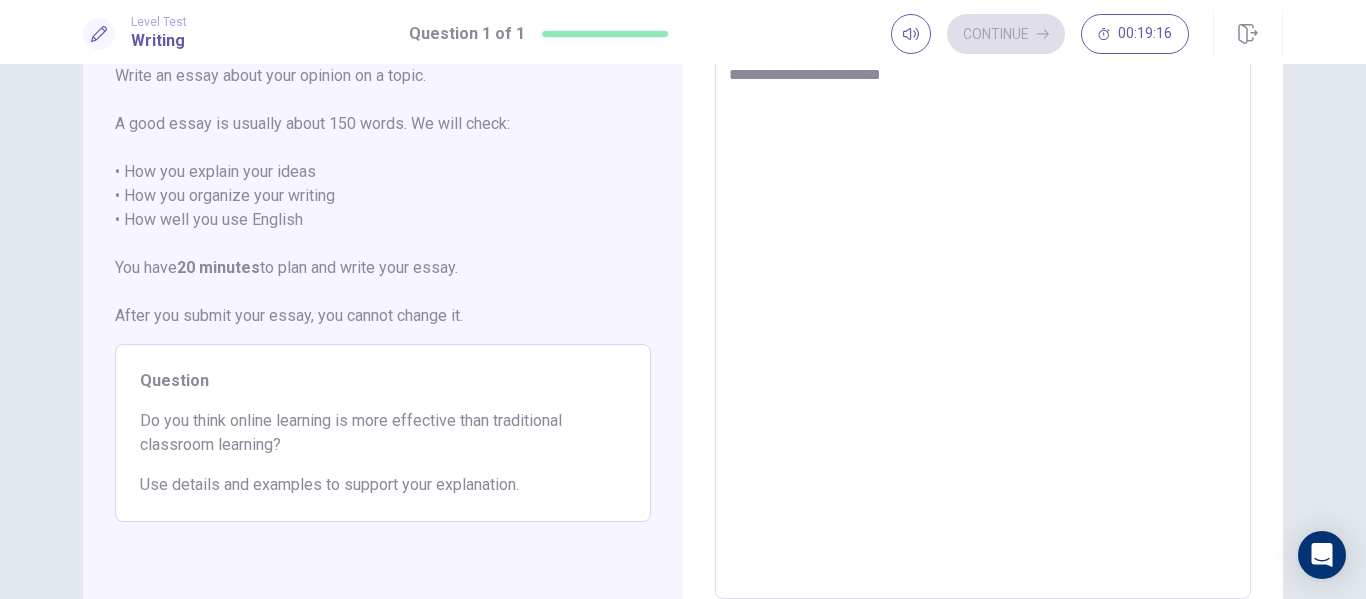 type on "**********" 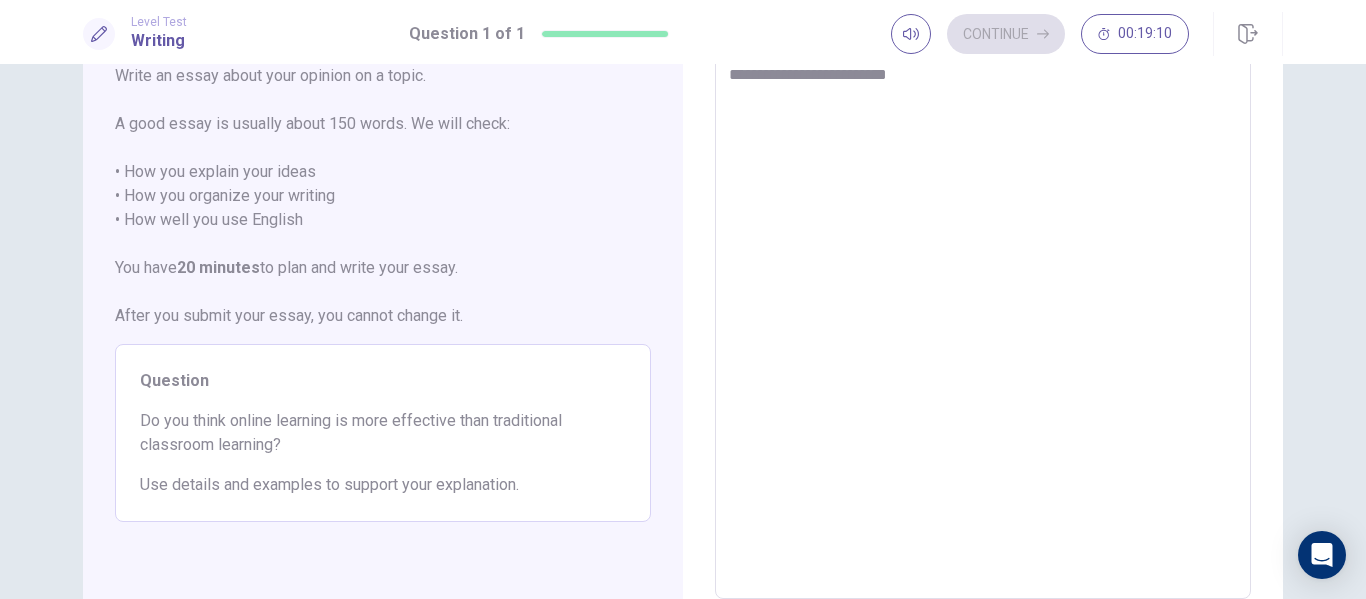 type on "*" 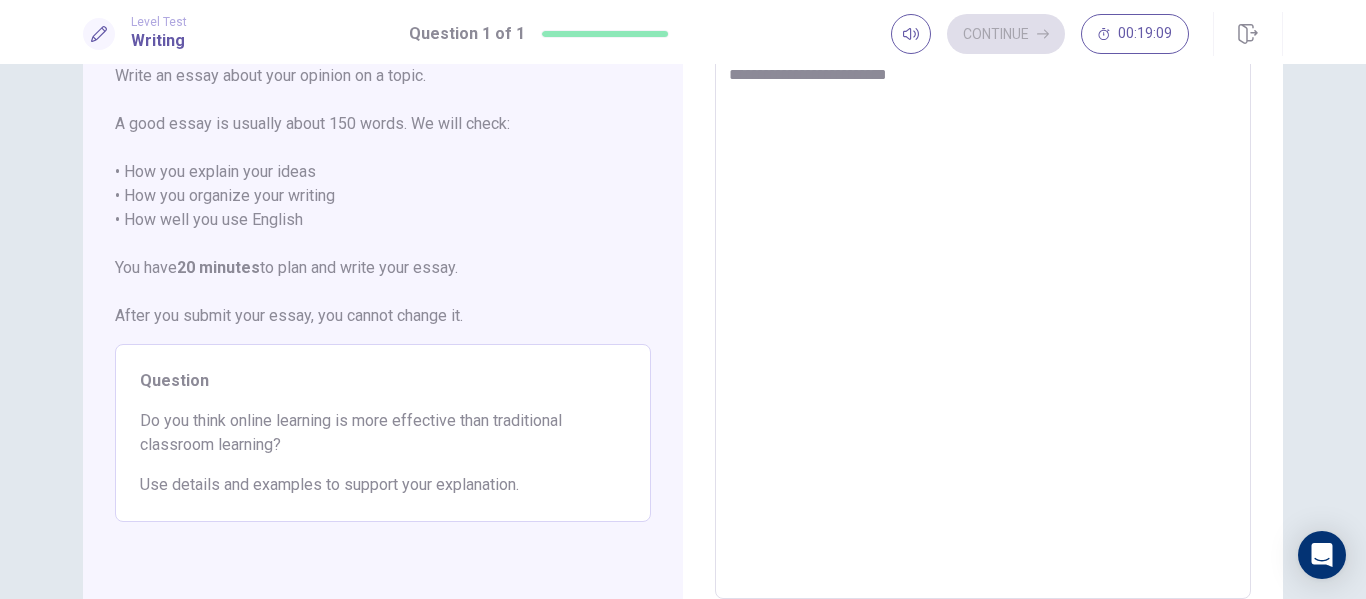 type on "**********" 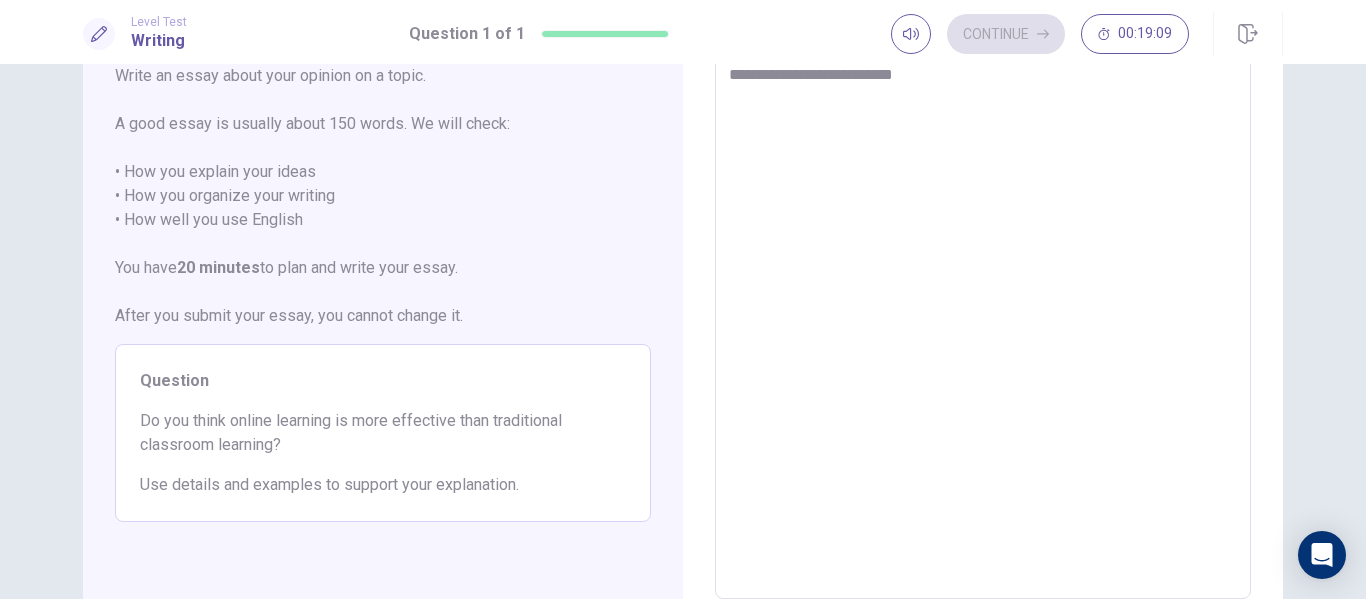 type on "*" 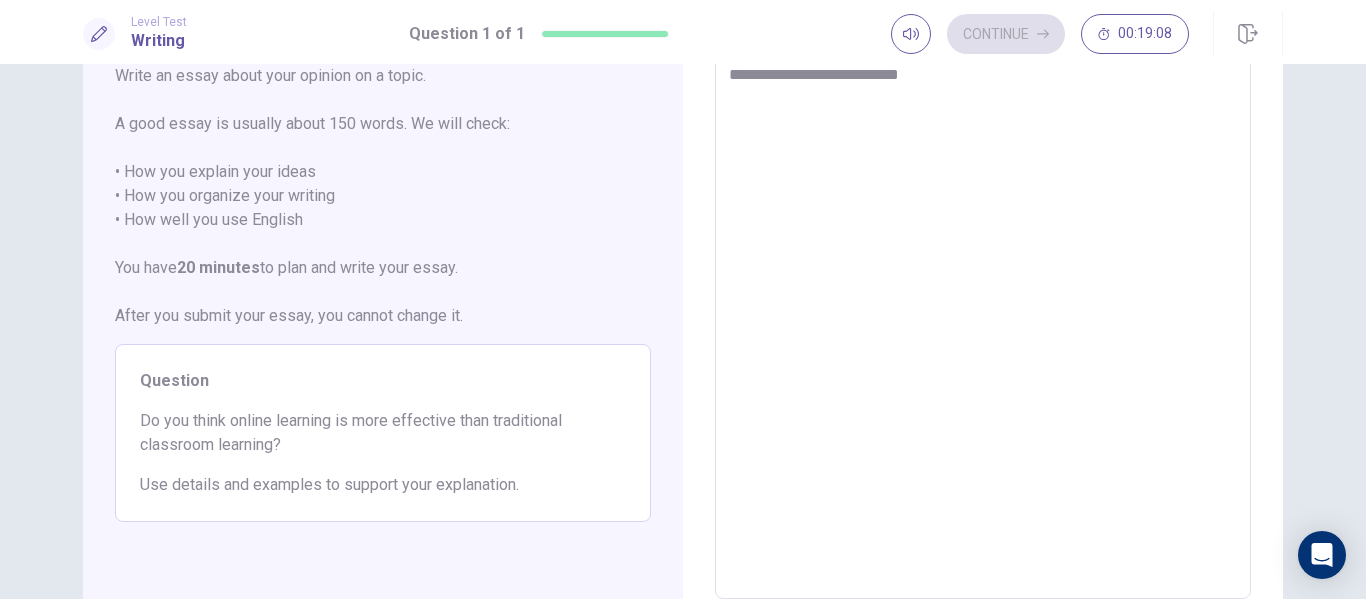 type on "**********" 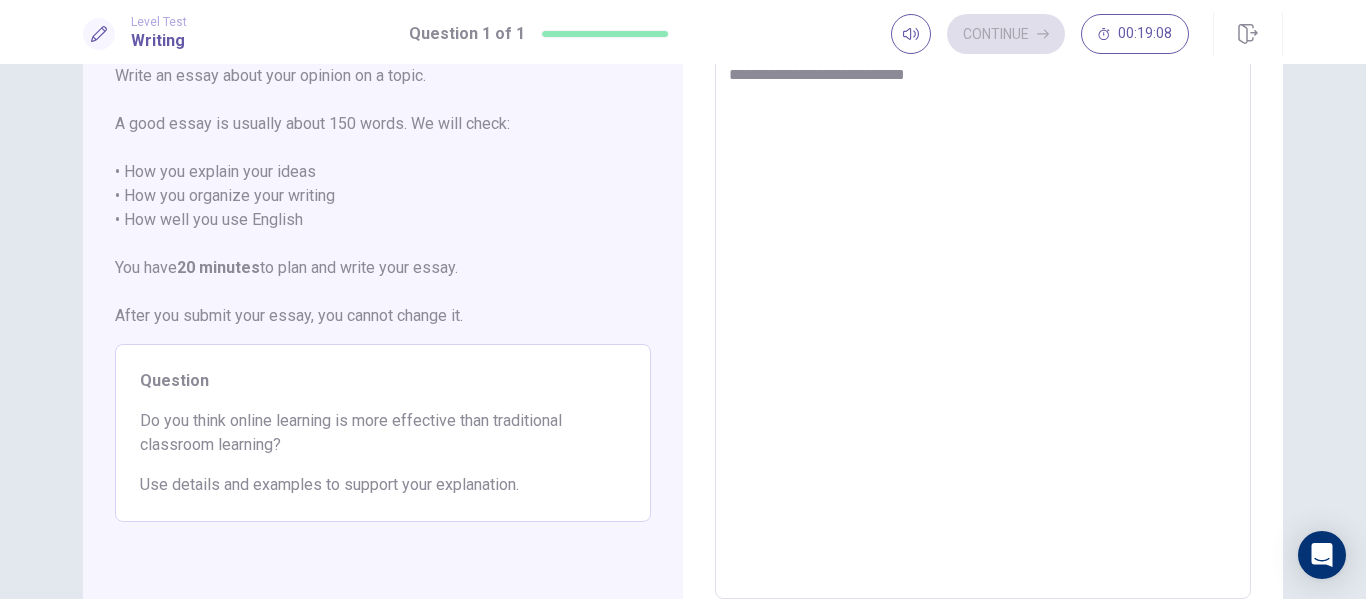 type on "*" 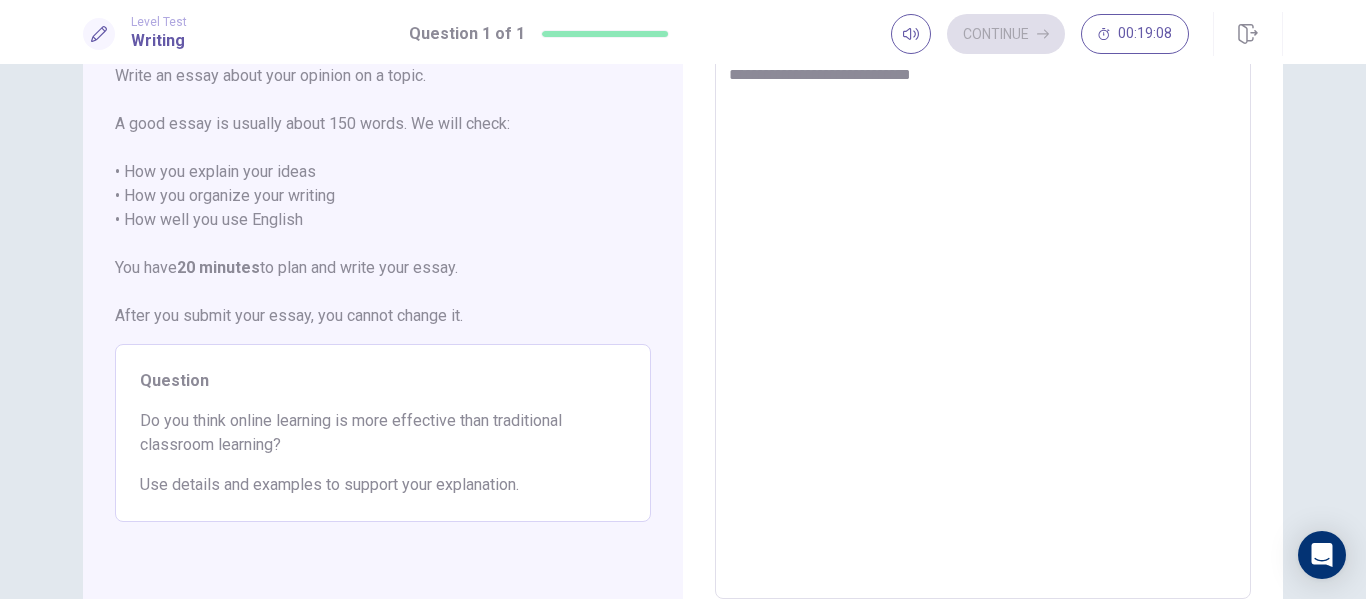 type on "*" 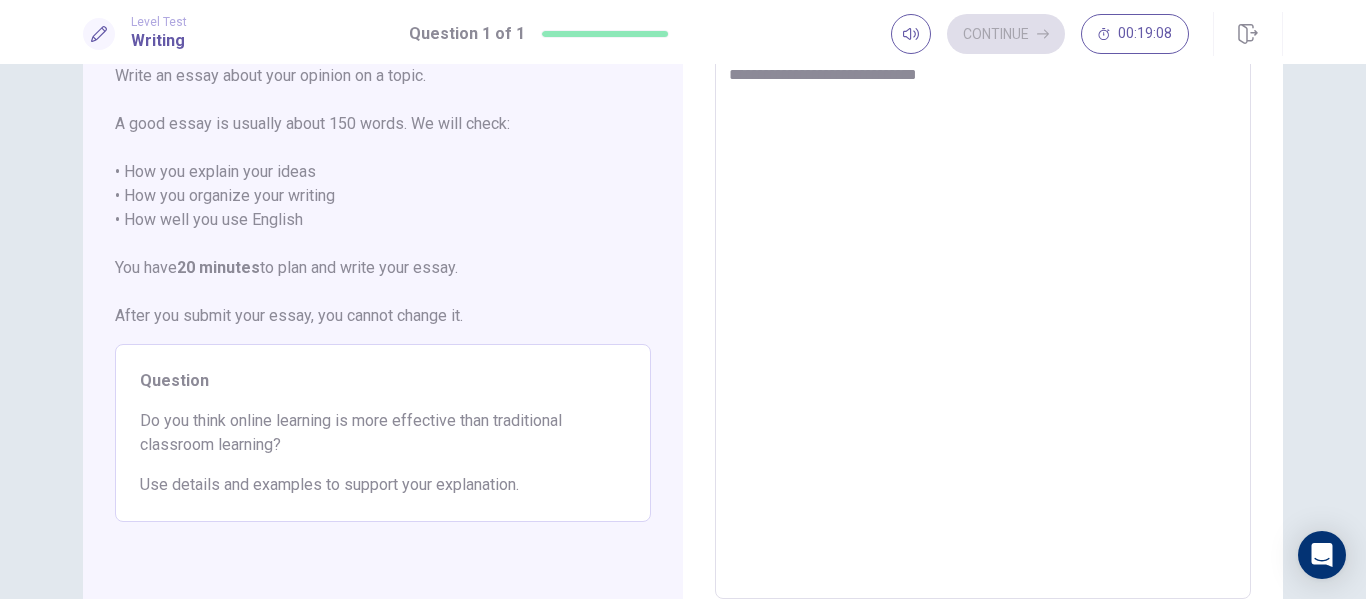 type on "*" 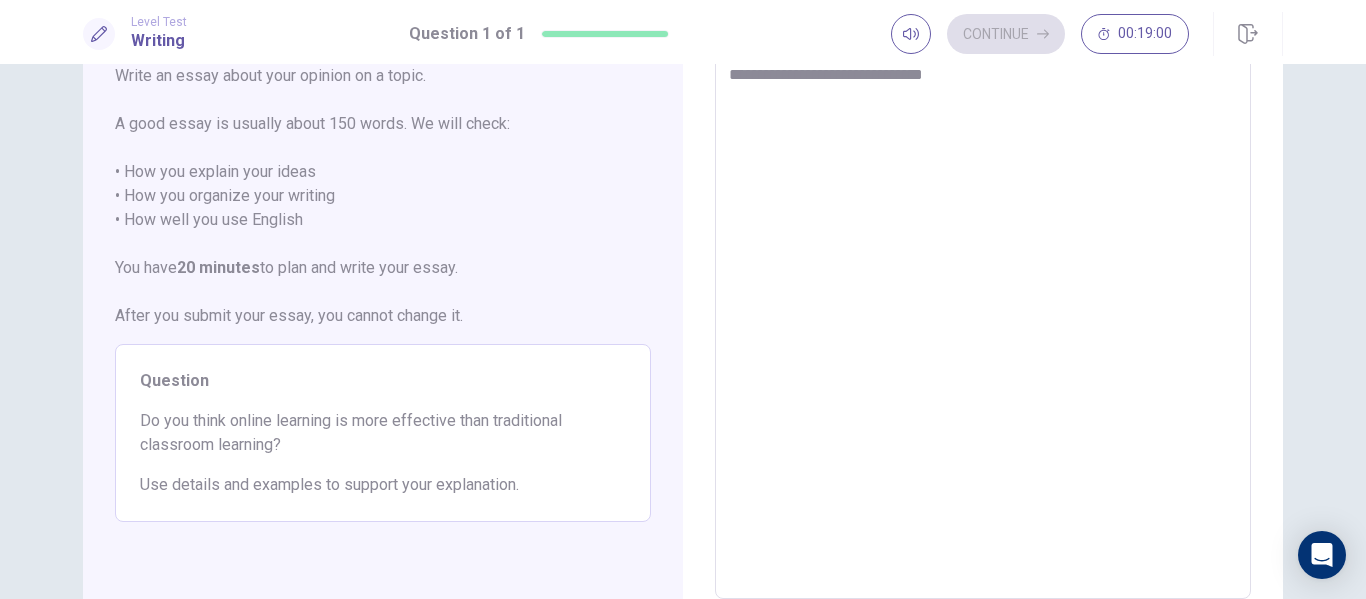 type on "*" 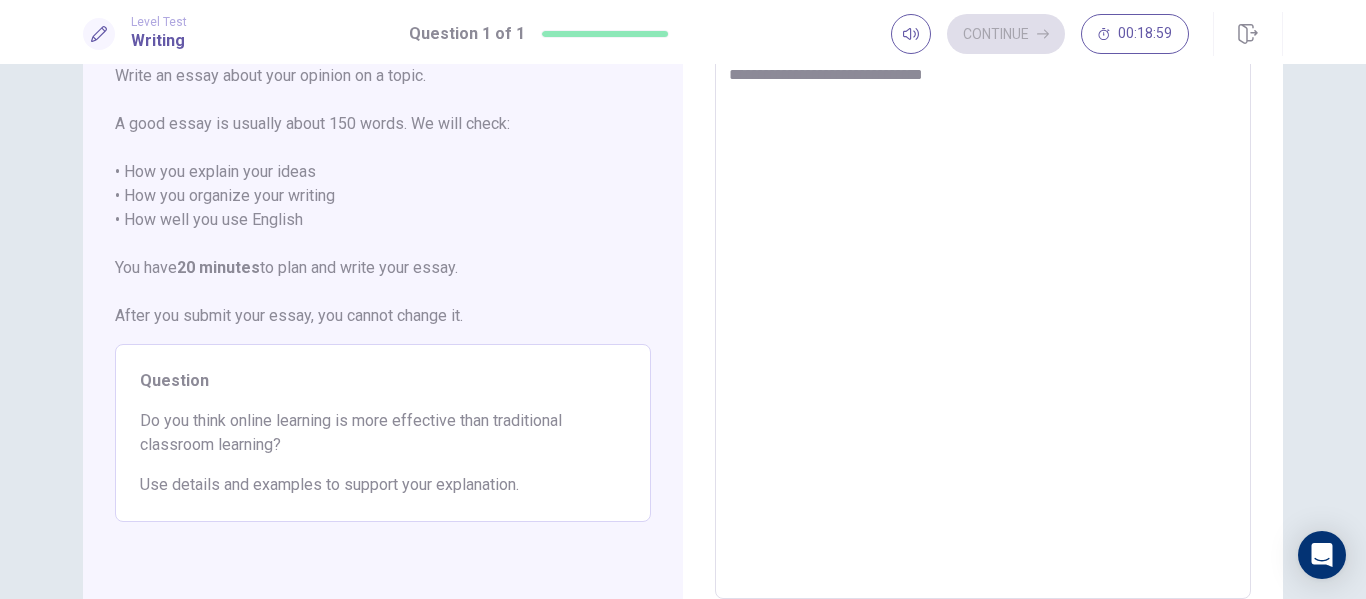 type on "**********" 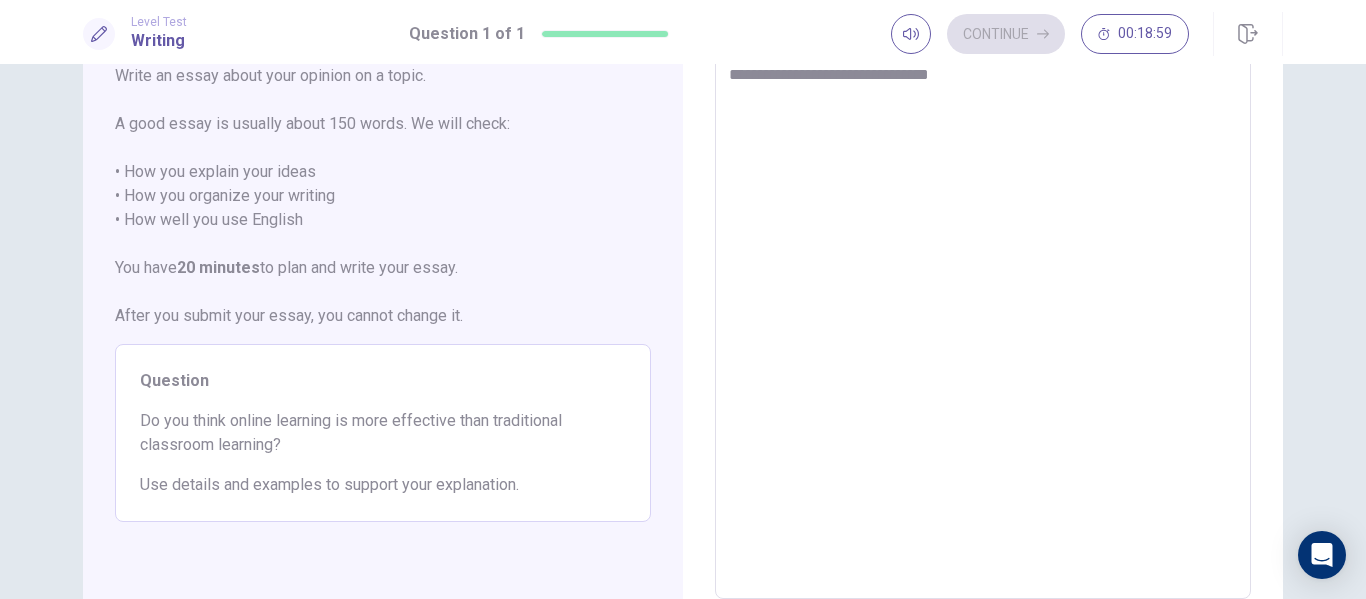 type on "*" 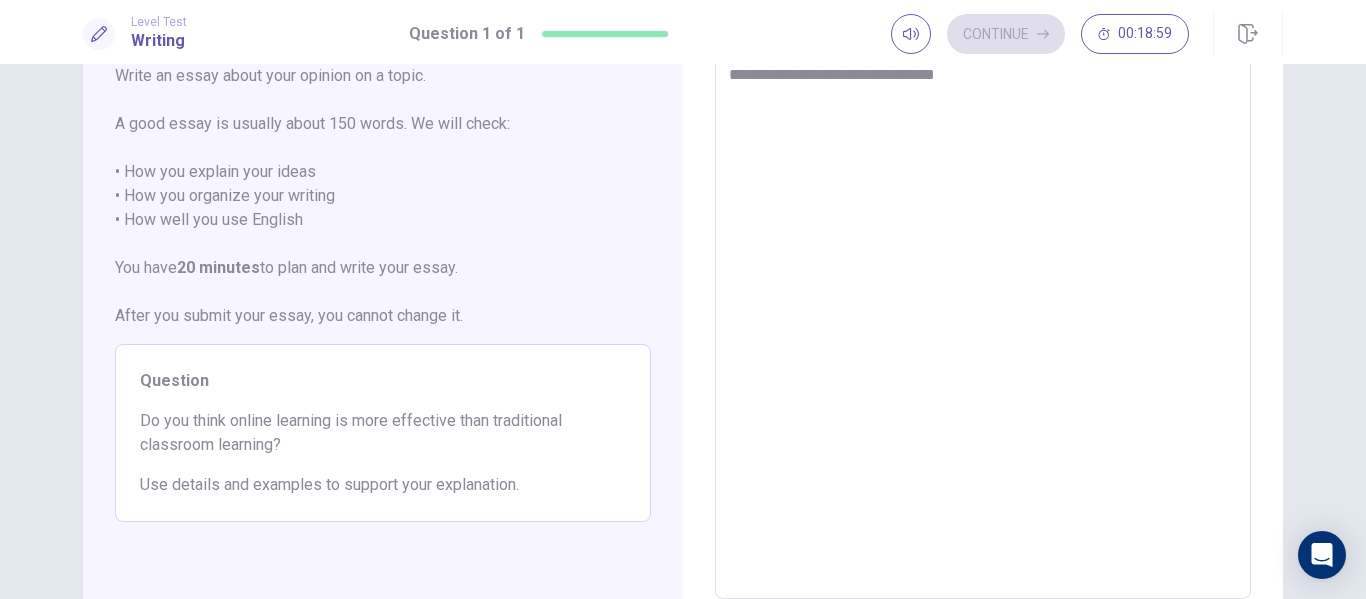 type on "*" 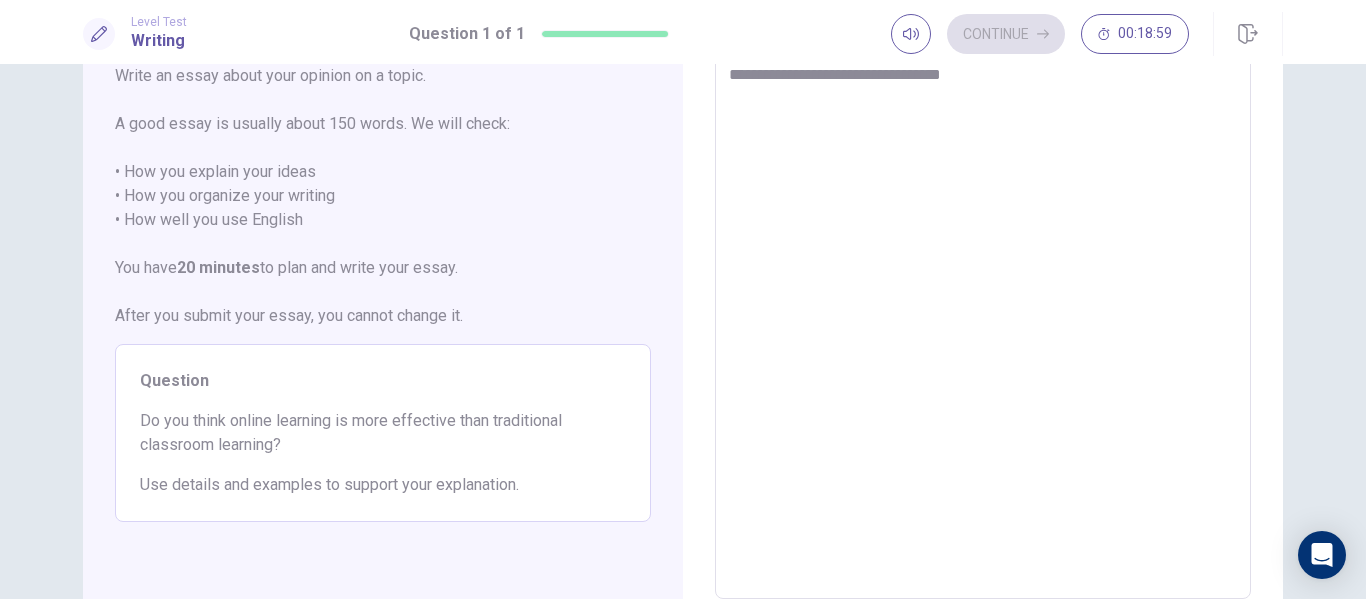 type on "*" 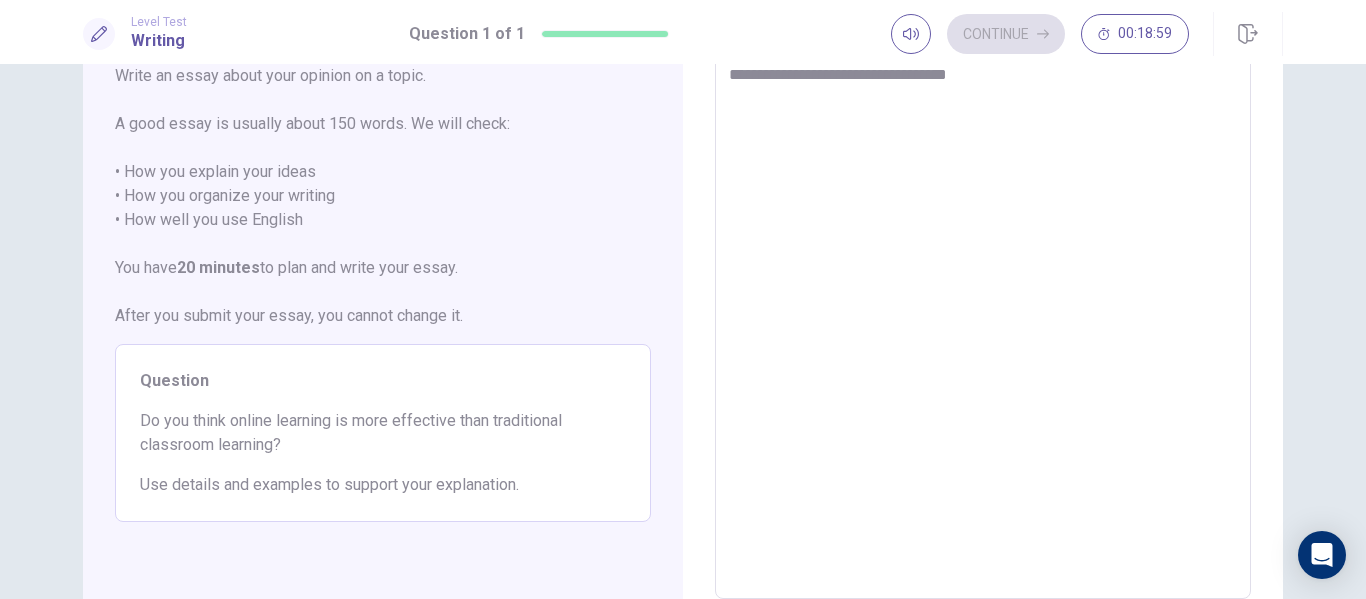 type on "*" 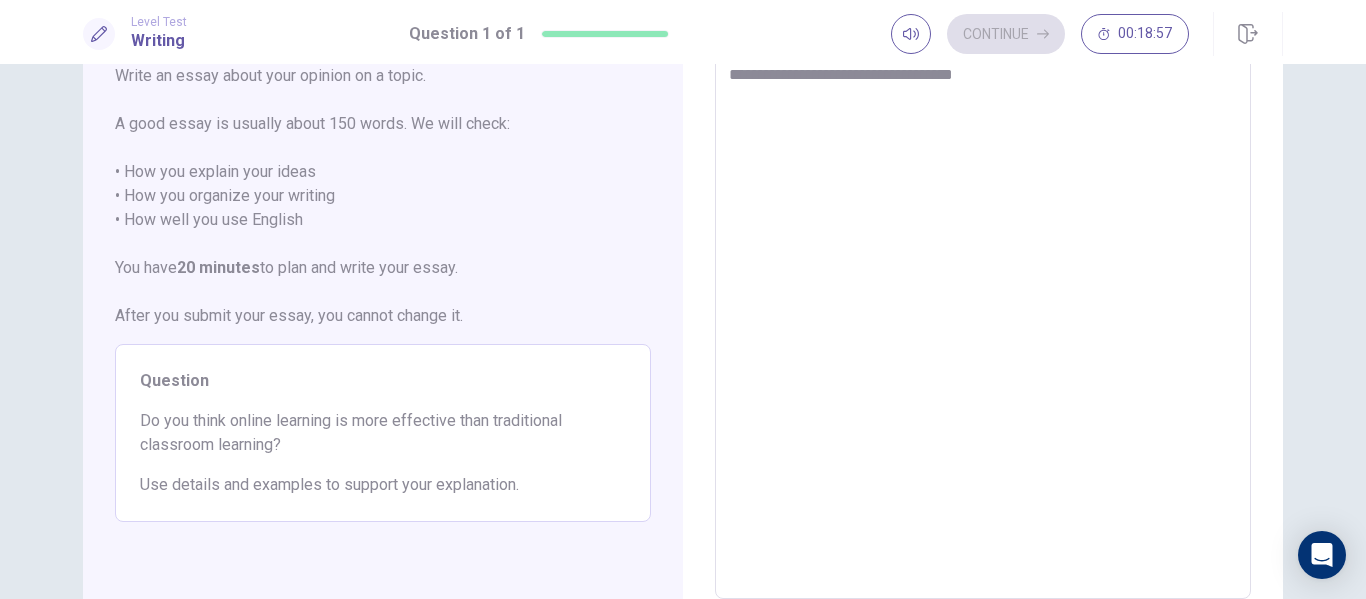 type on "*" 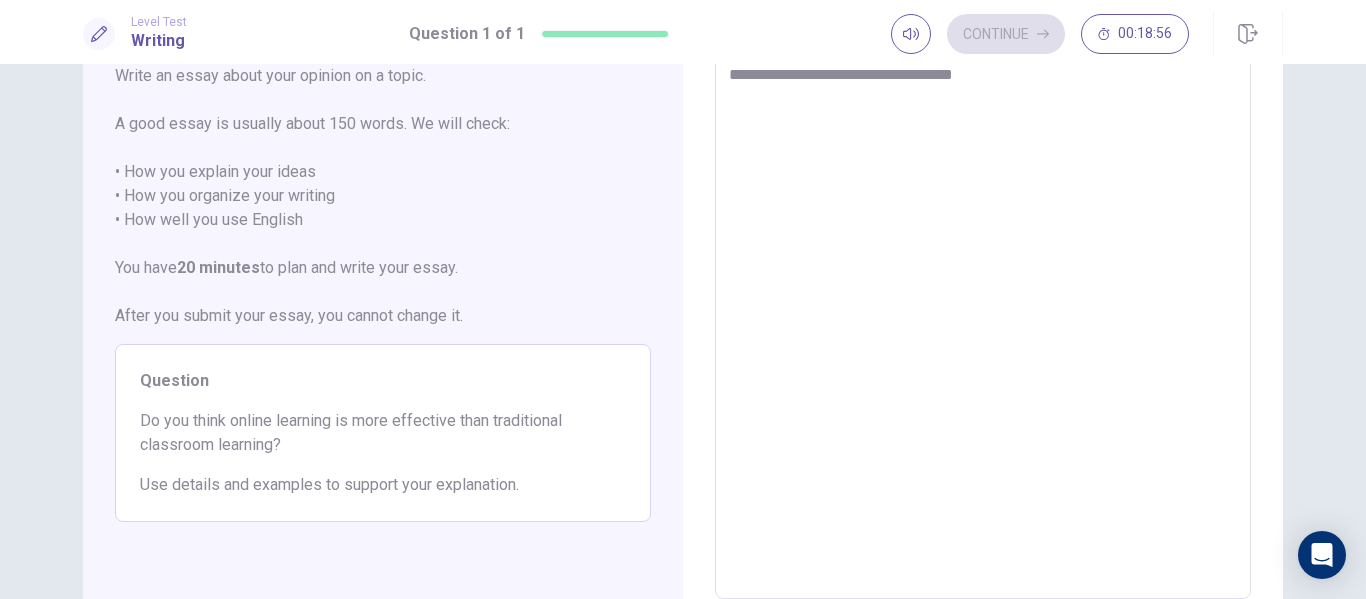 type on "**********" 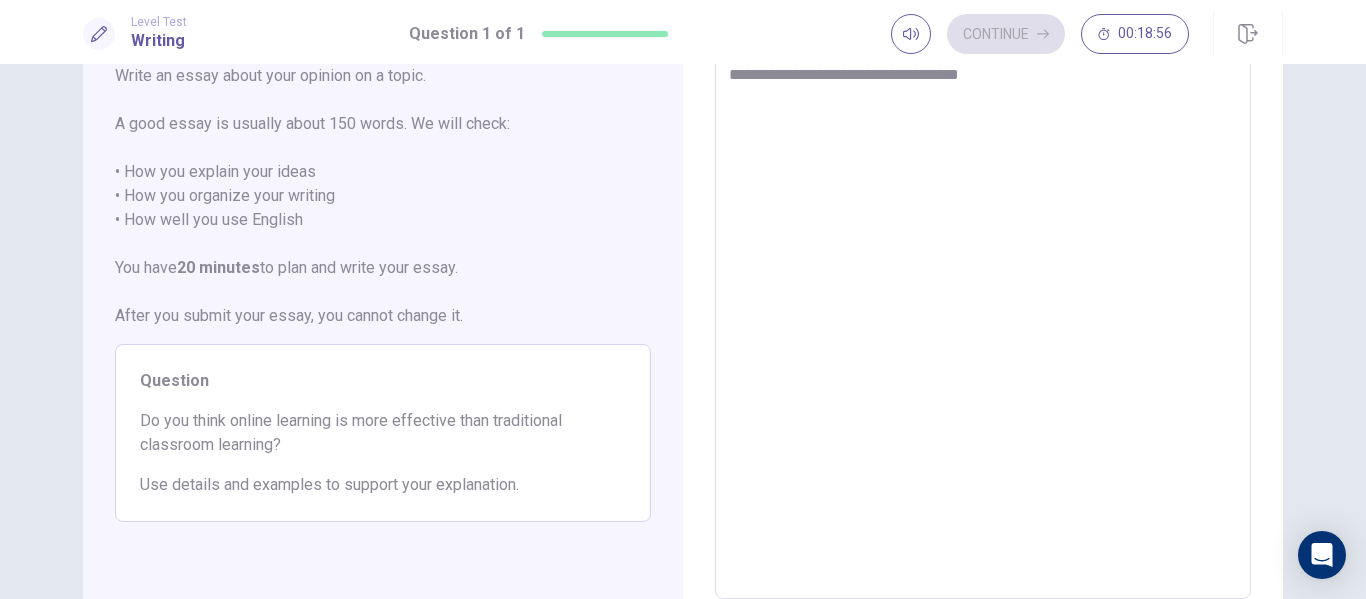 type on "*" 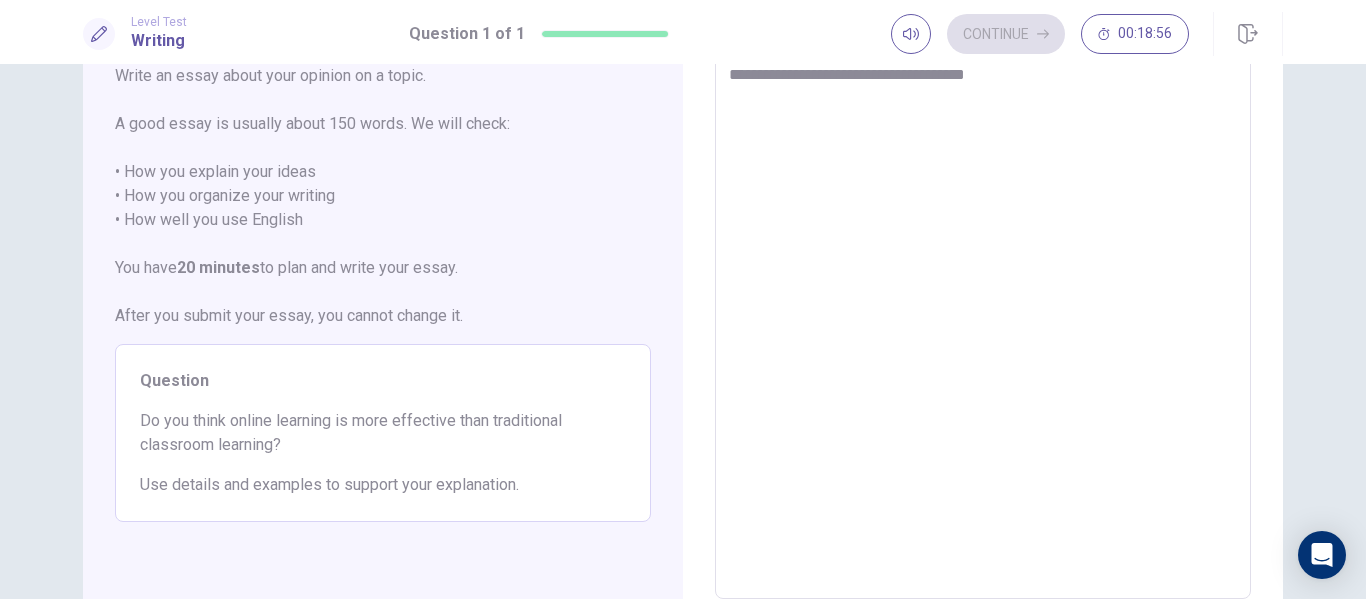 type on "*" 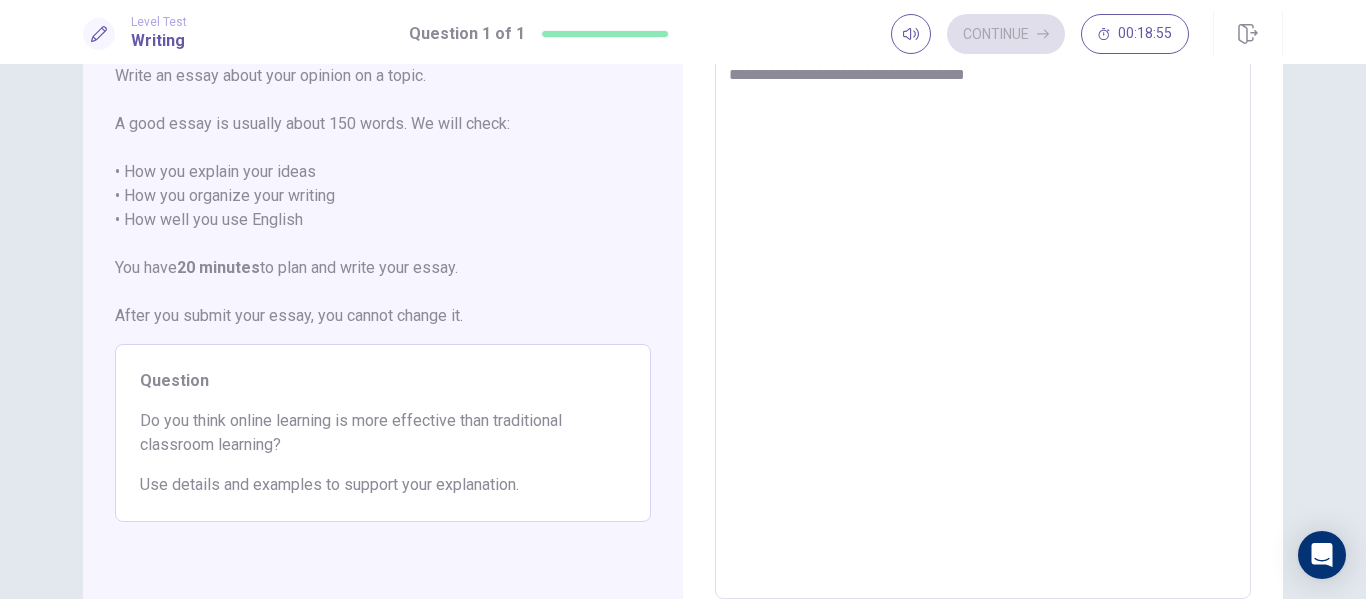 type on "**********" 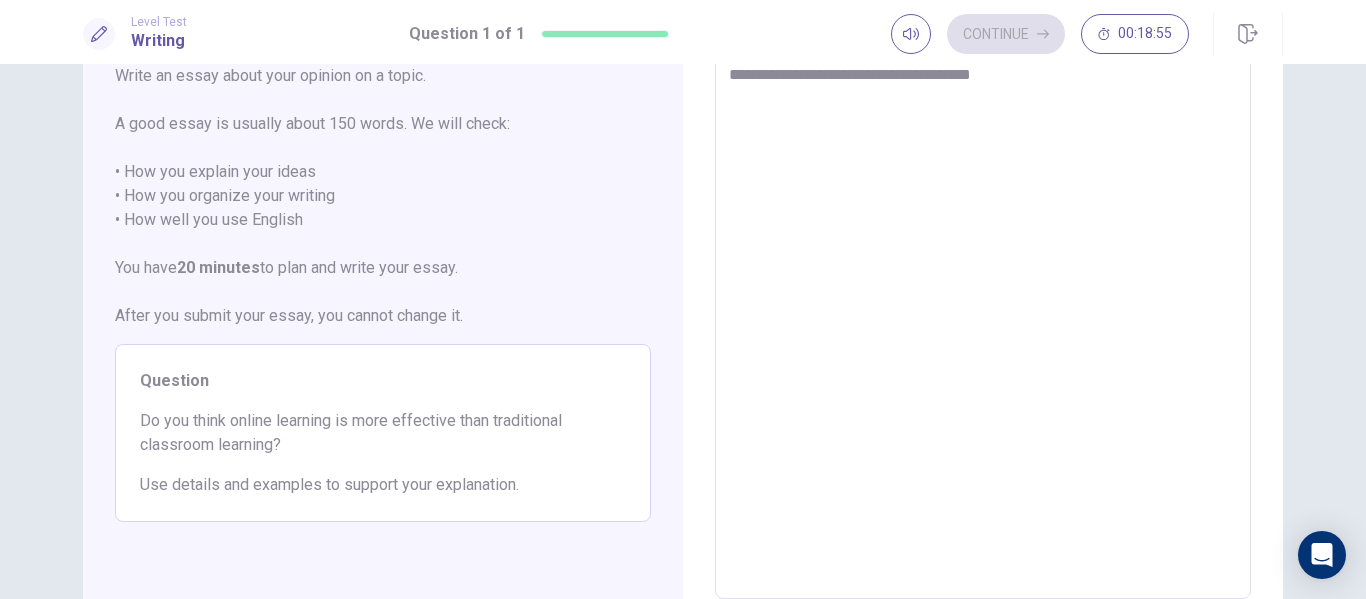 type on "*" 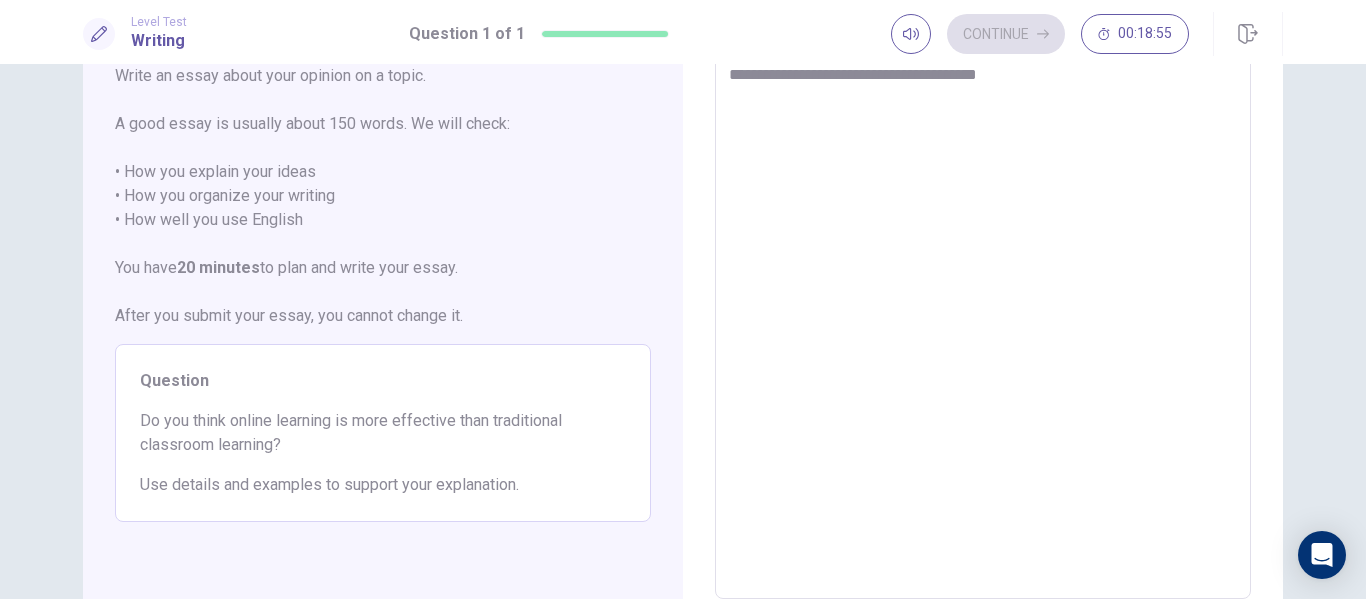 type on "*" 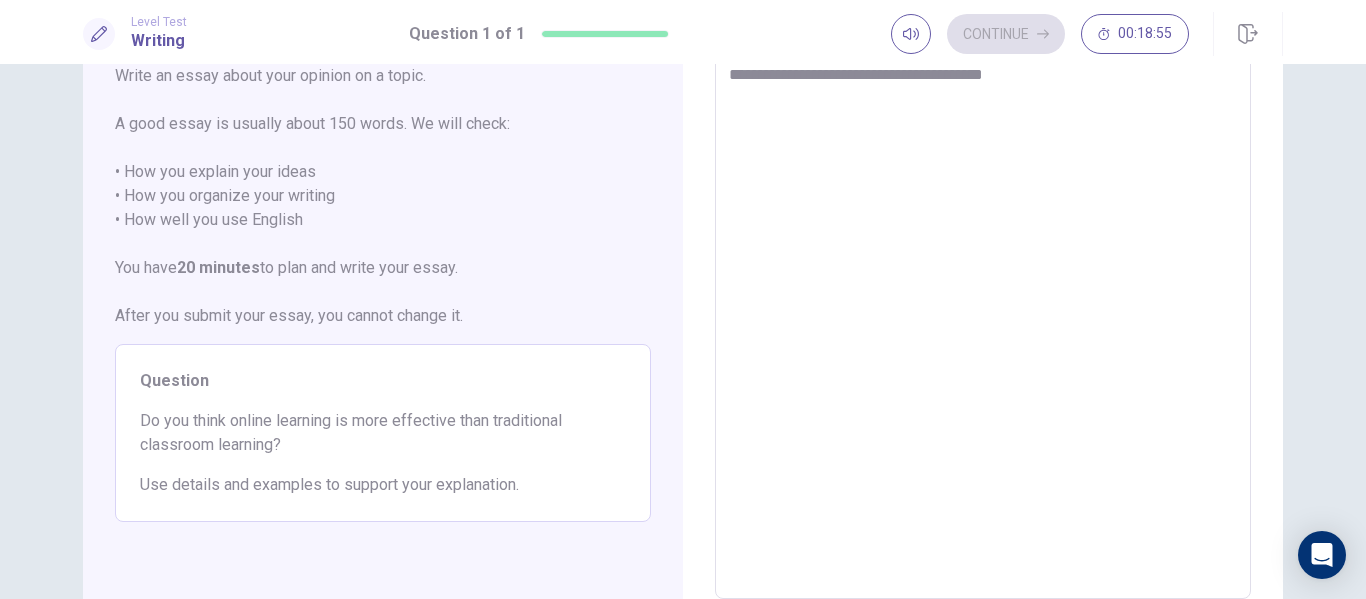 type on "*" 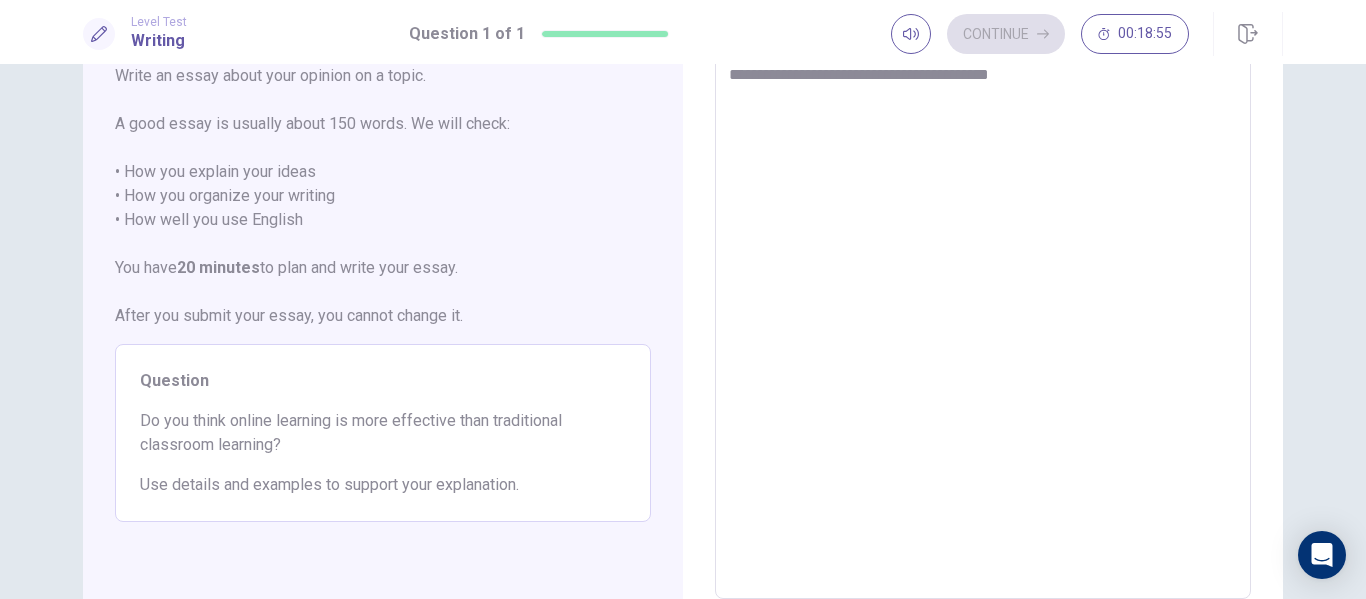 type on "*" 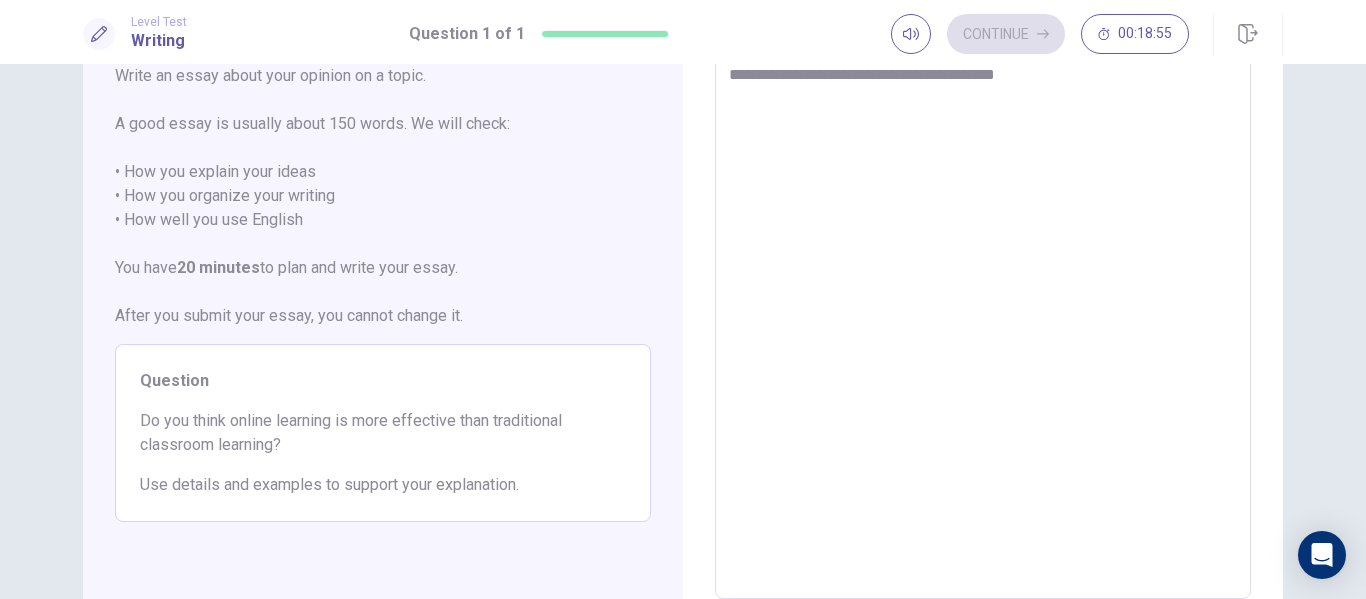 type on "*" 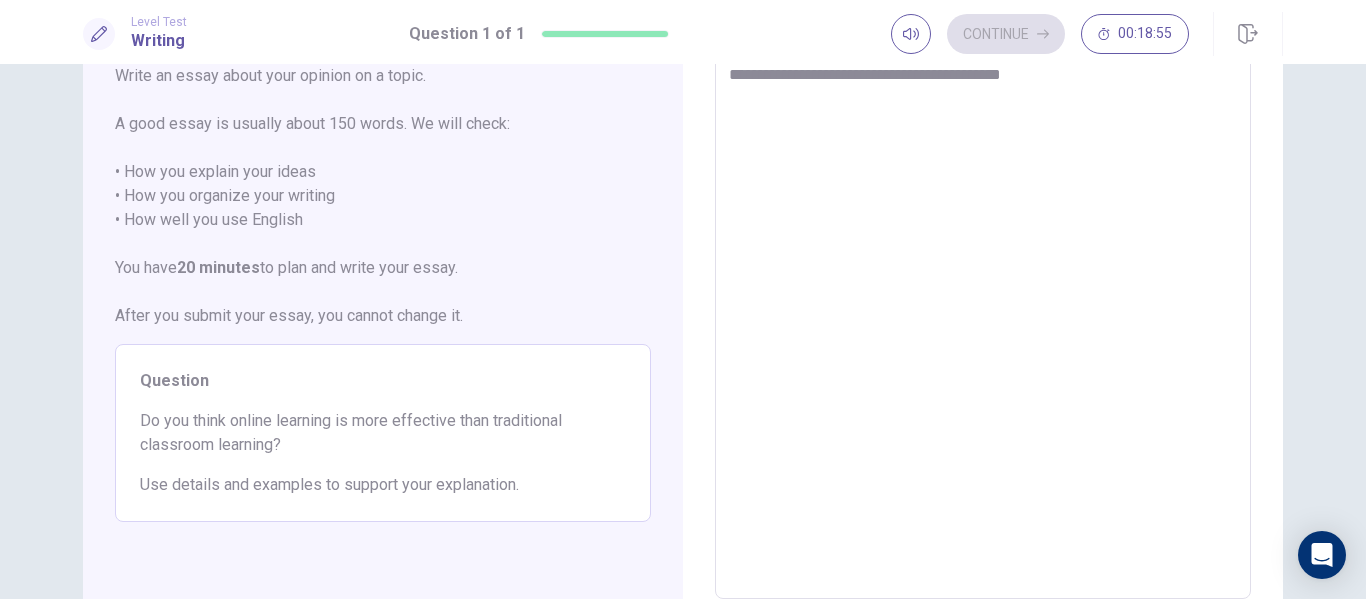 type on "*" 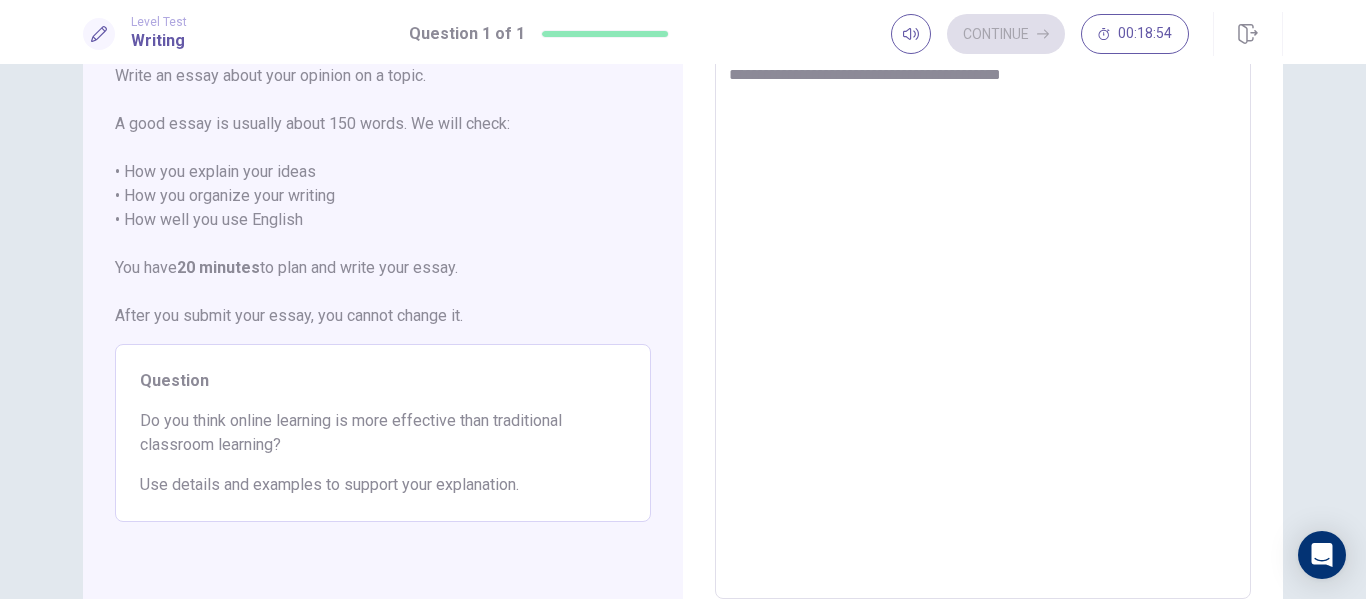 type on "**********" 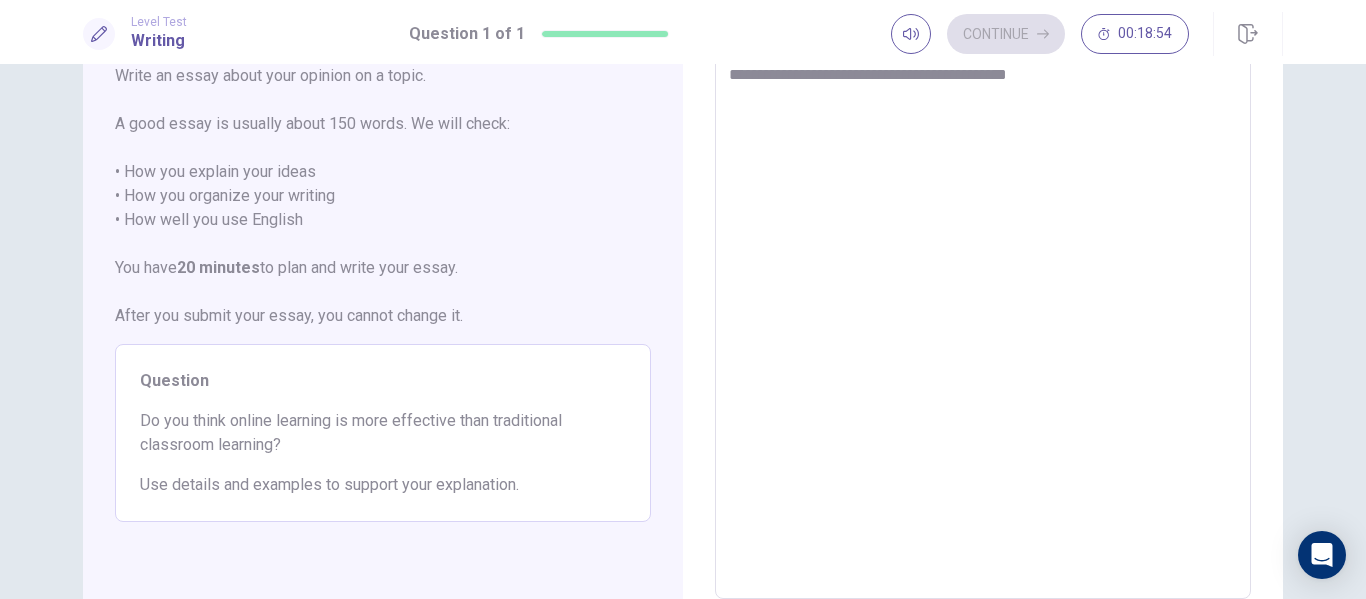 type on "*" 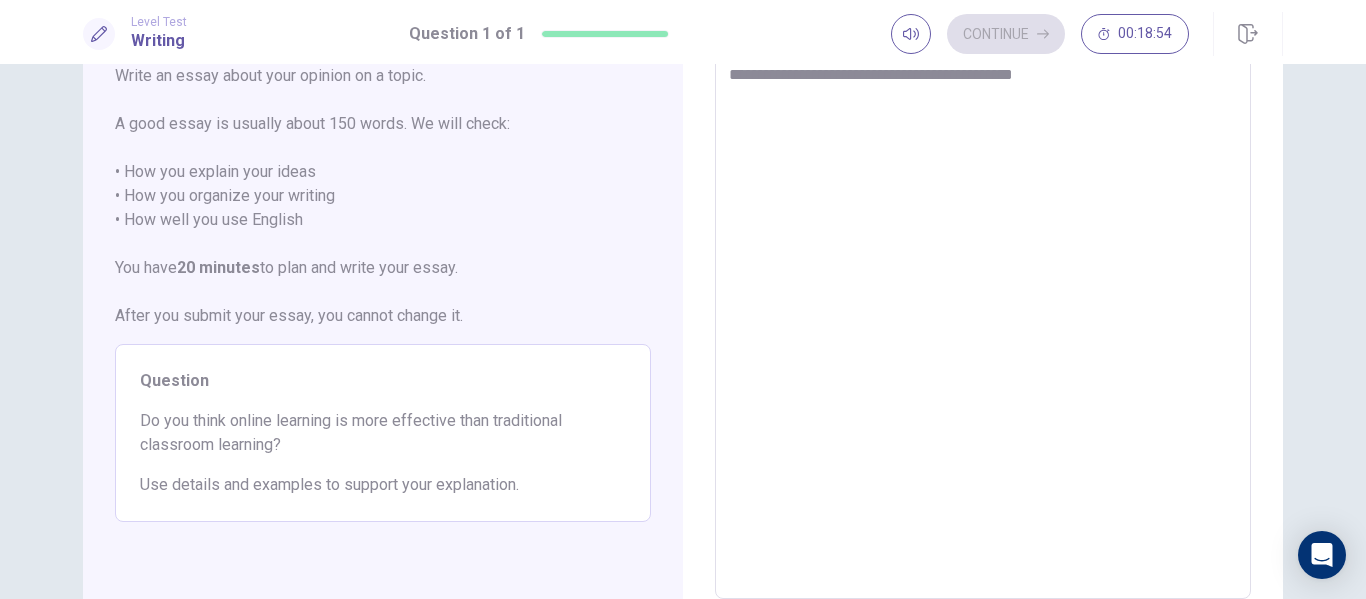 type on "*" 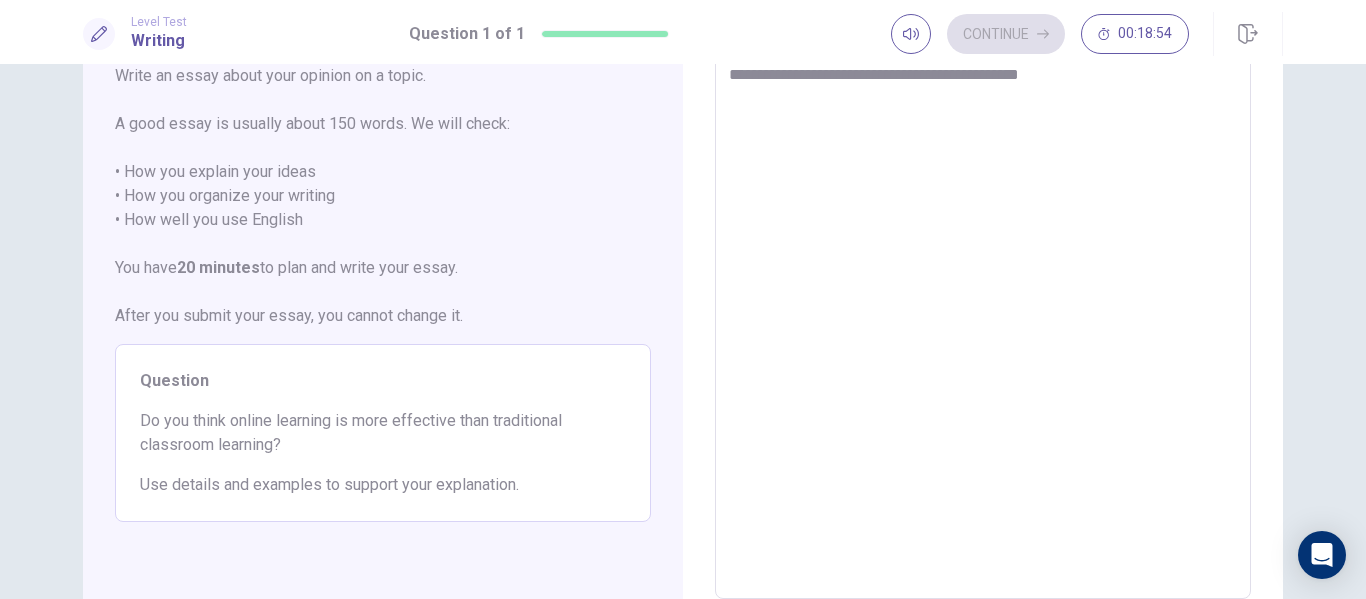 type on "*" 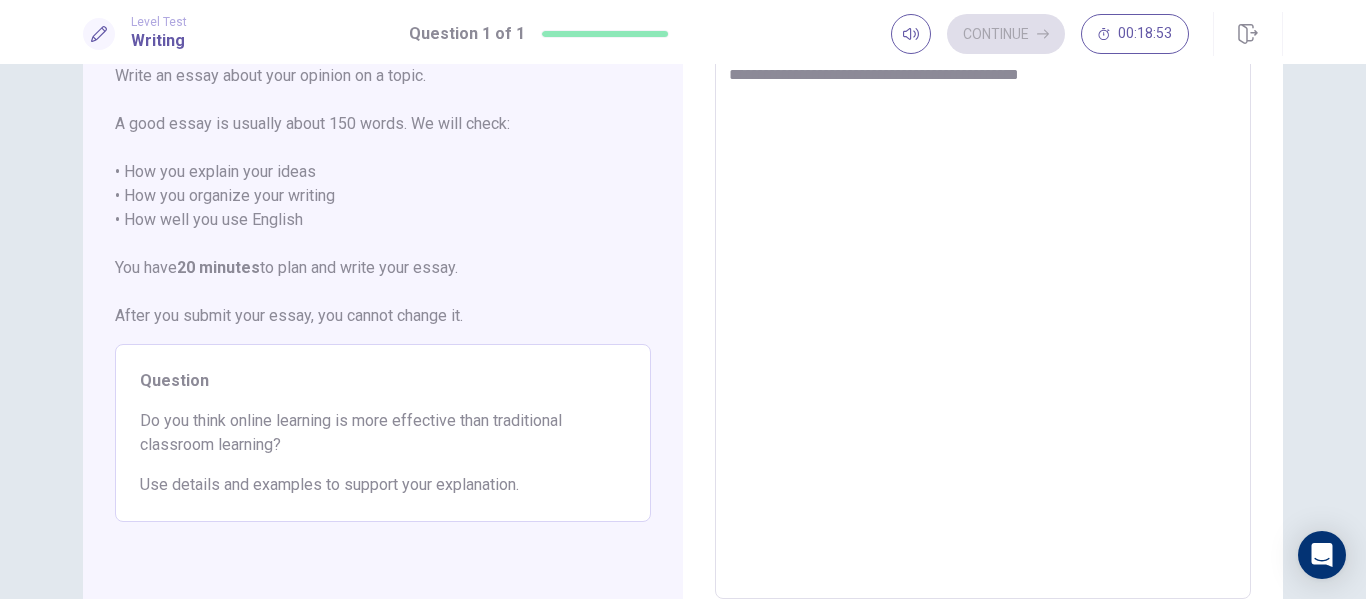 type on "**********" 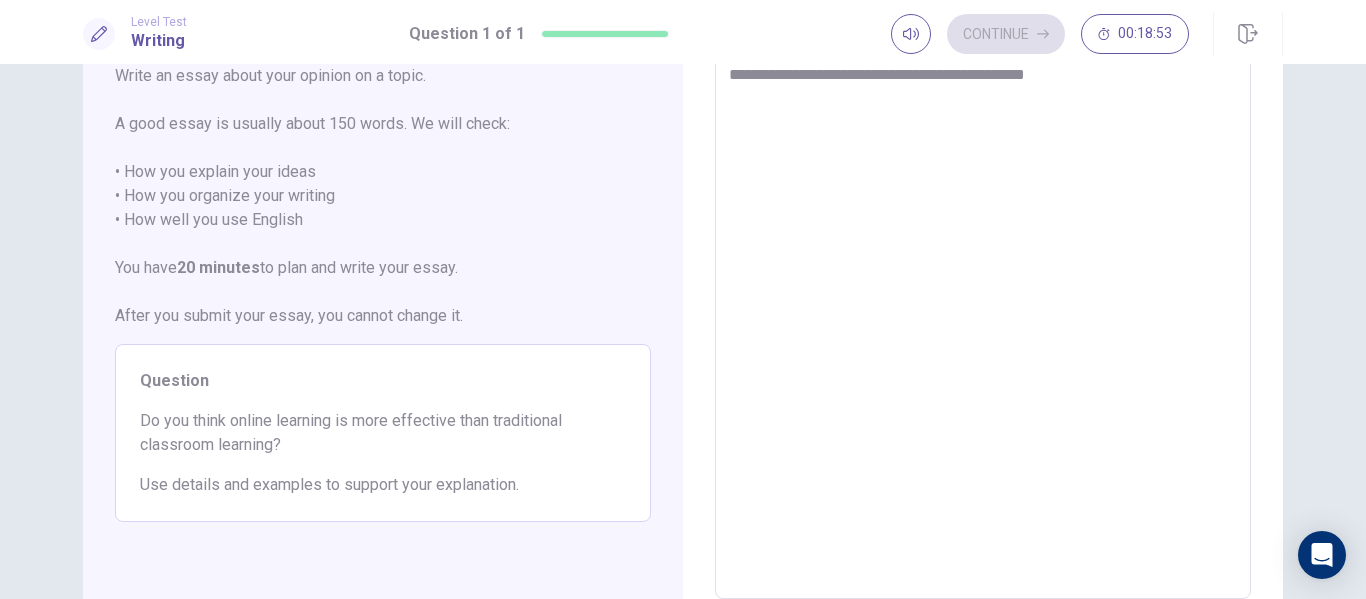 type on "*" 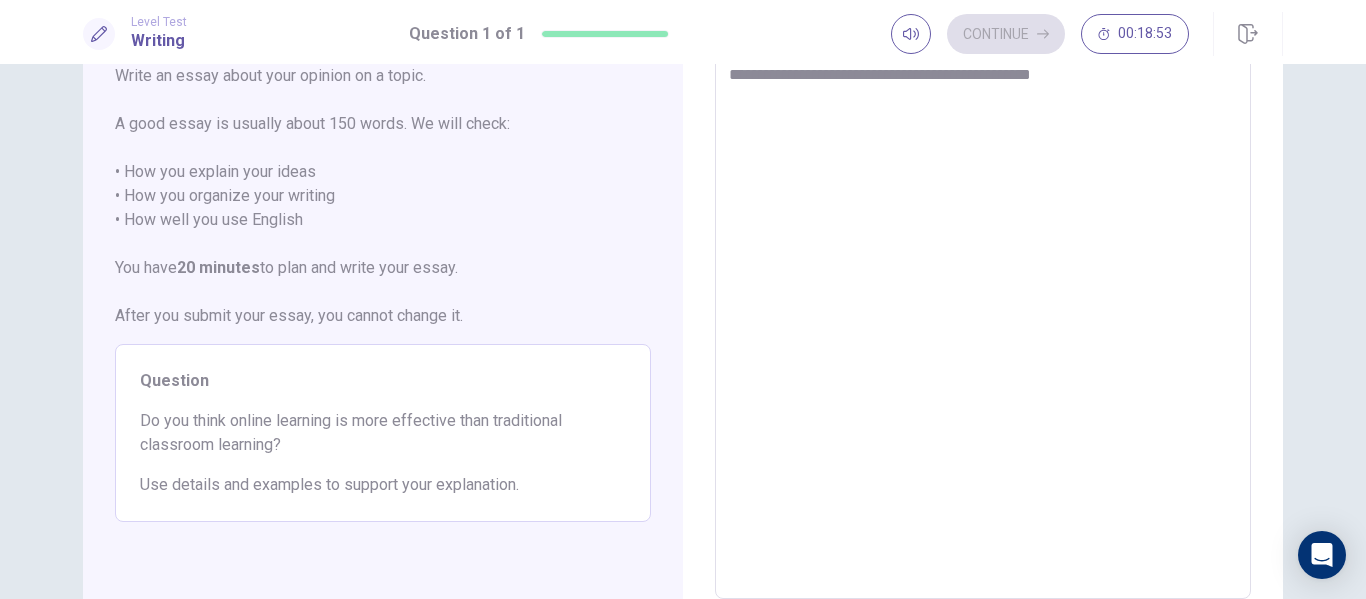 type on "*" 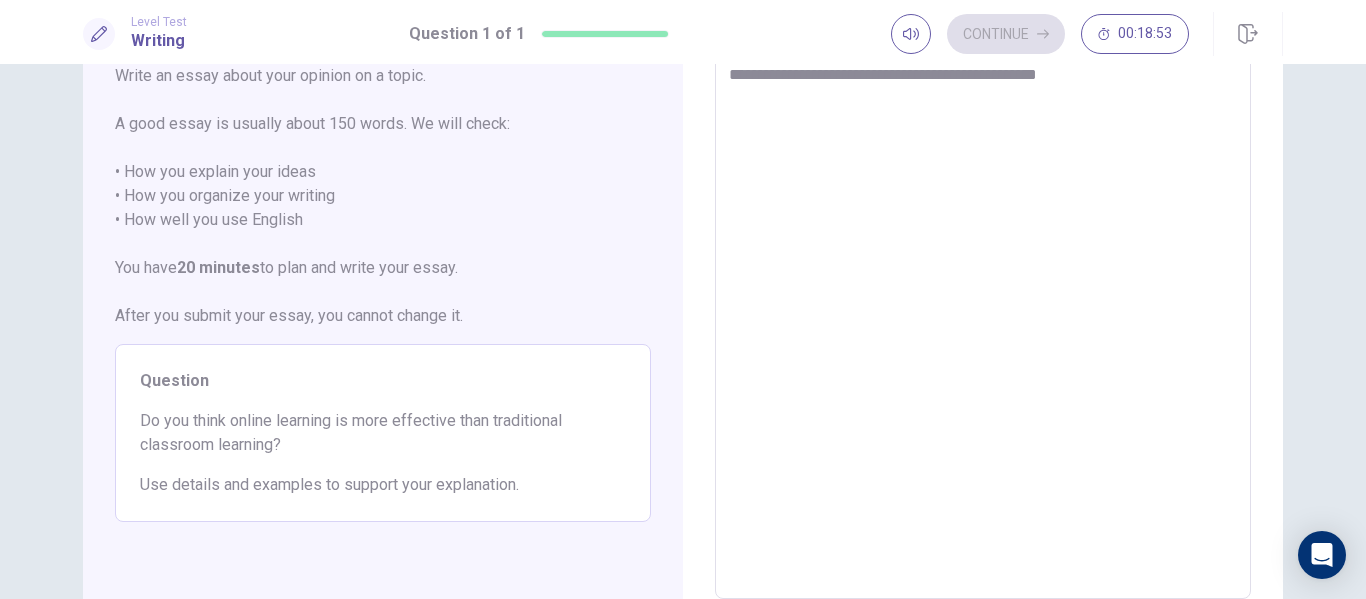type on "*" 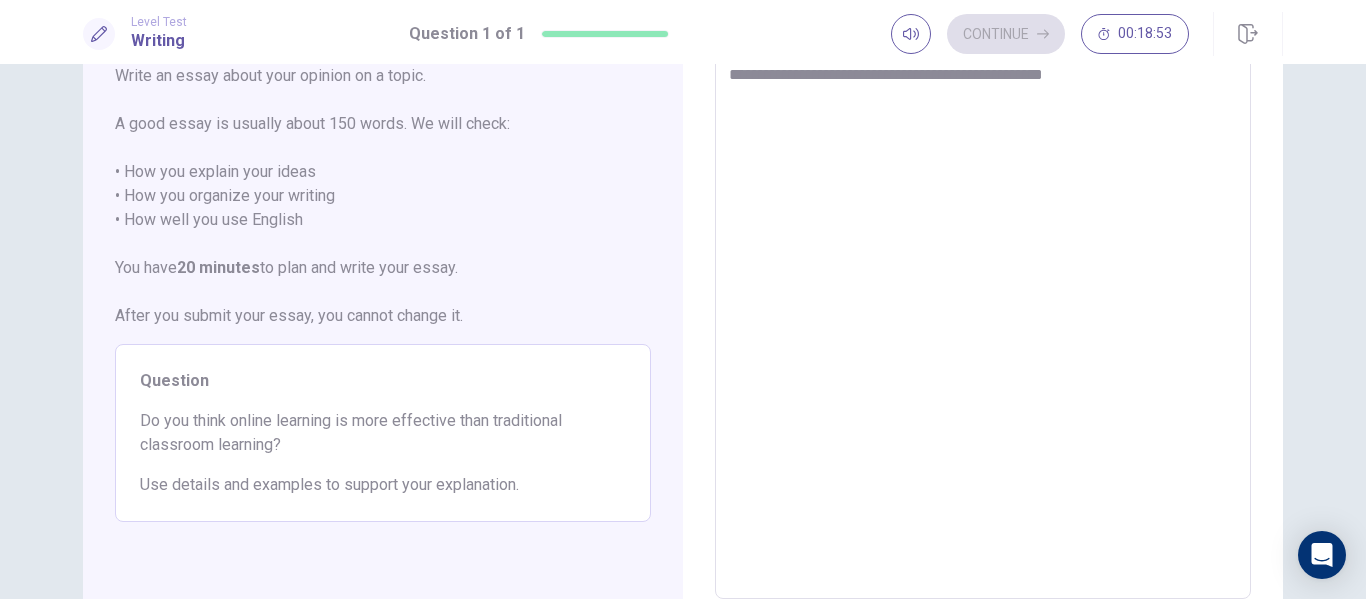 type on "*" 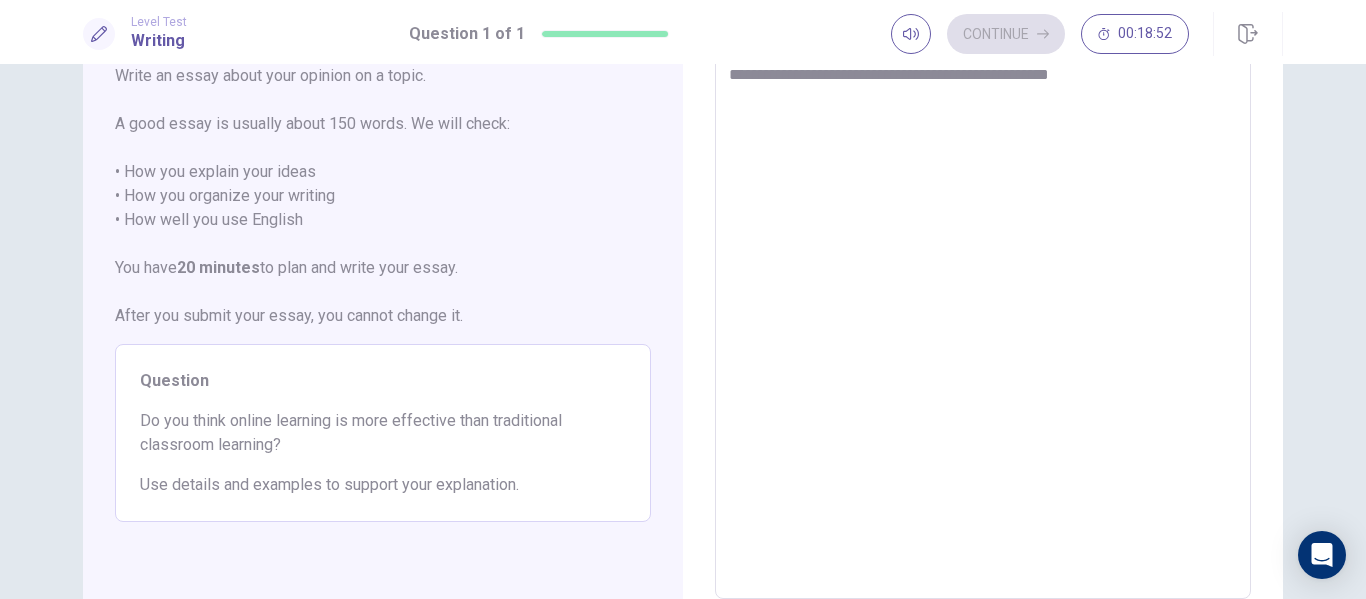 type on "*" 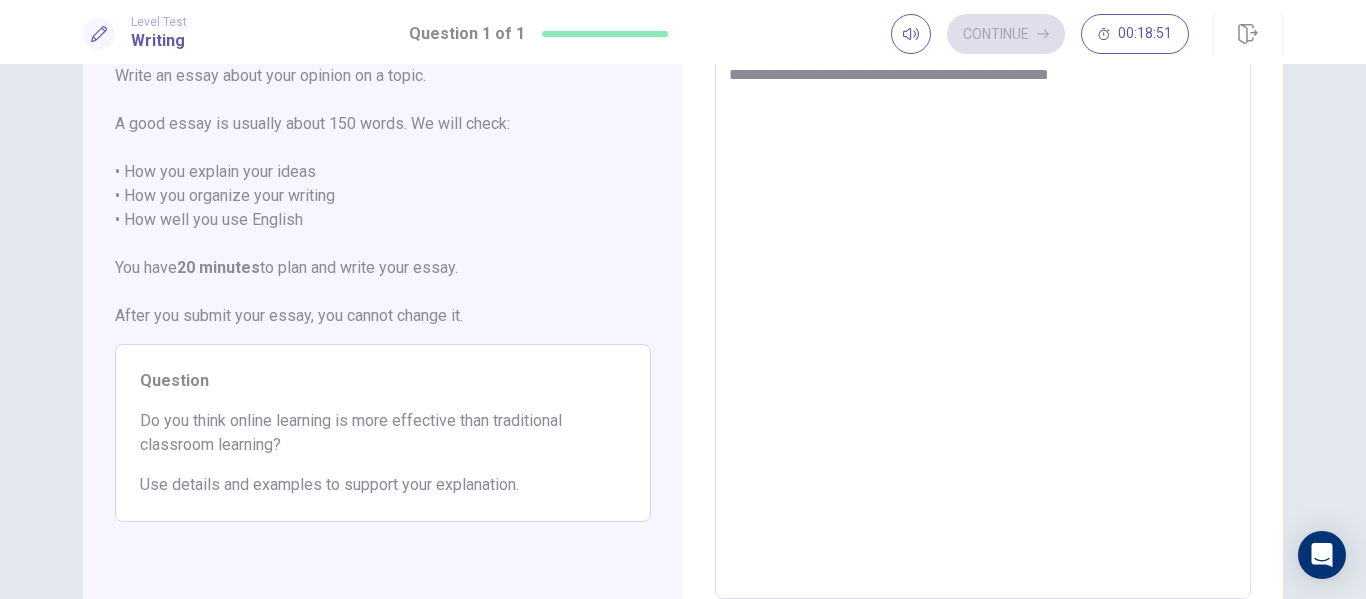 type on "**********" 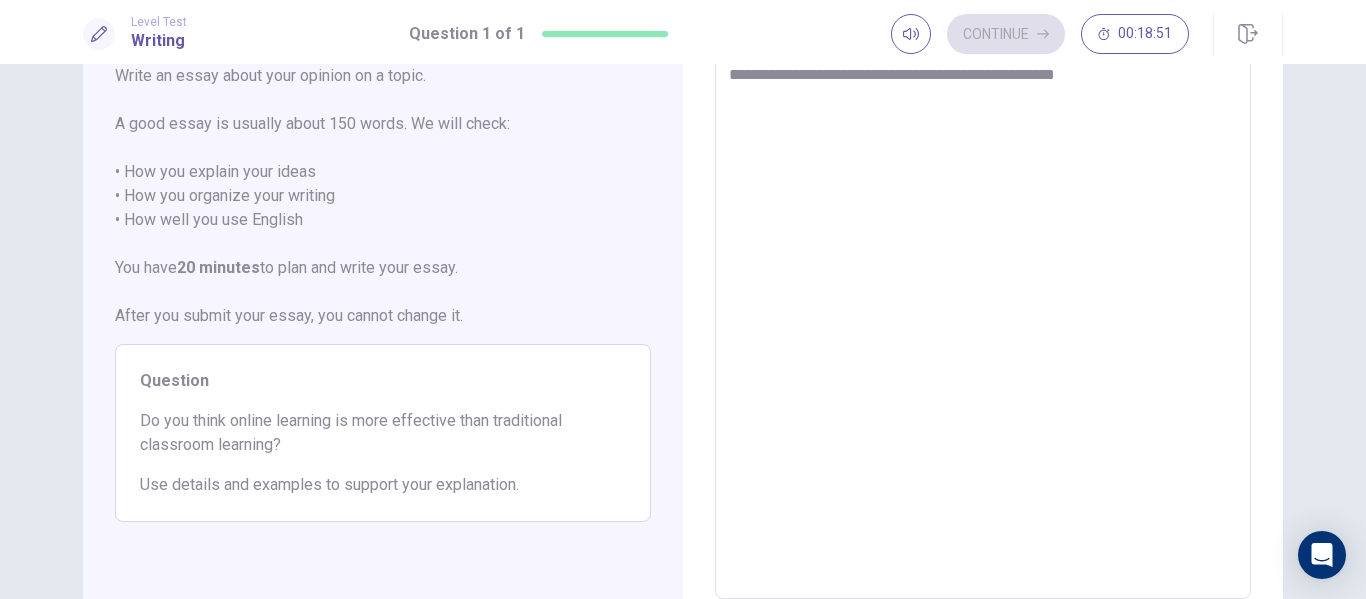 type on "*" 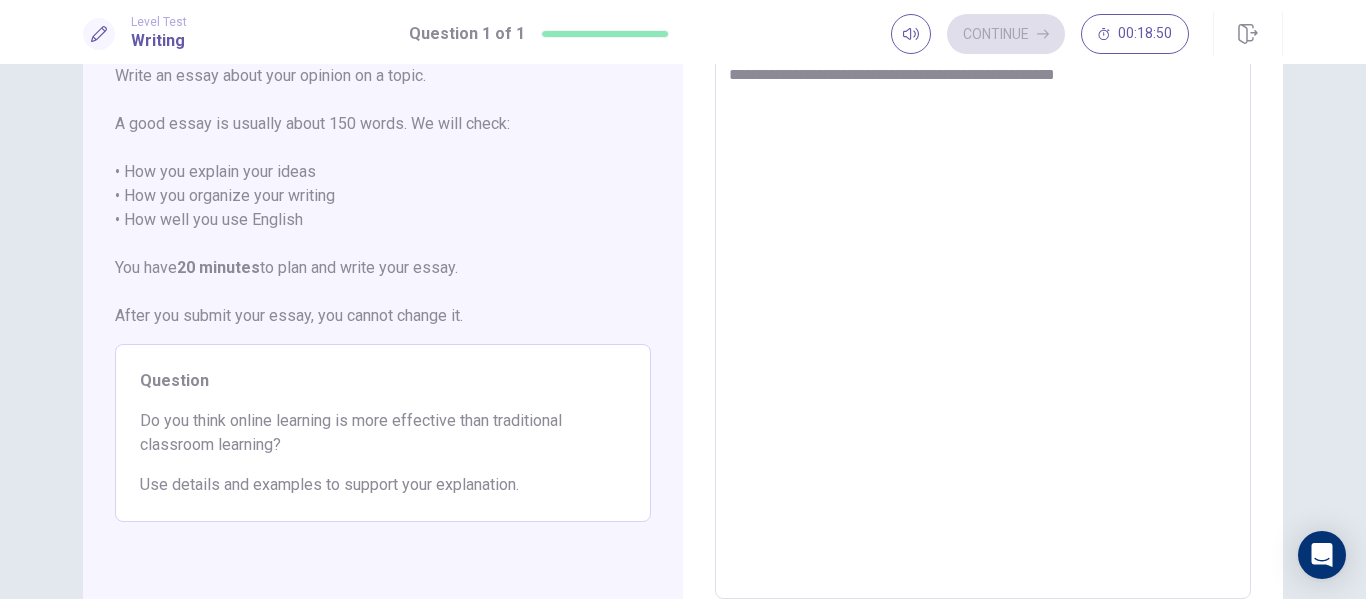 type on "**********" 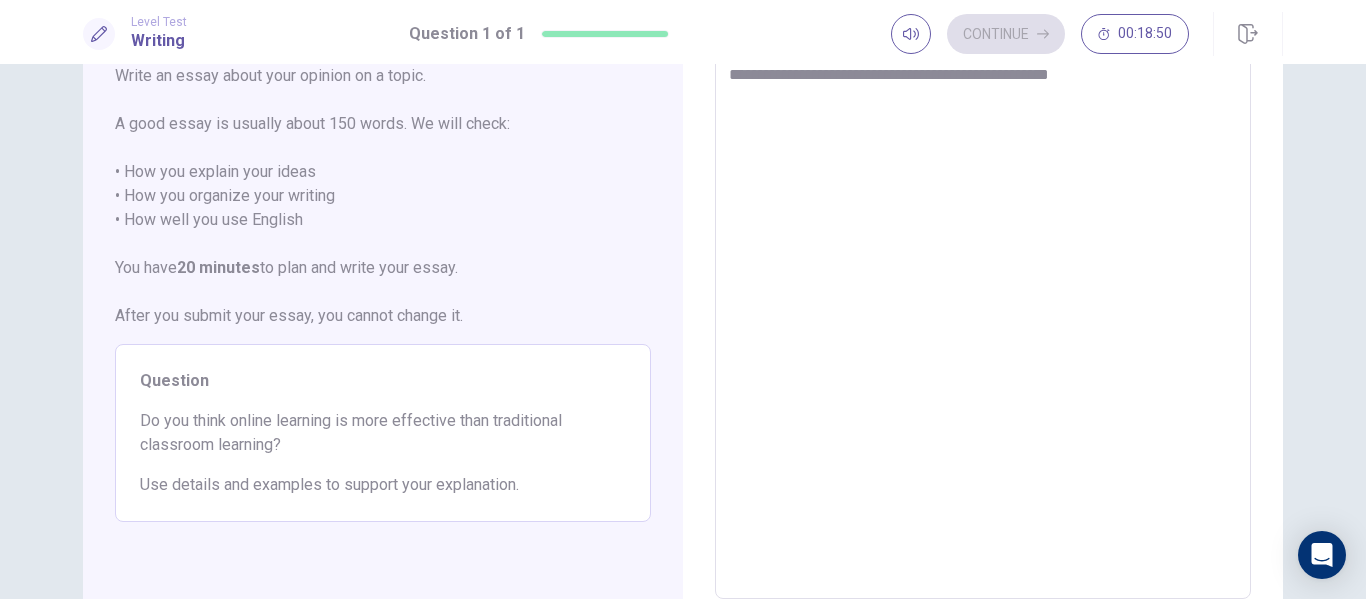 type on "*" 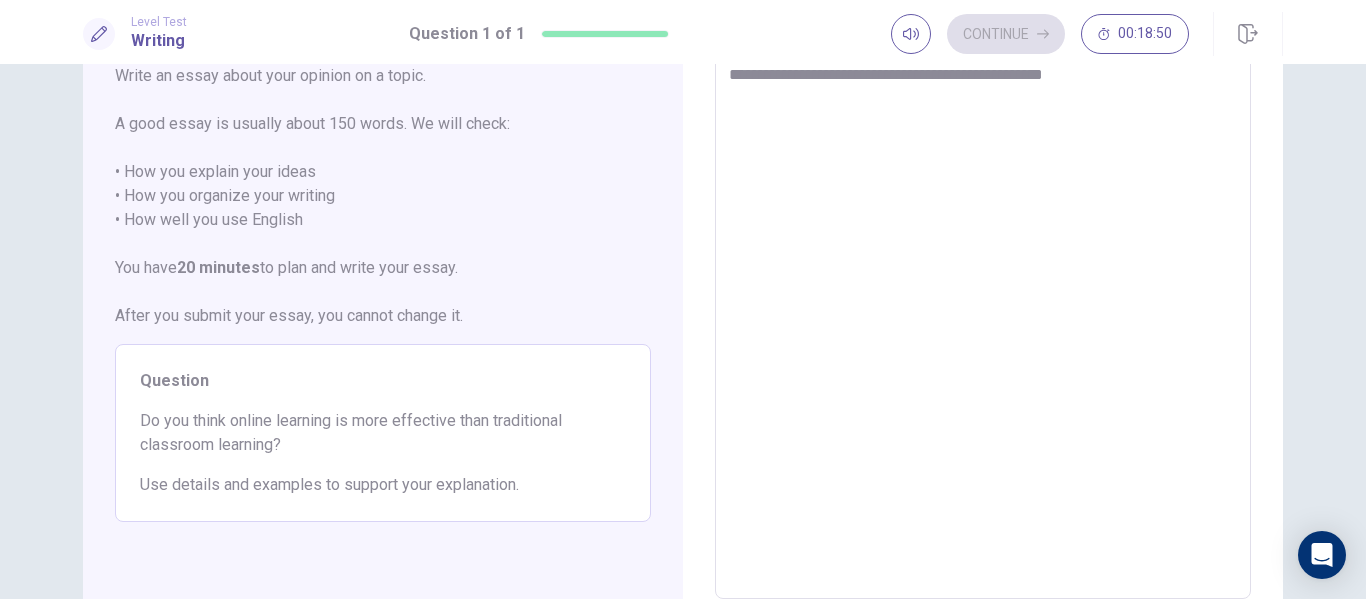 type on "*" 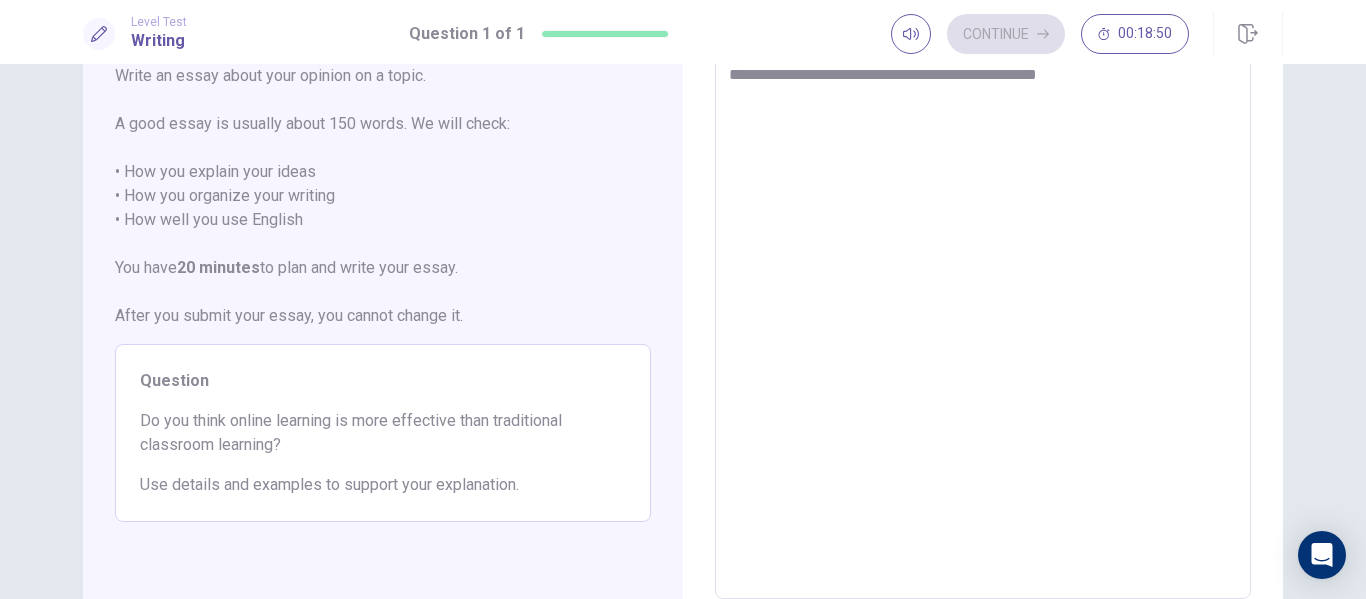 type on "**********" 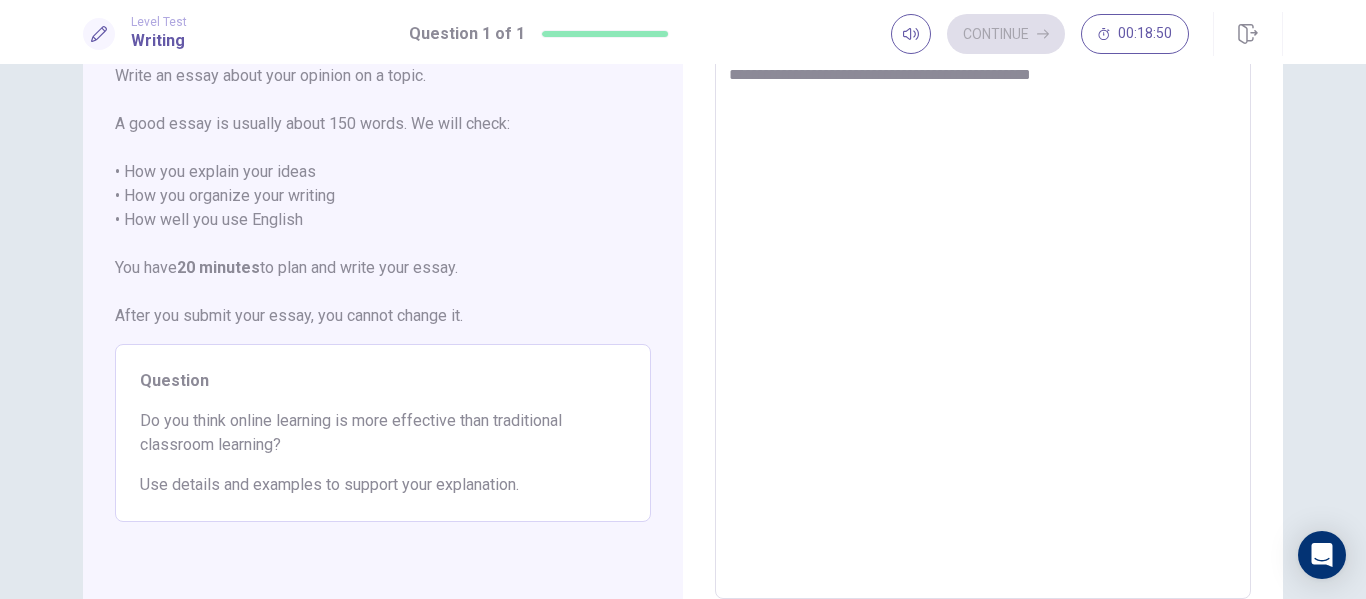 type on "*" 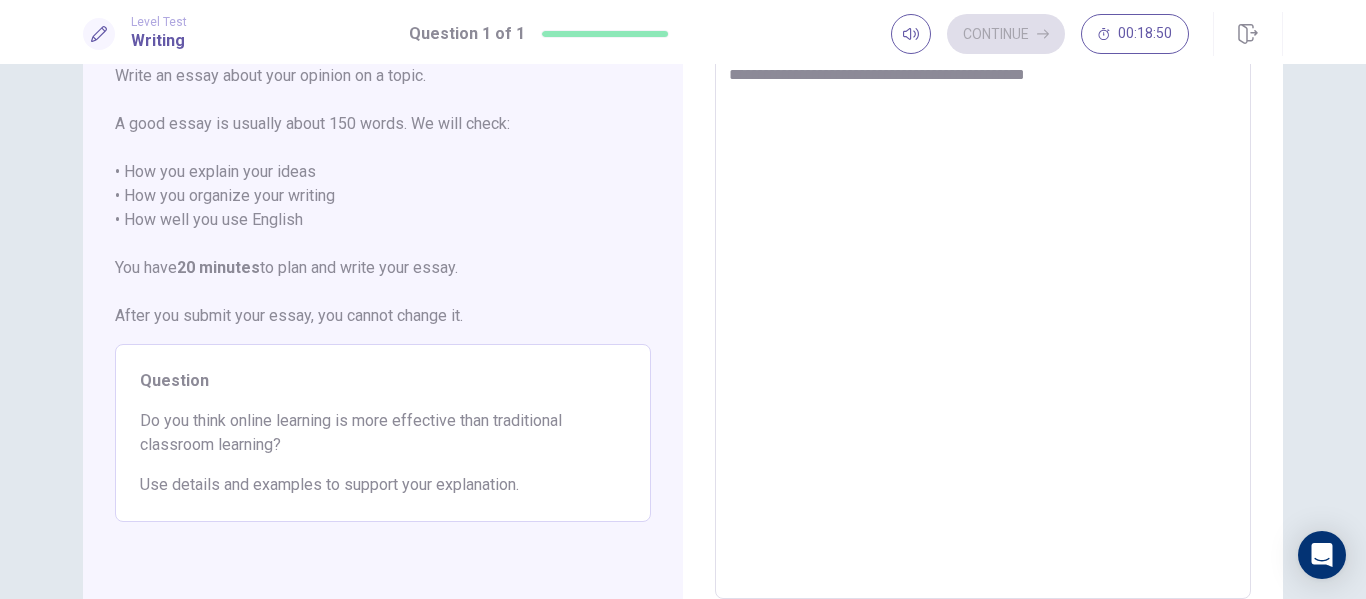 type on "*" 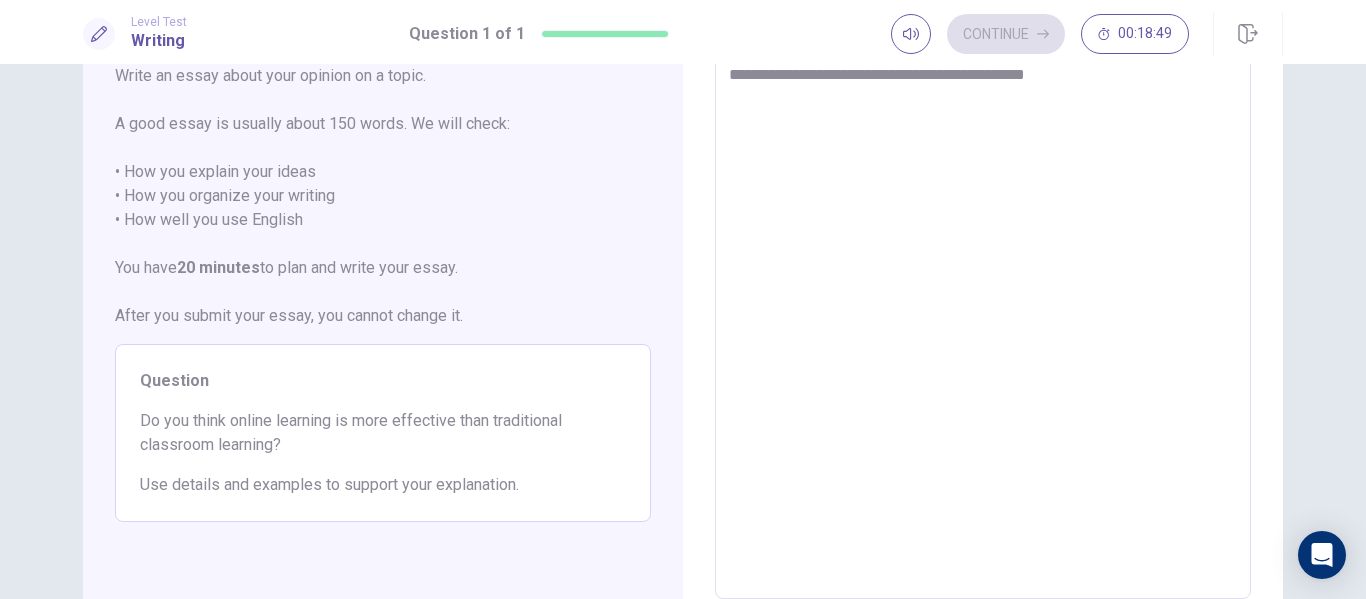 type on "**********" 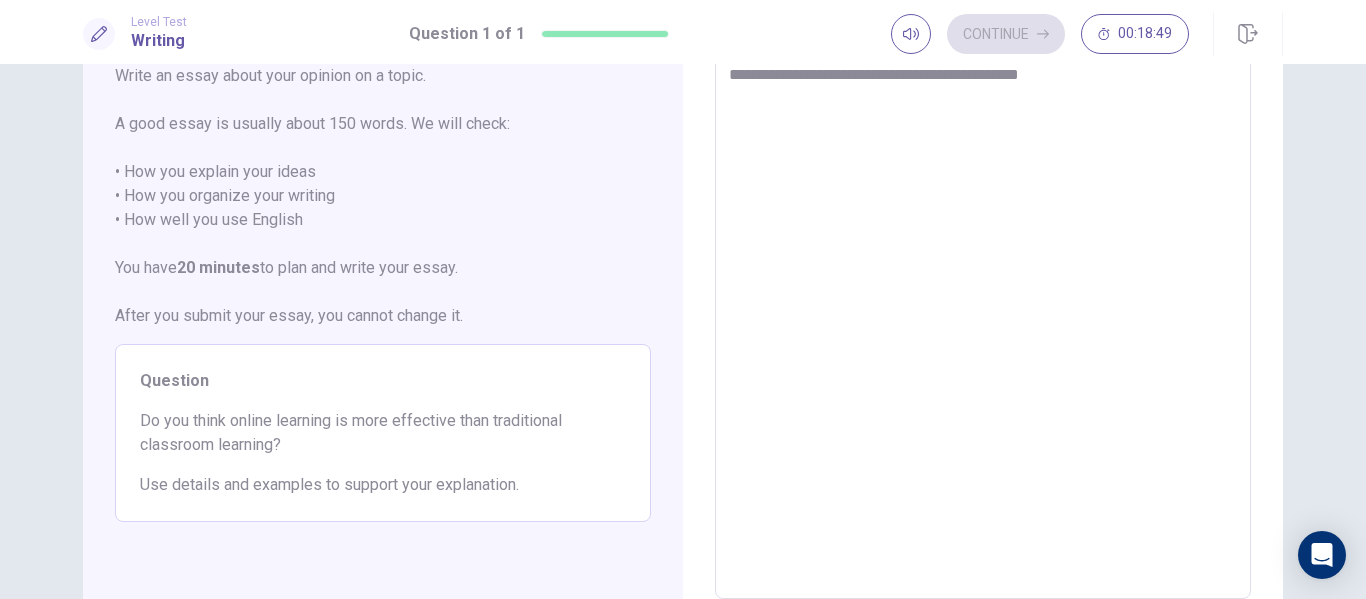 type on "*" 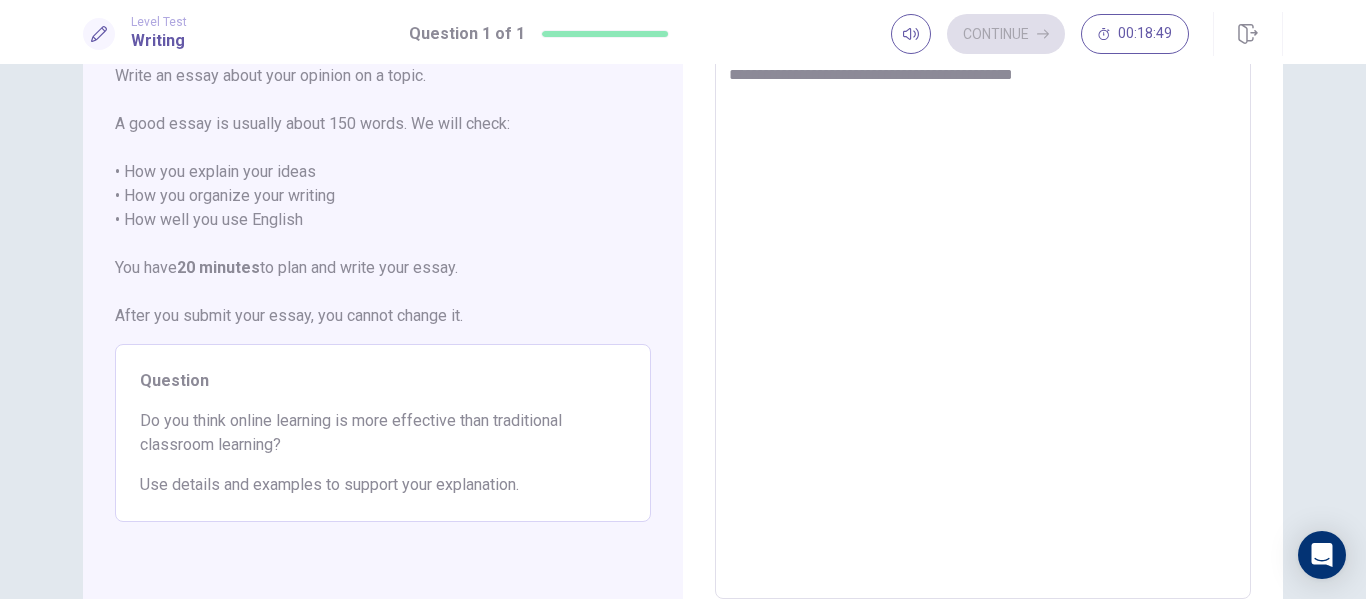 type on "*" 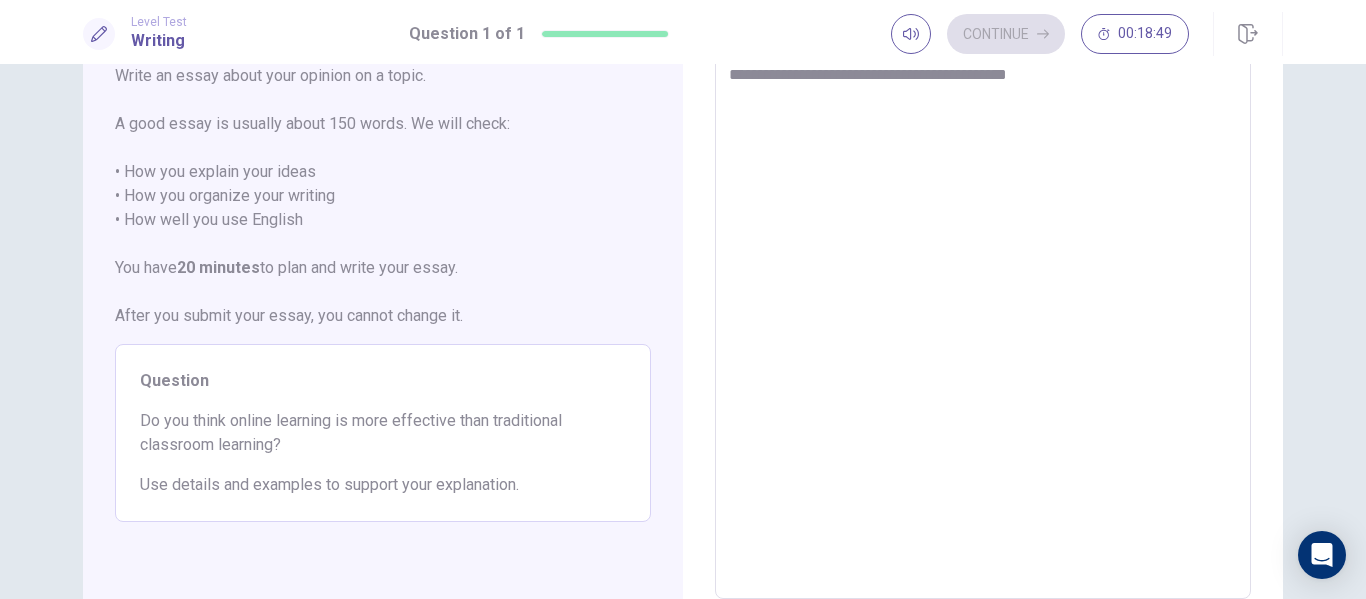 type on "*" 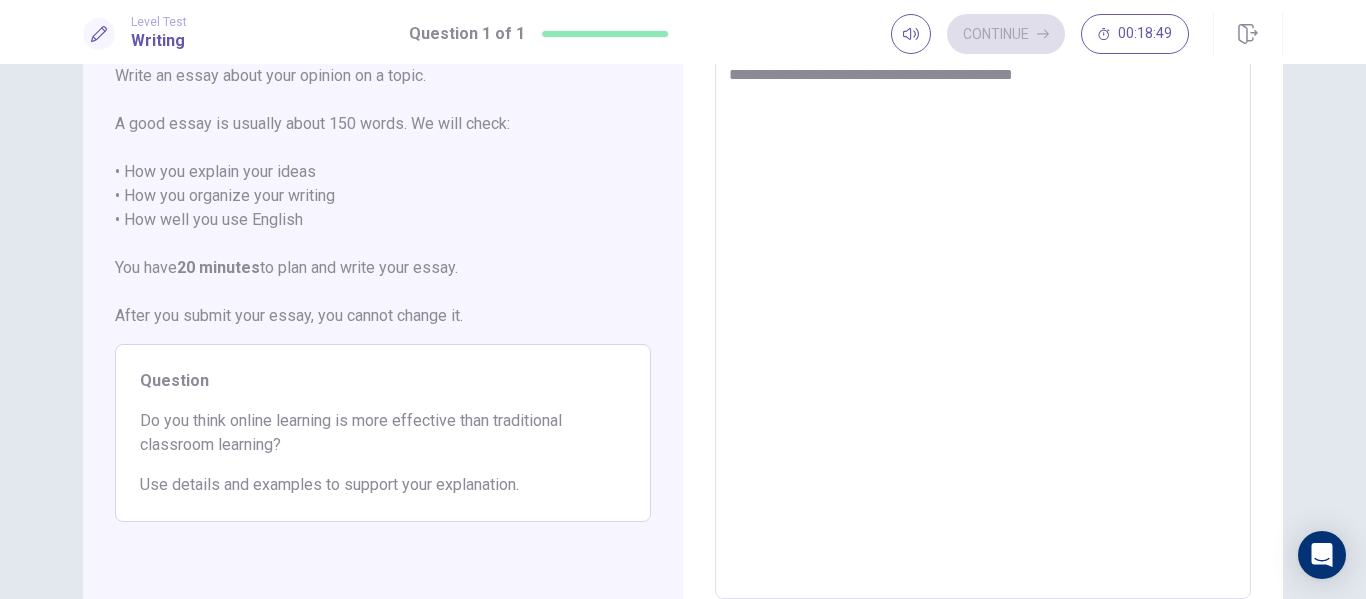 type on "*" 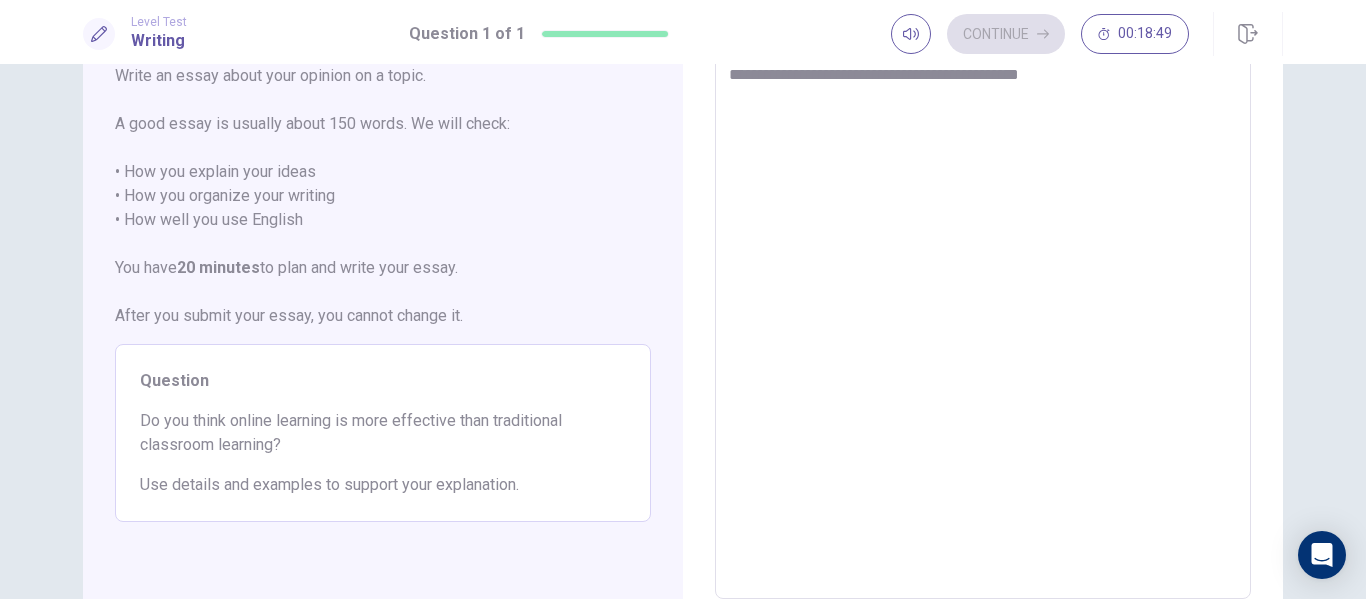 type on "*" 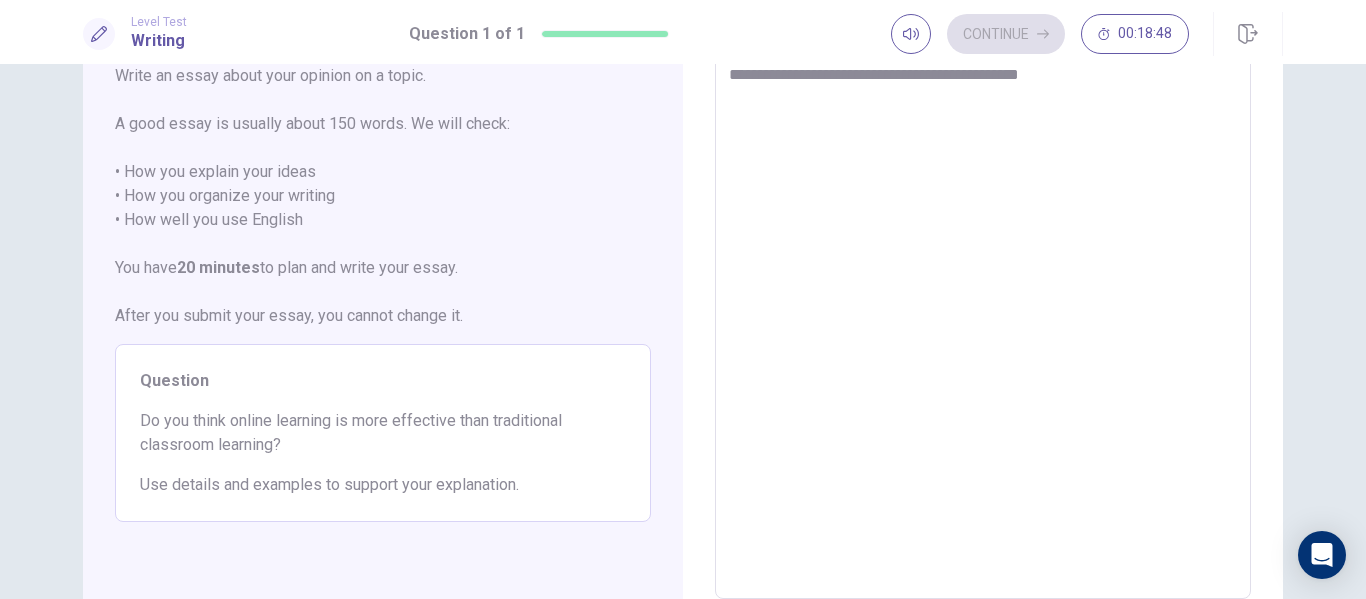 type on "**********" 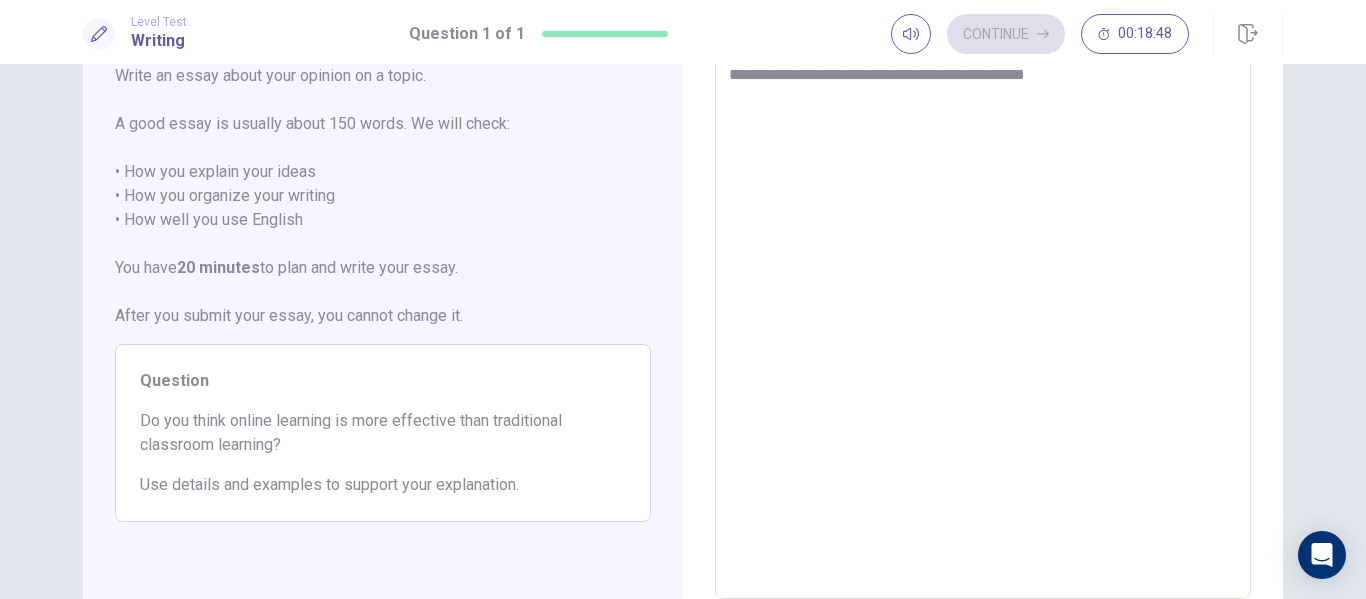 type on "*" 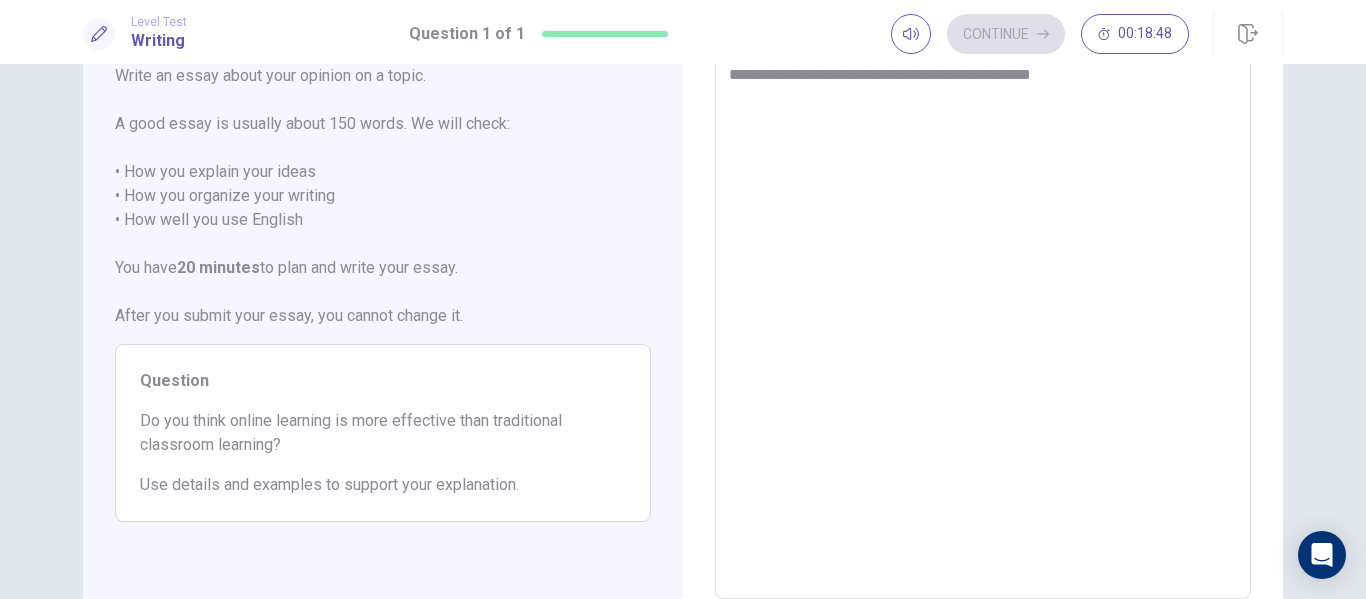 type on "*" 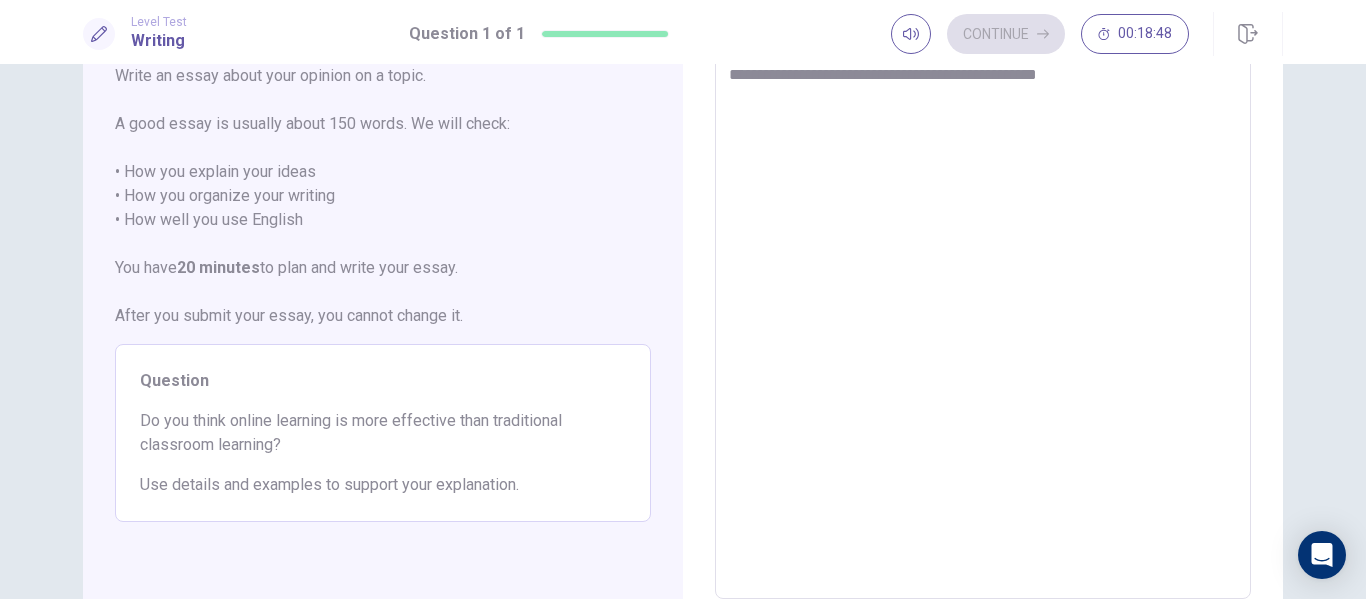 type on "*" 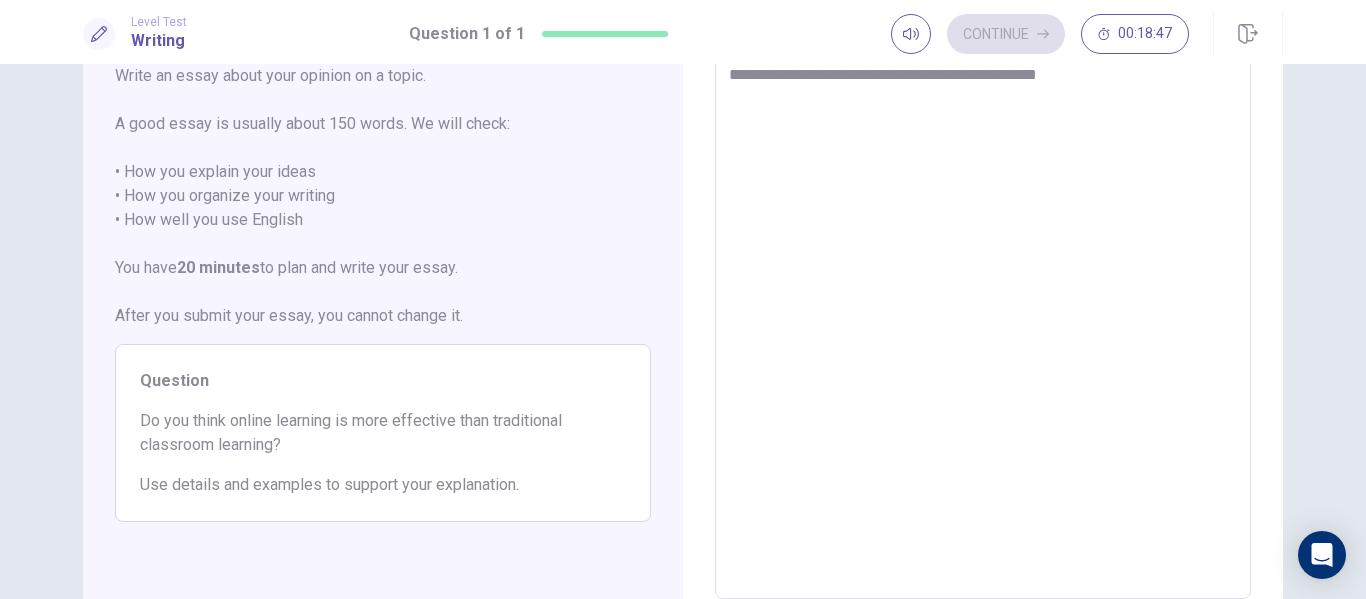 type on "**********" 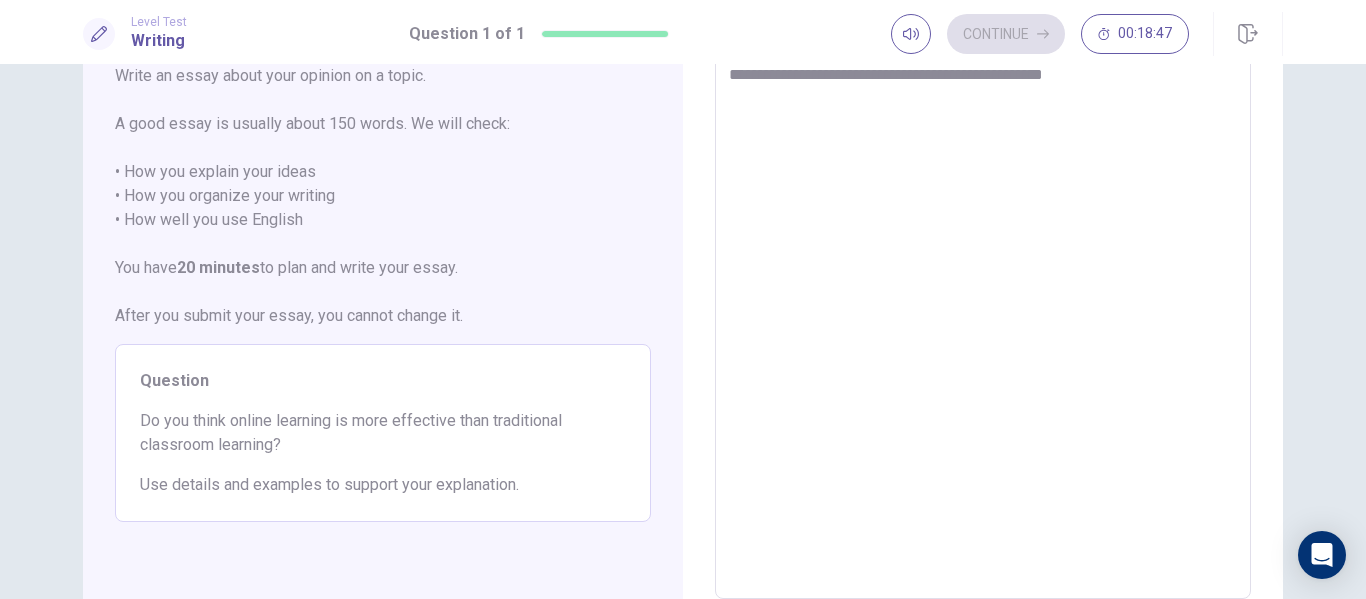 type on "*" 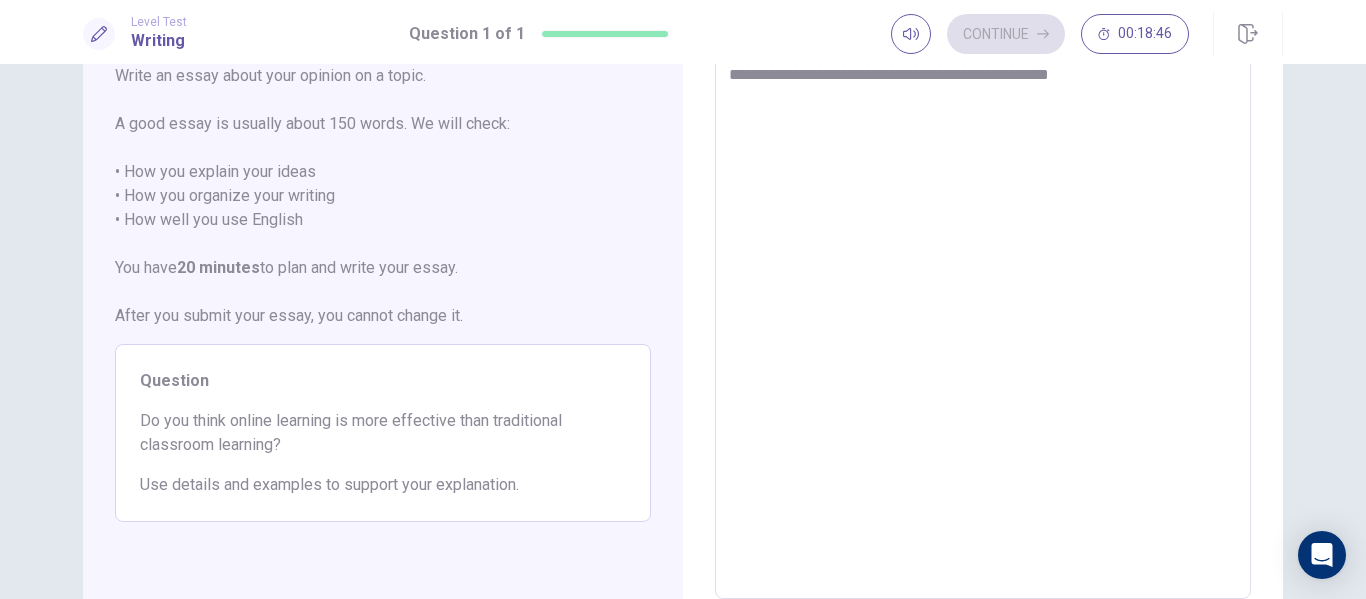 type on "*" 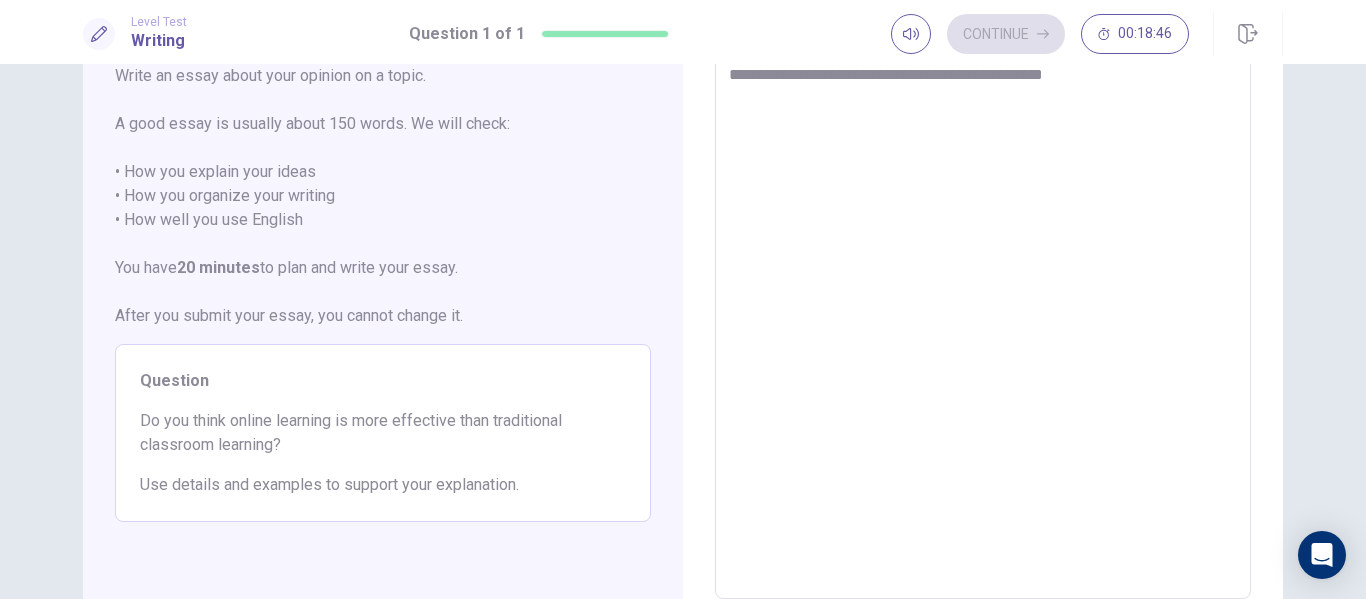 type on "*" 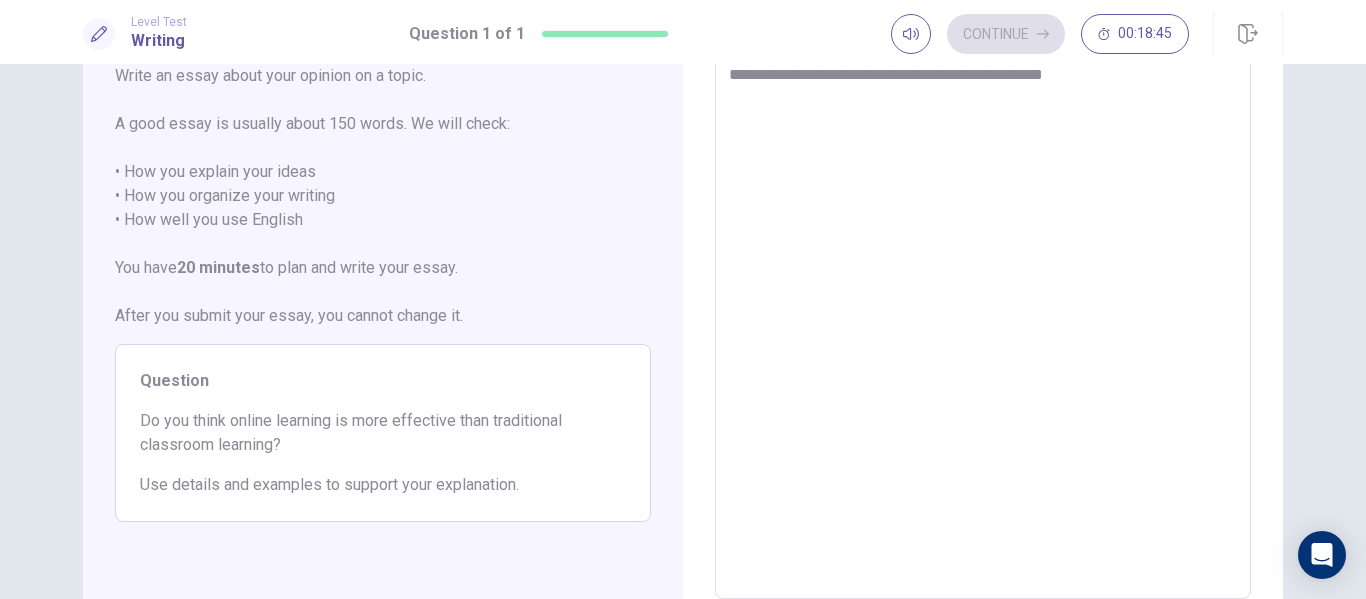 type on "**********" 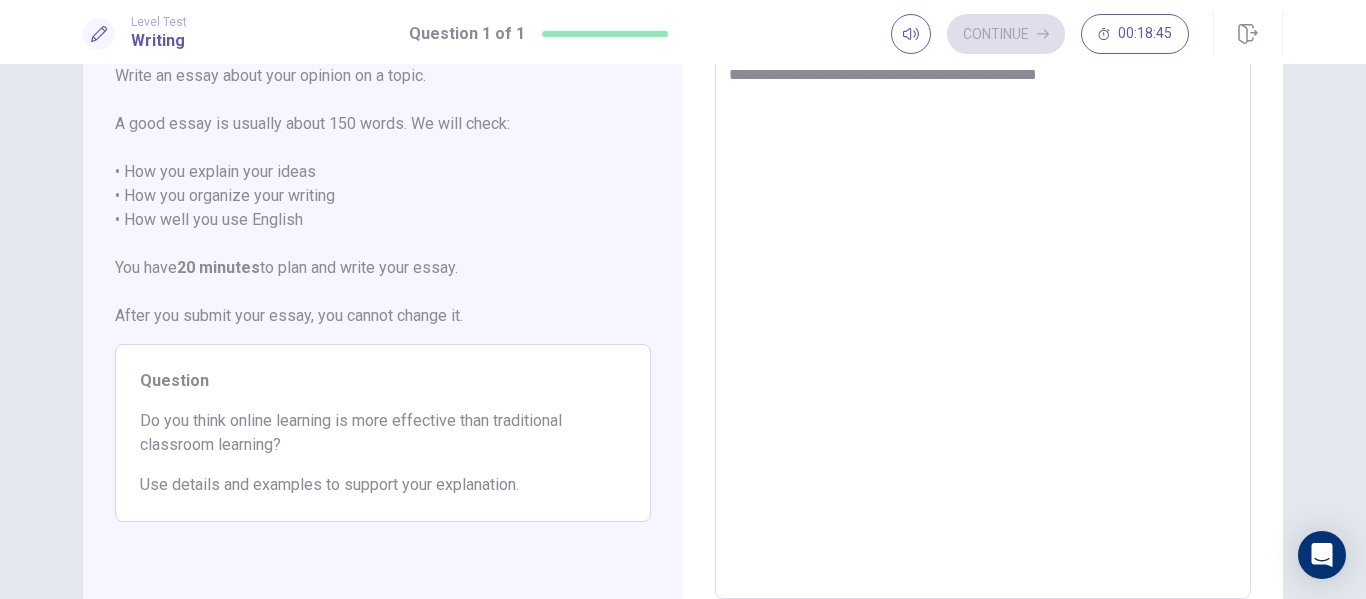 type on "*" 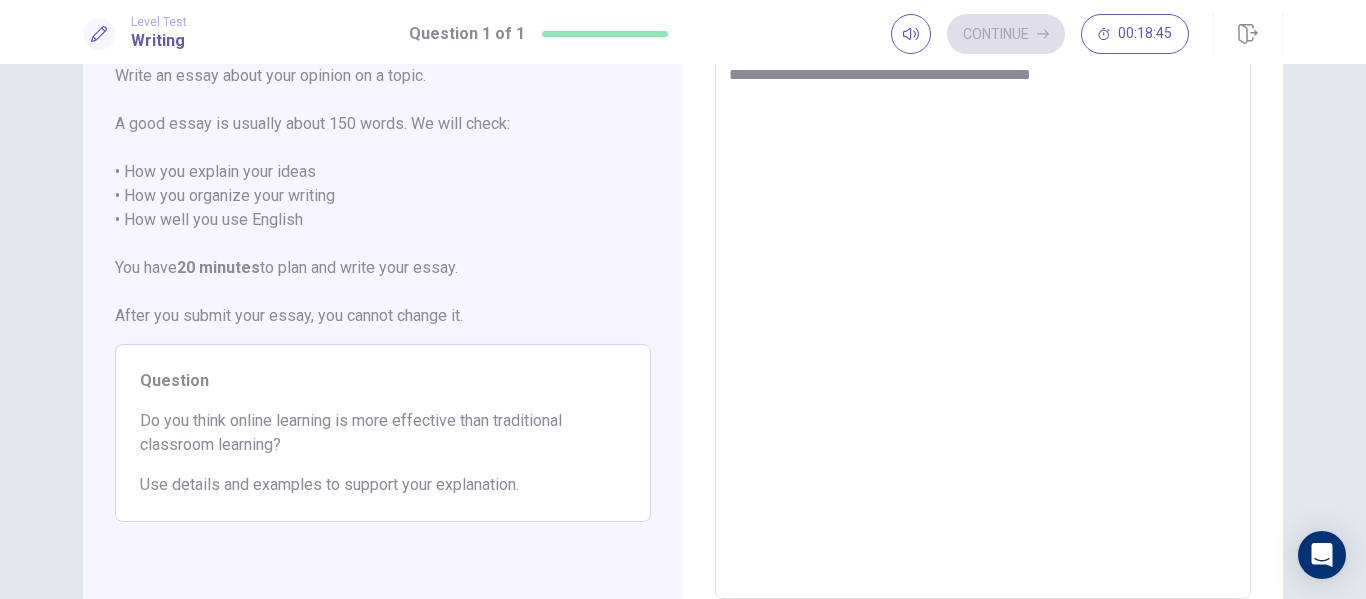 type on "*" 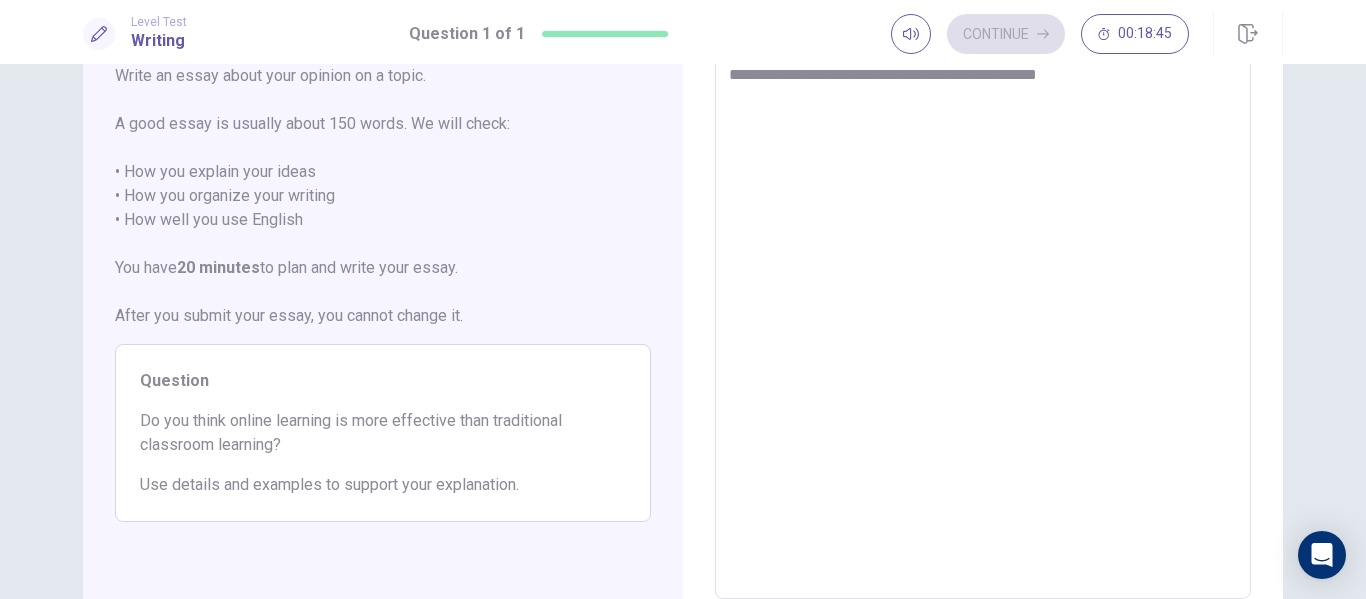 type on "*" 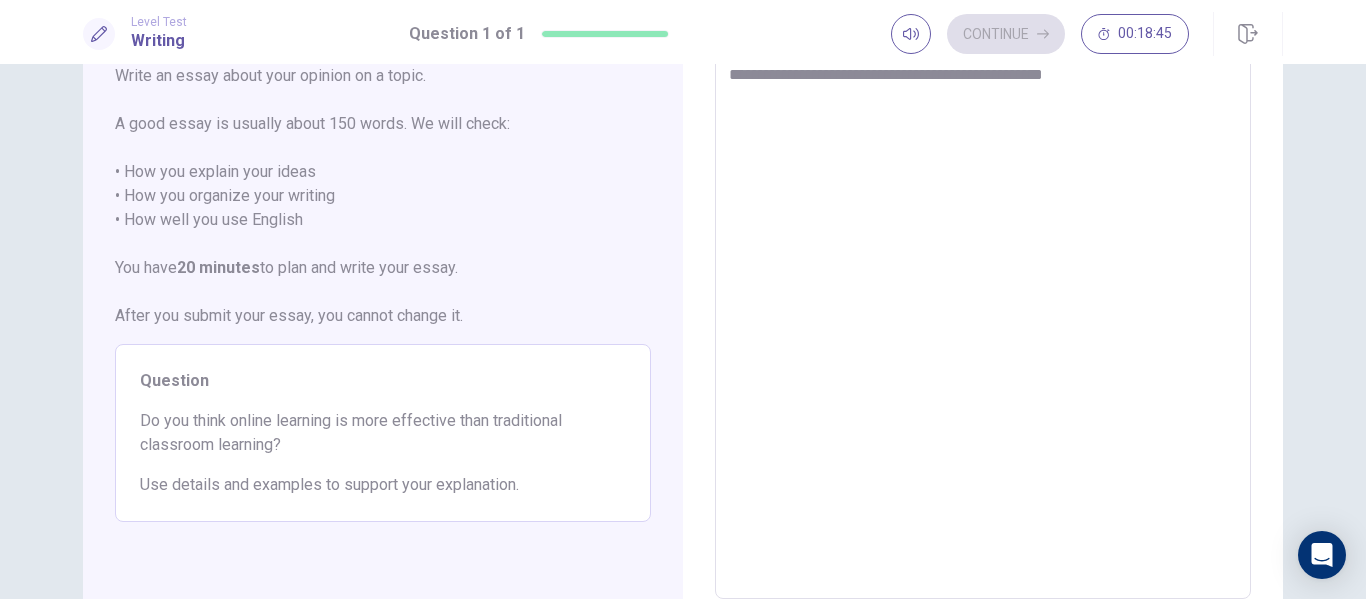 type on "*" 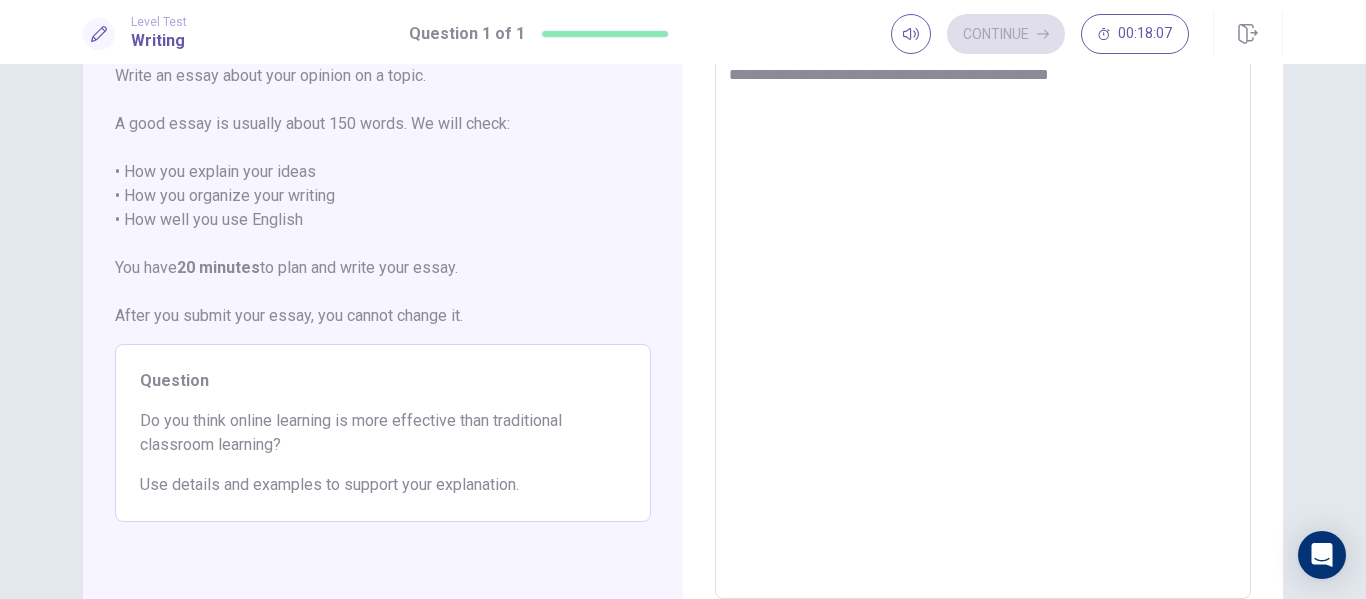 type on "*" 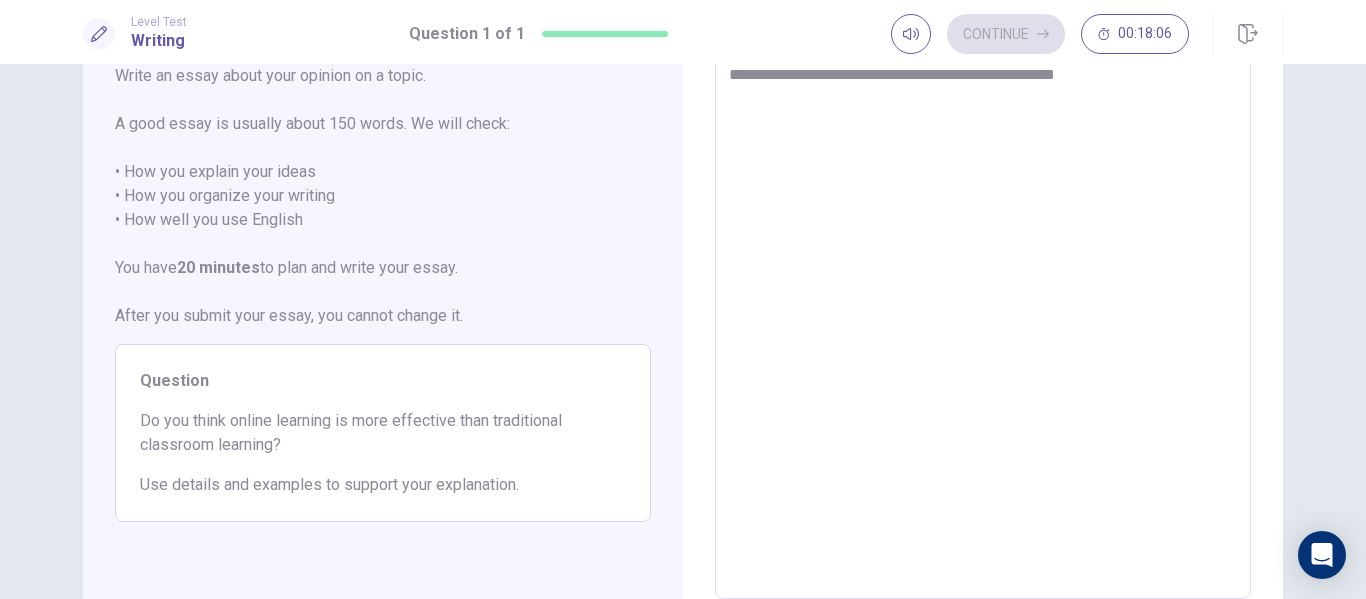 type on "*" 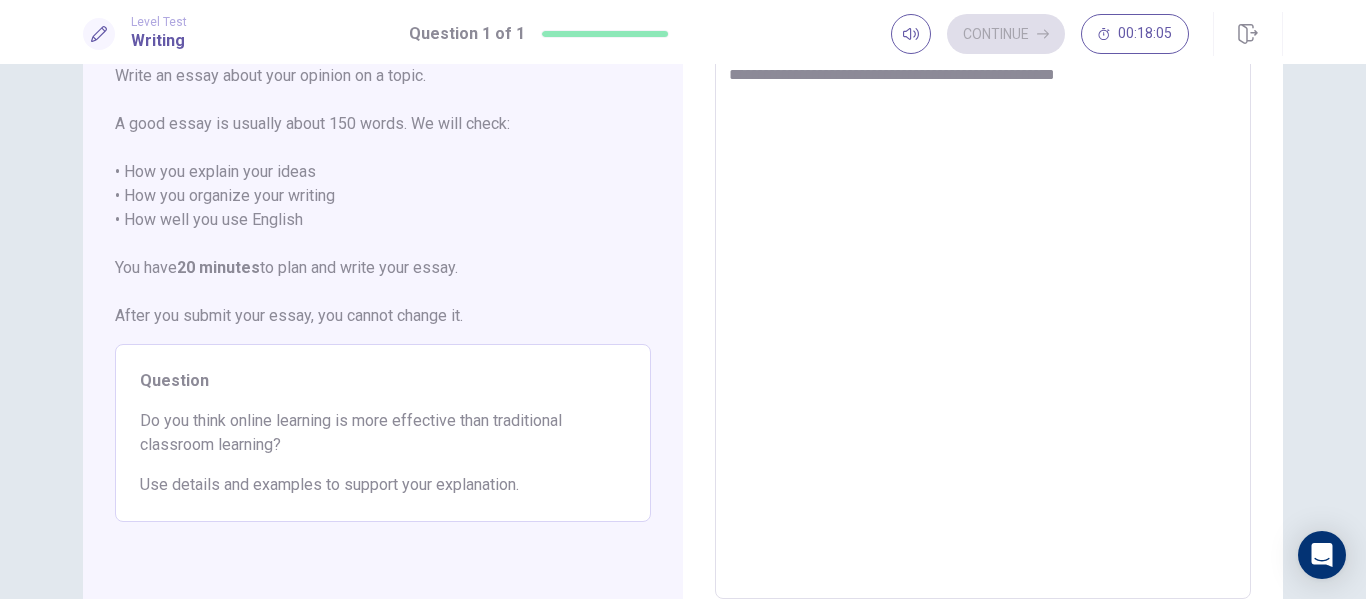 type on "**********" 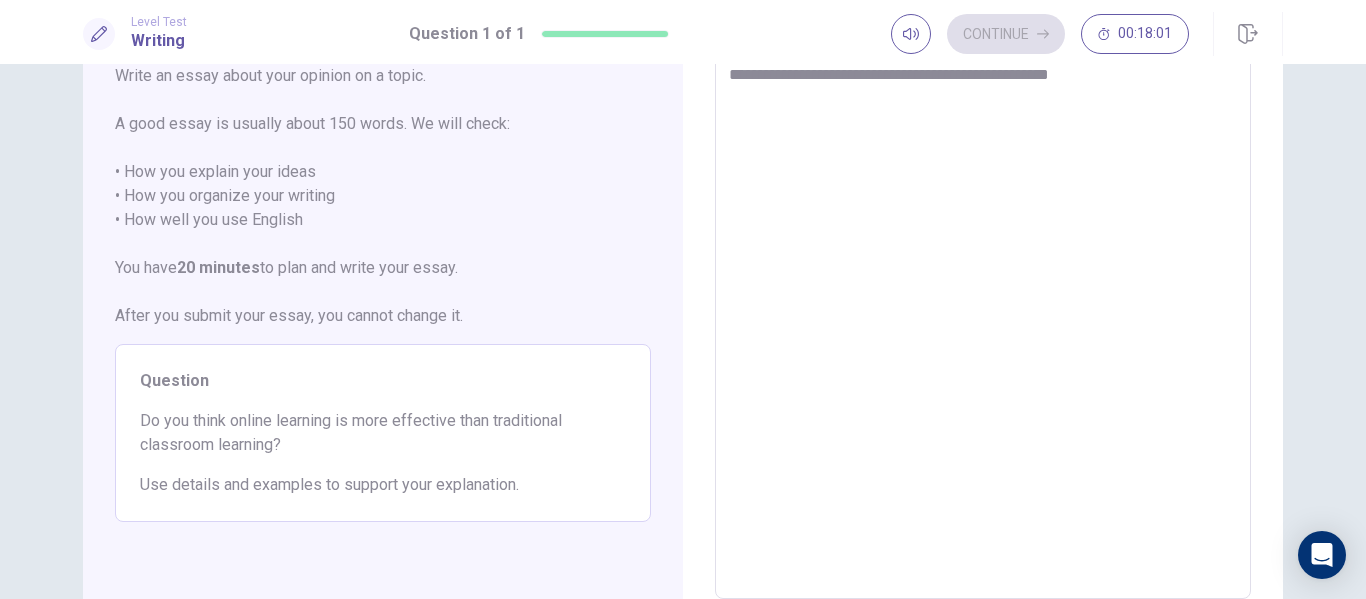 type on "*" 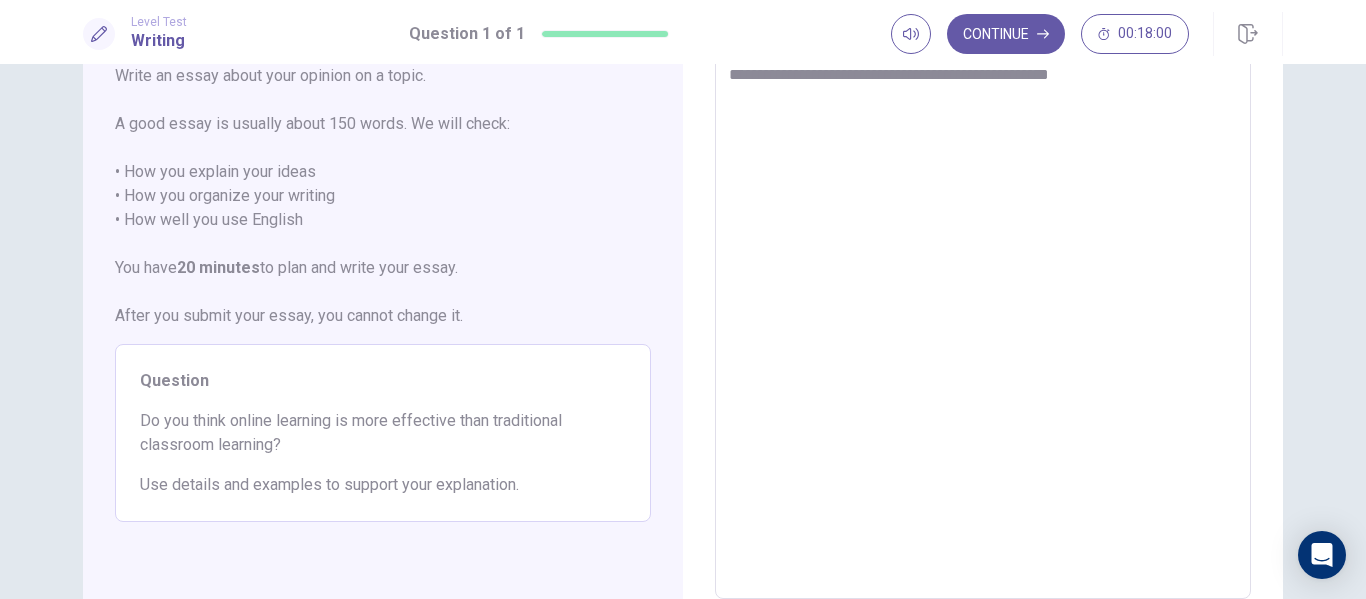 type on "**********" 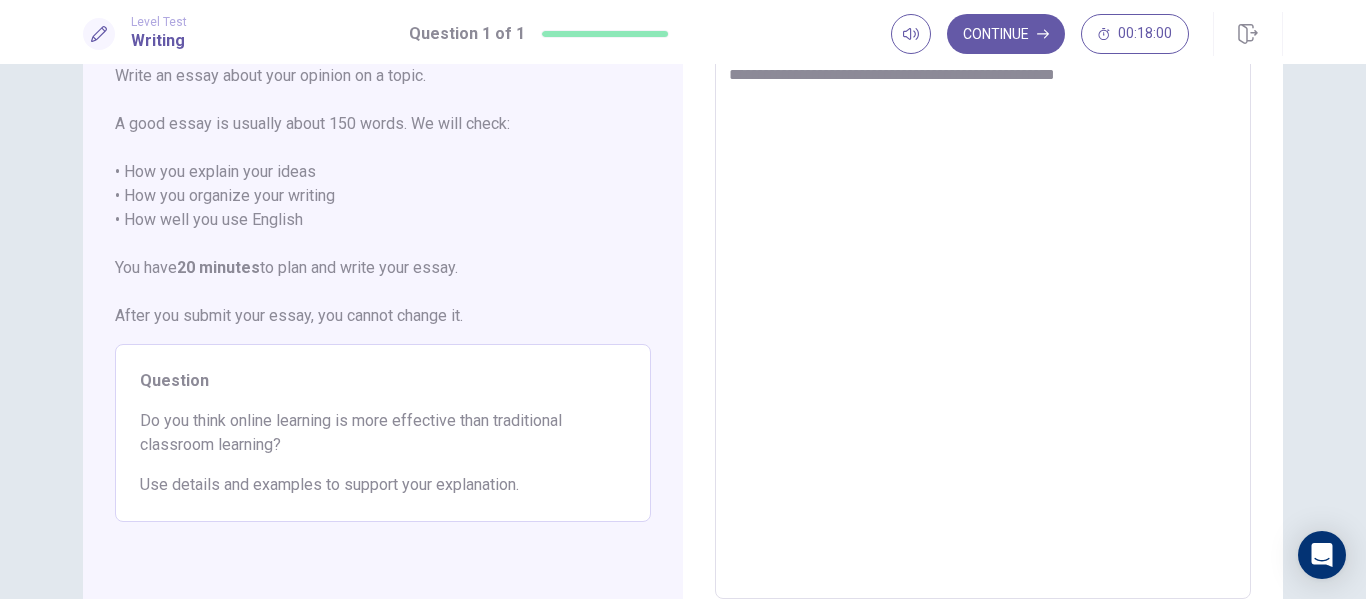 type on "*" 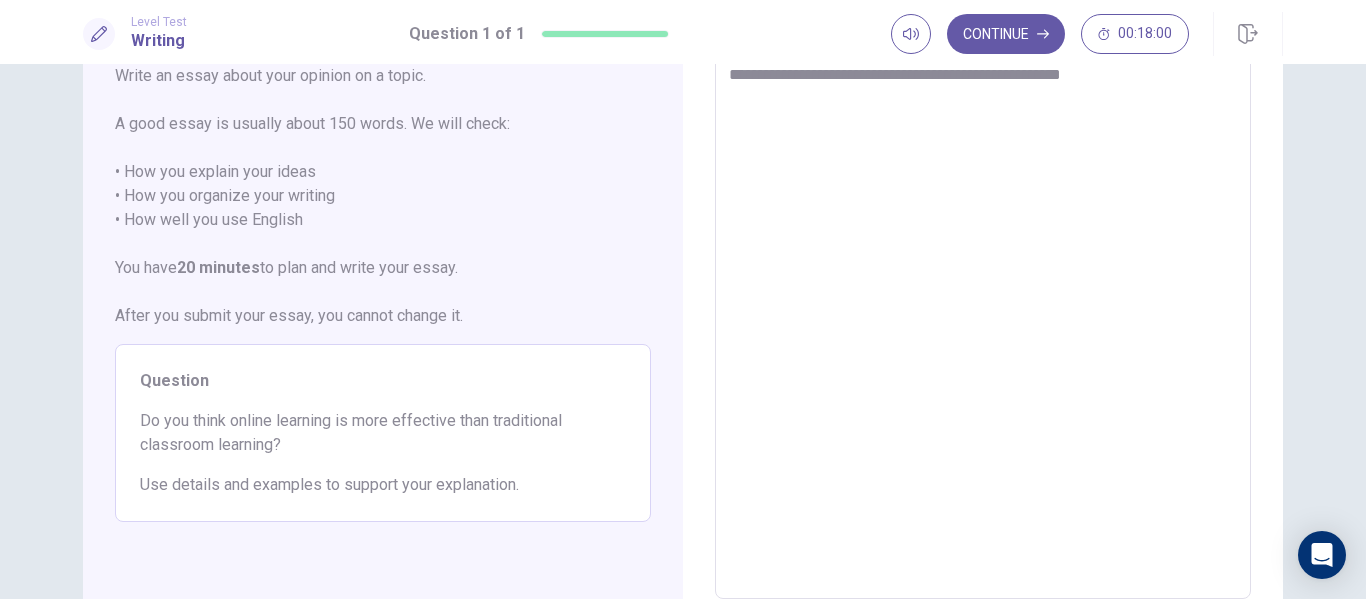 type on "*" 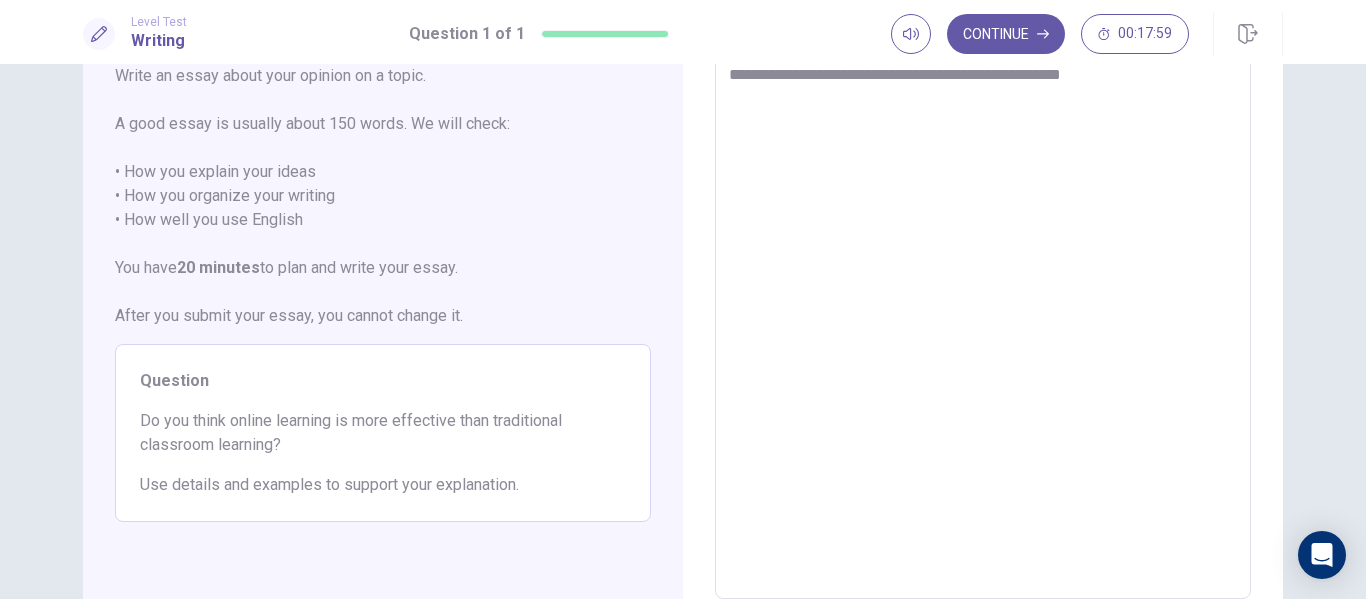 type on "**********" 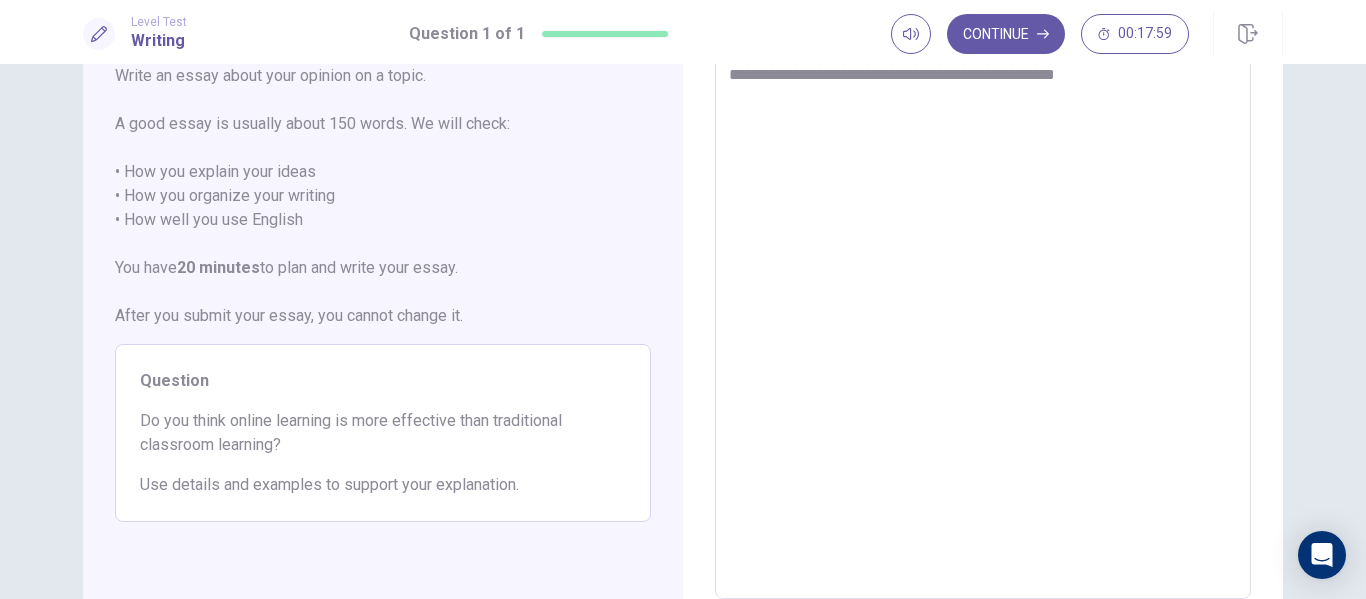 type on "*" 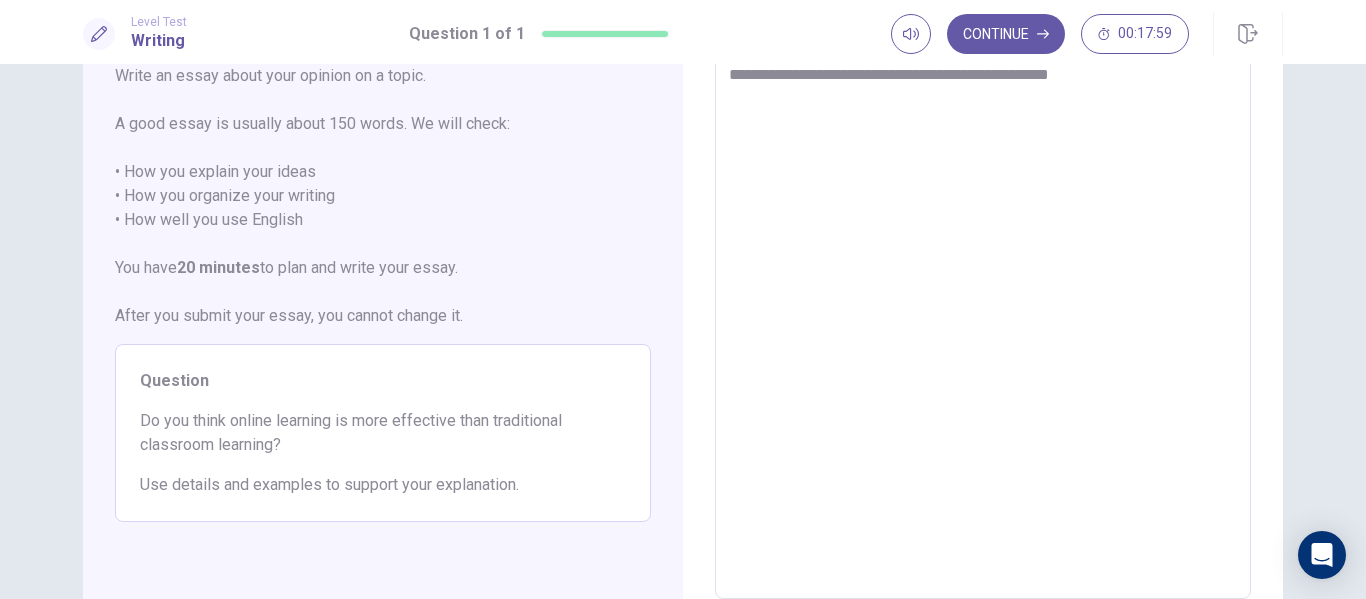 type on "*" 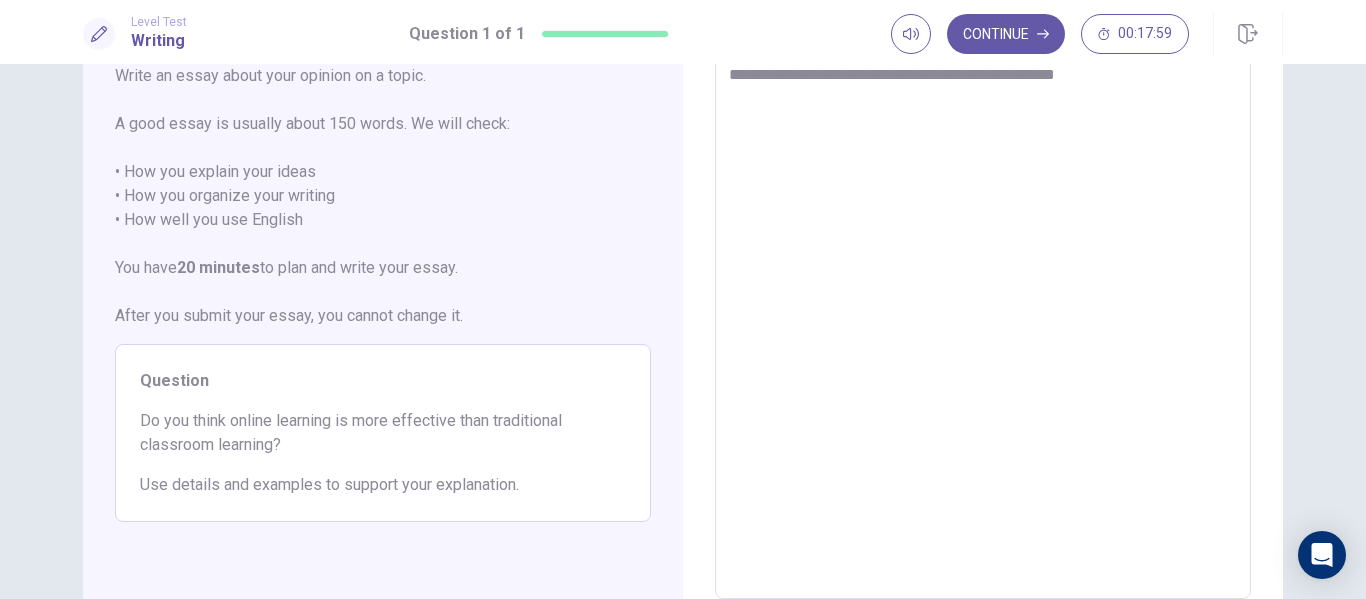 type on "*" 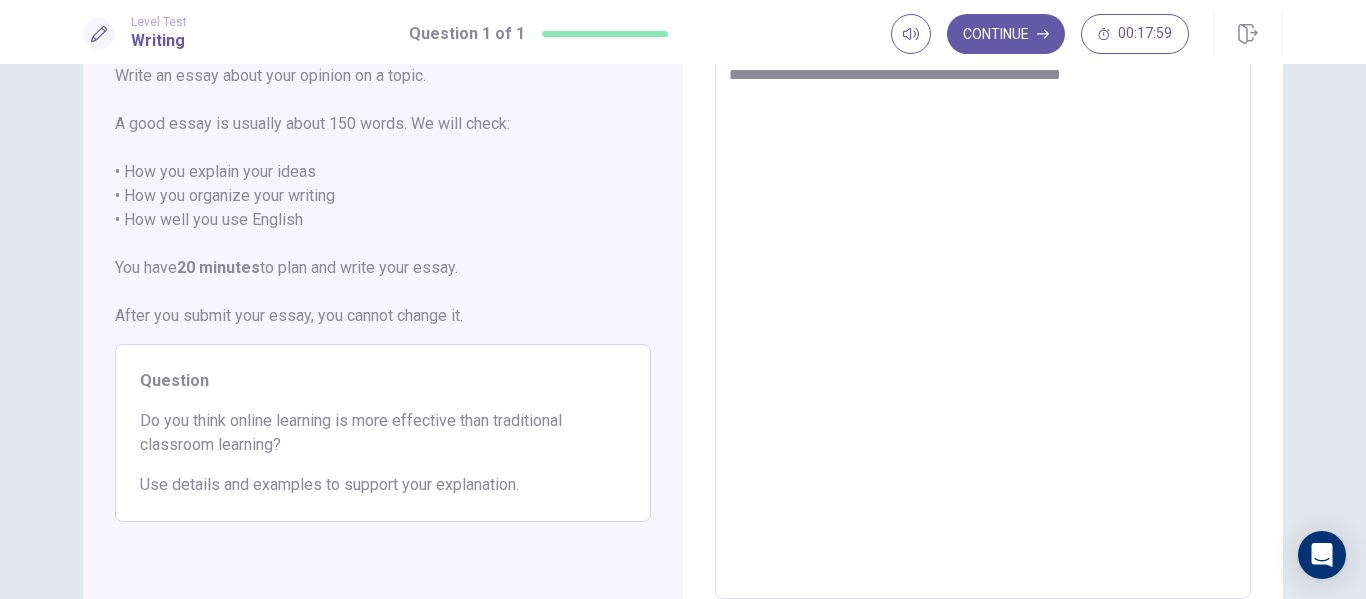 type on "*" 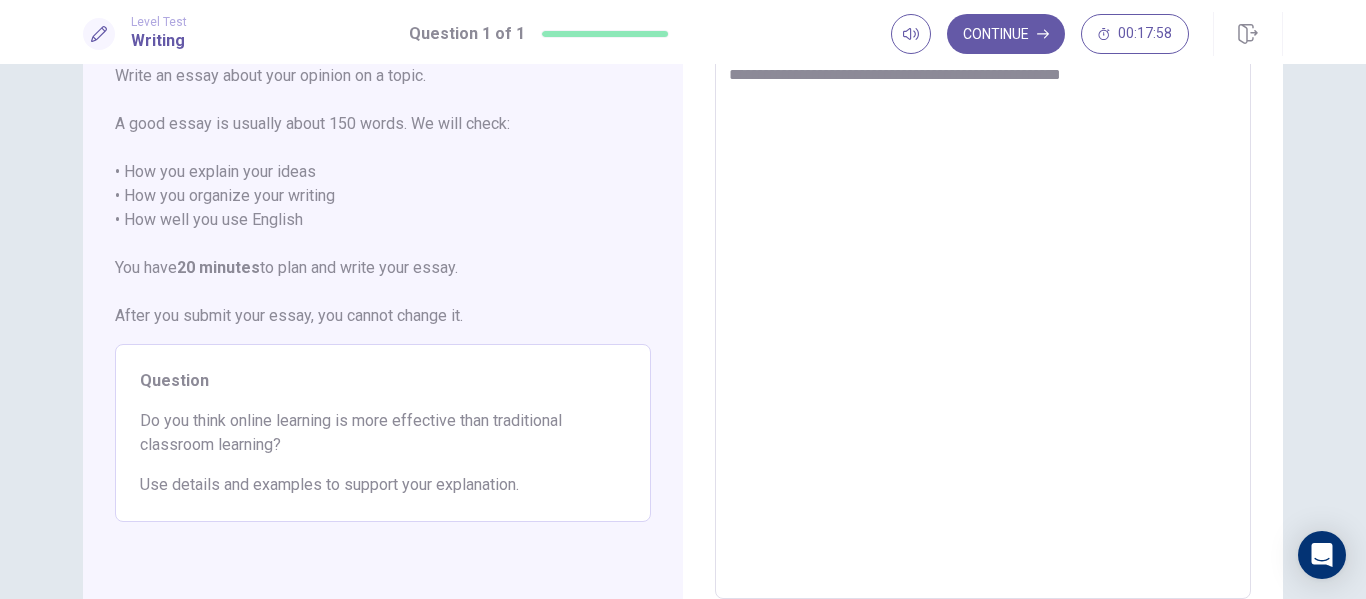 type on "**********" 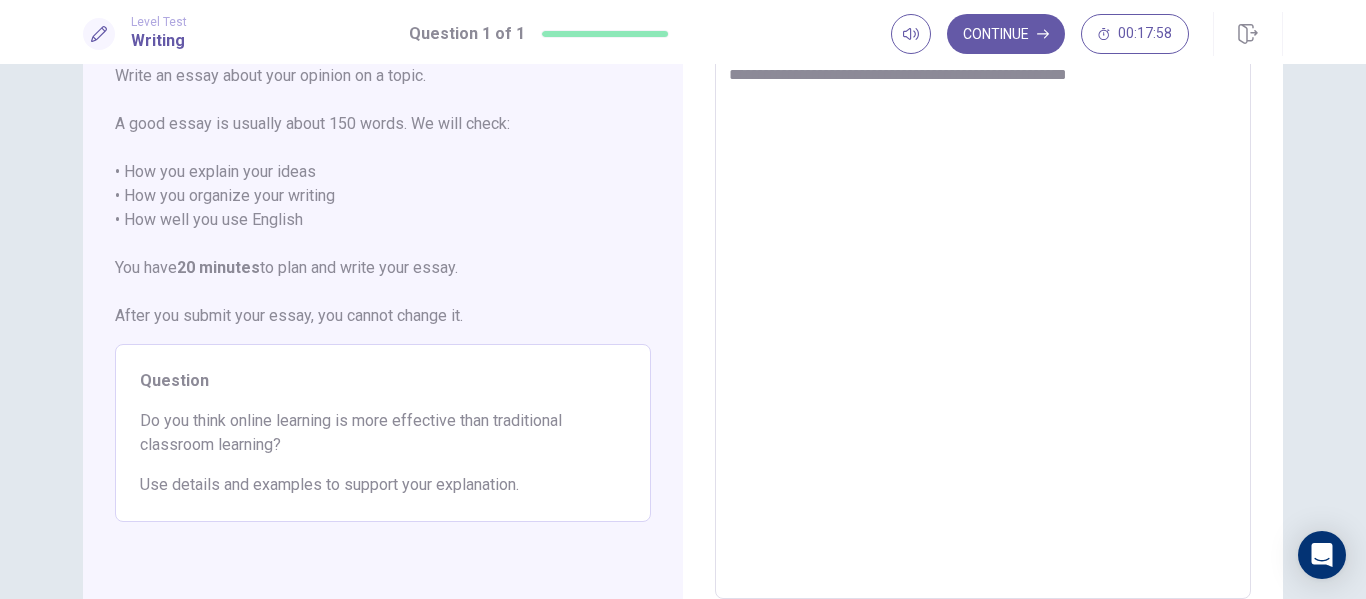 type on "*" 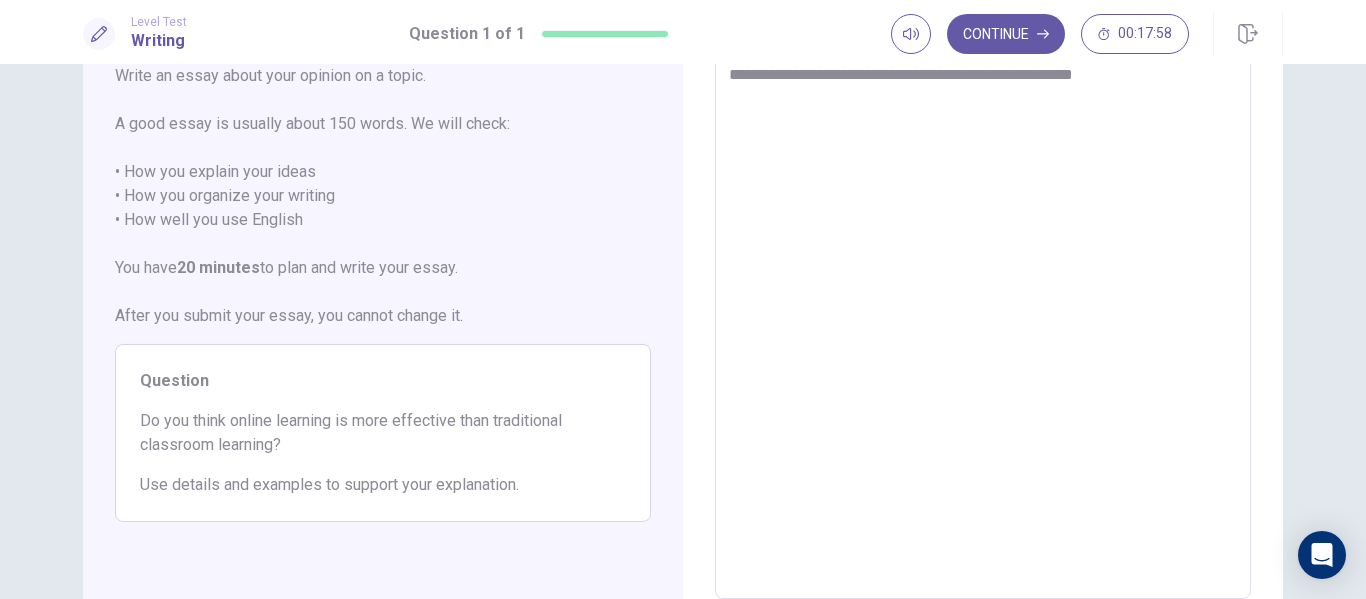 type on "*" 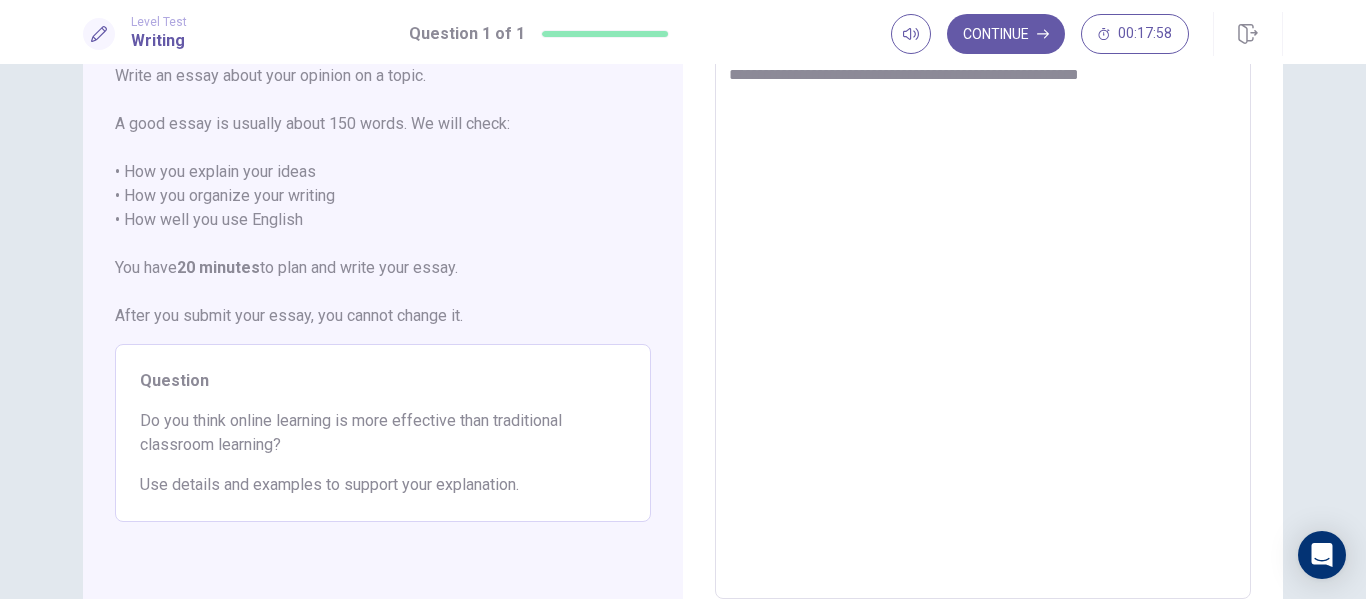 type on "**********" 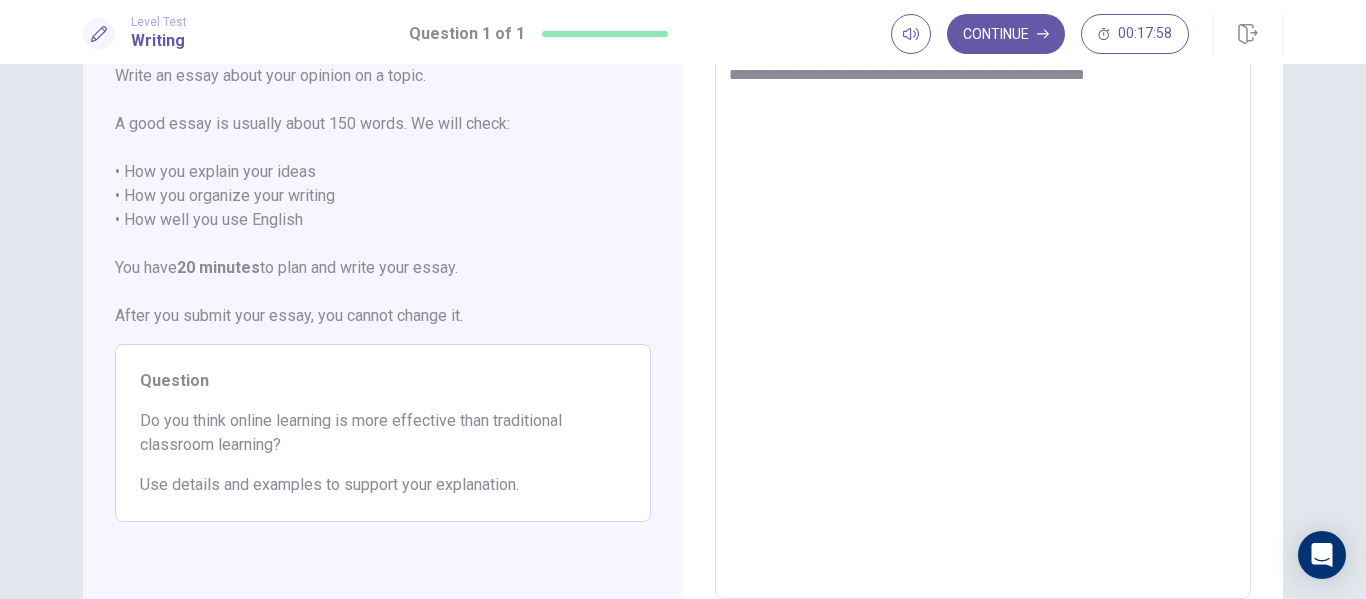 type on "*" 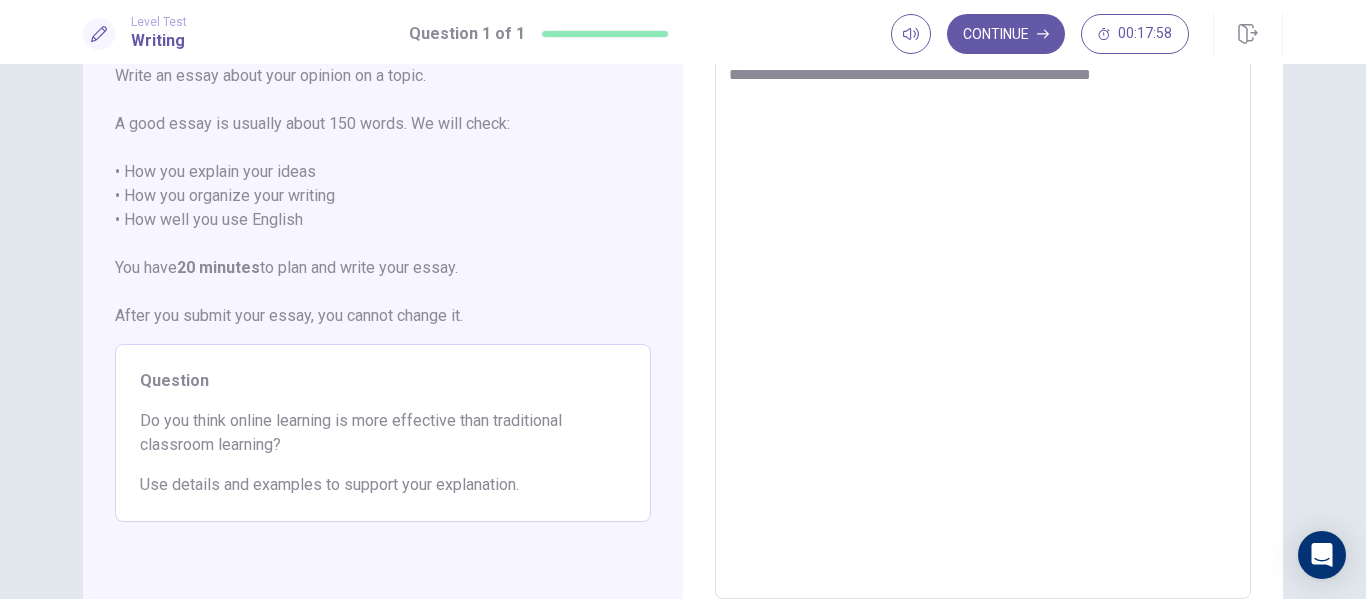 type on "*" 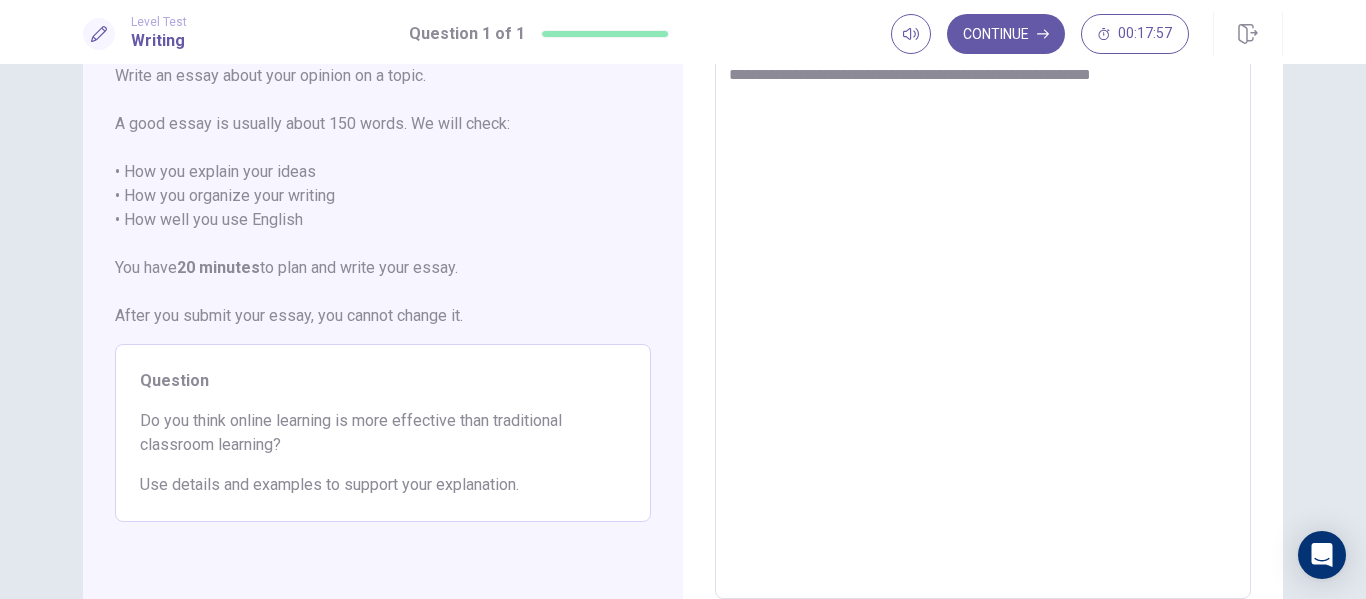 type on "**********" 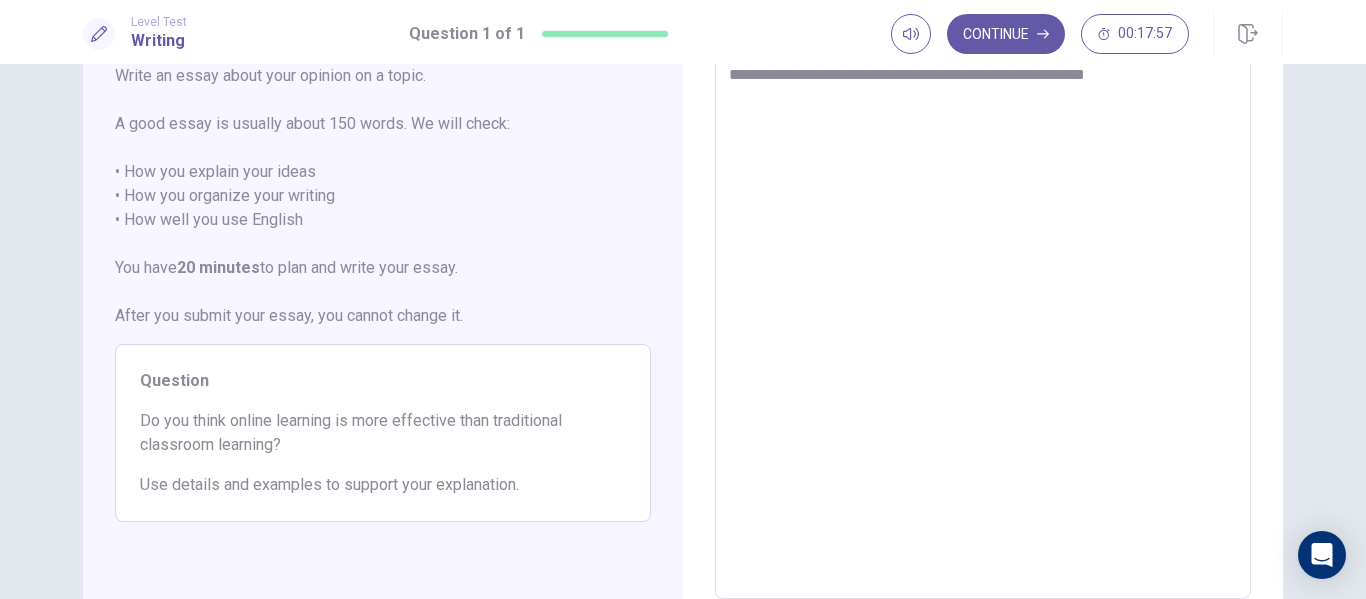 type on "*" 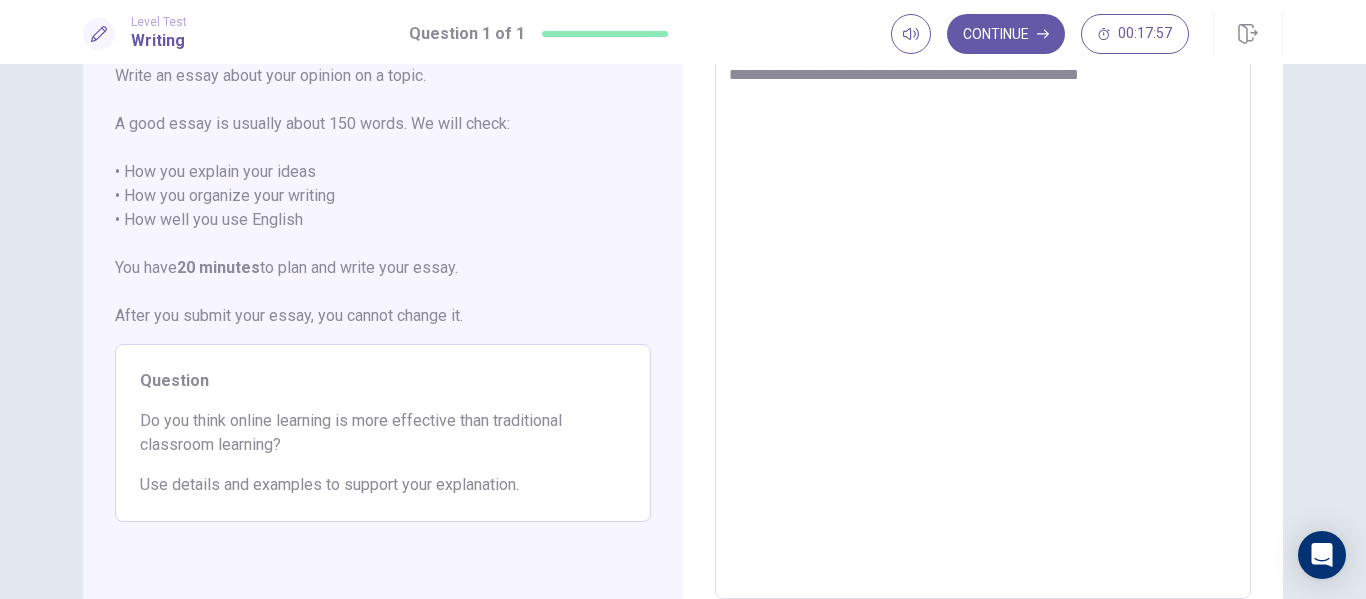 type on "*" 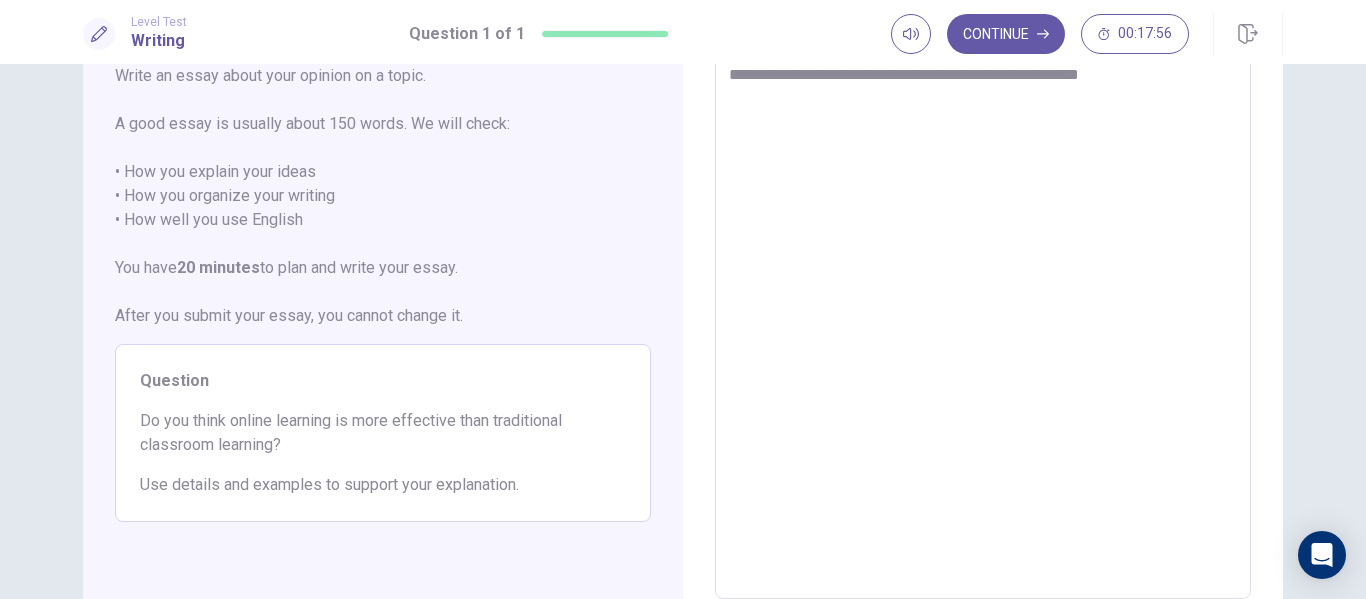 type on "**********" 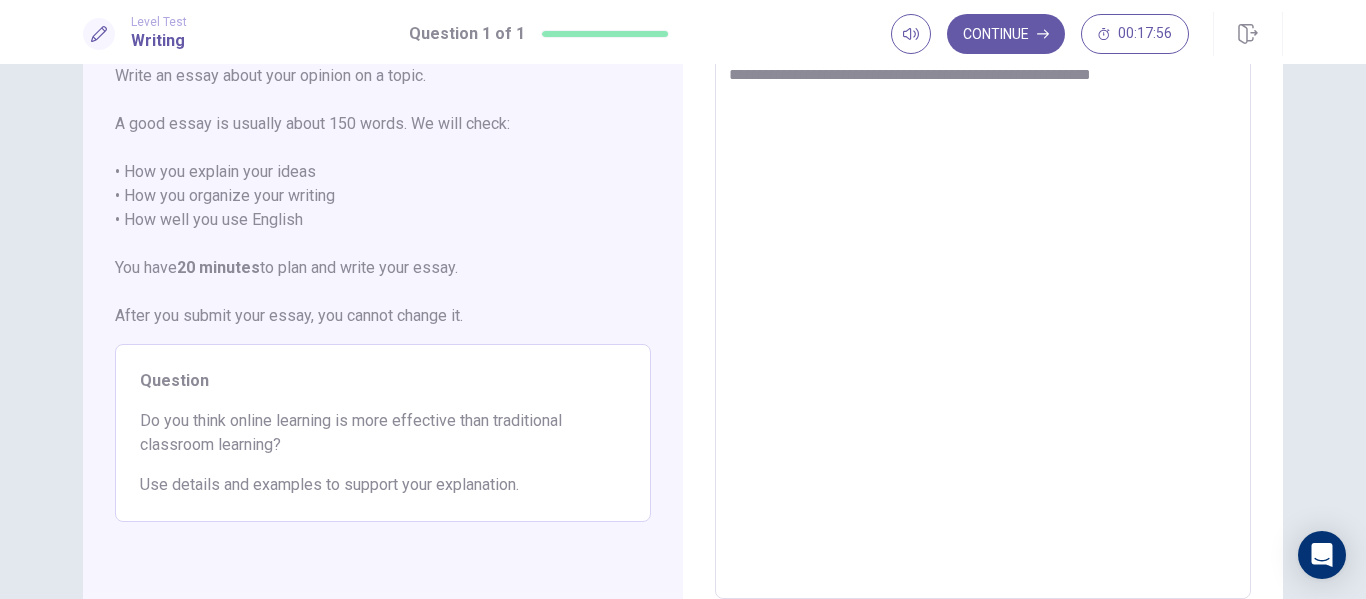 type on "*" 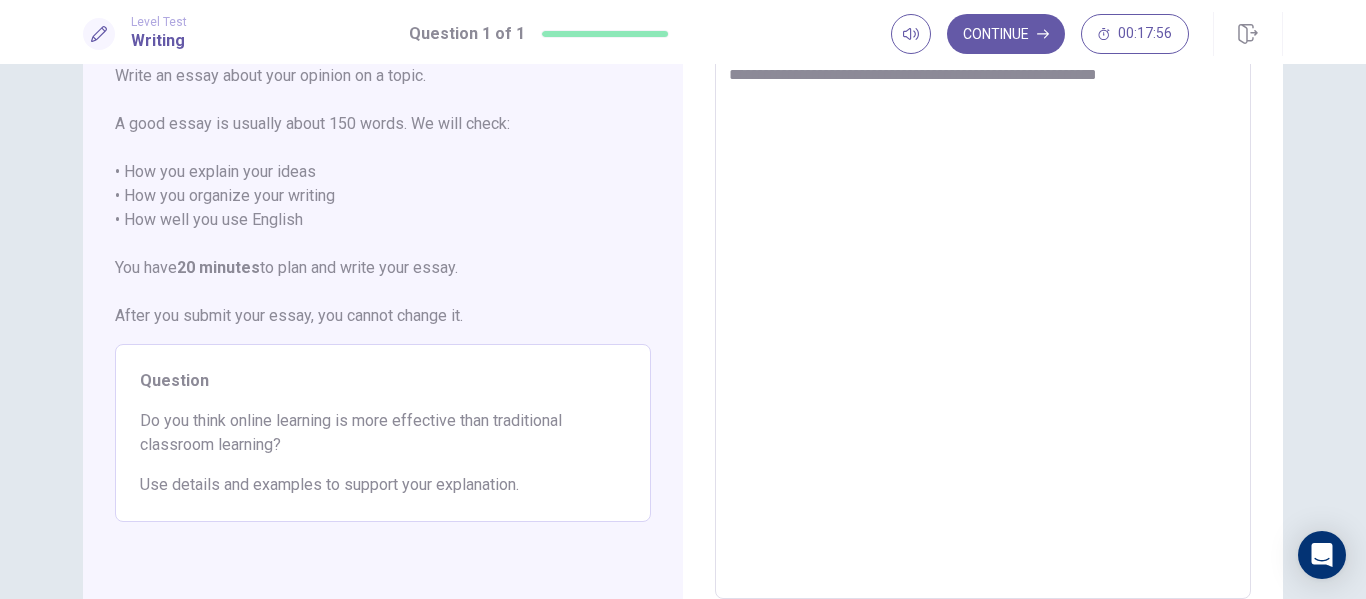 type on "*" 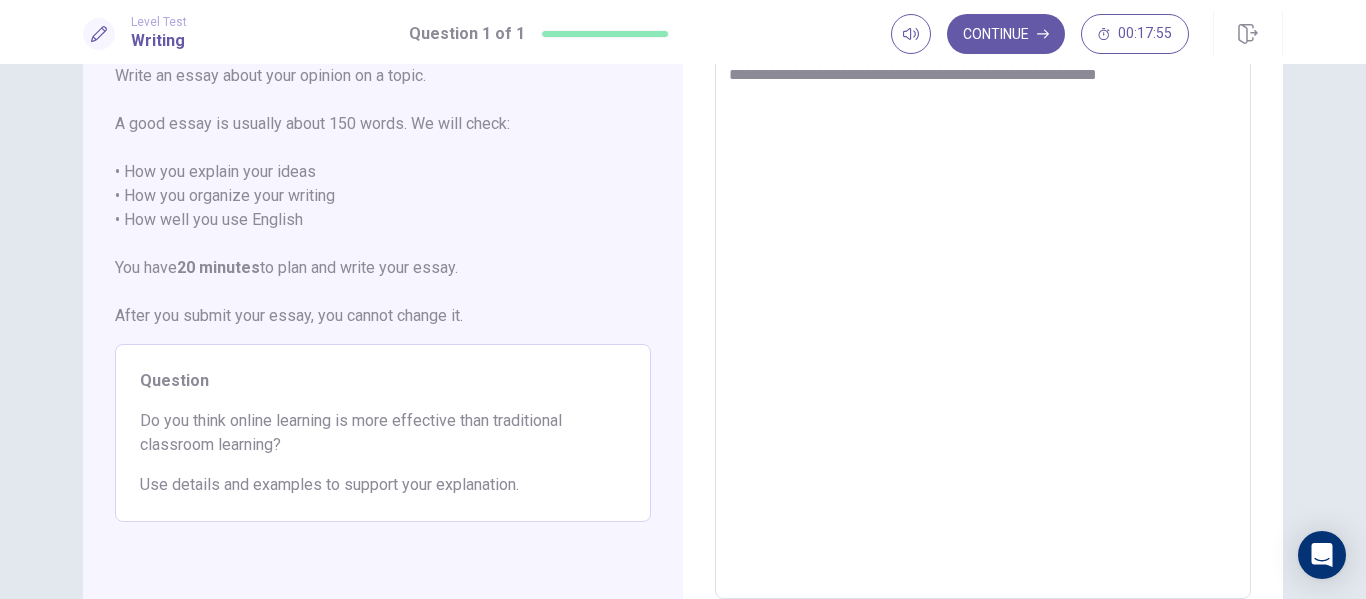 type on "**********" 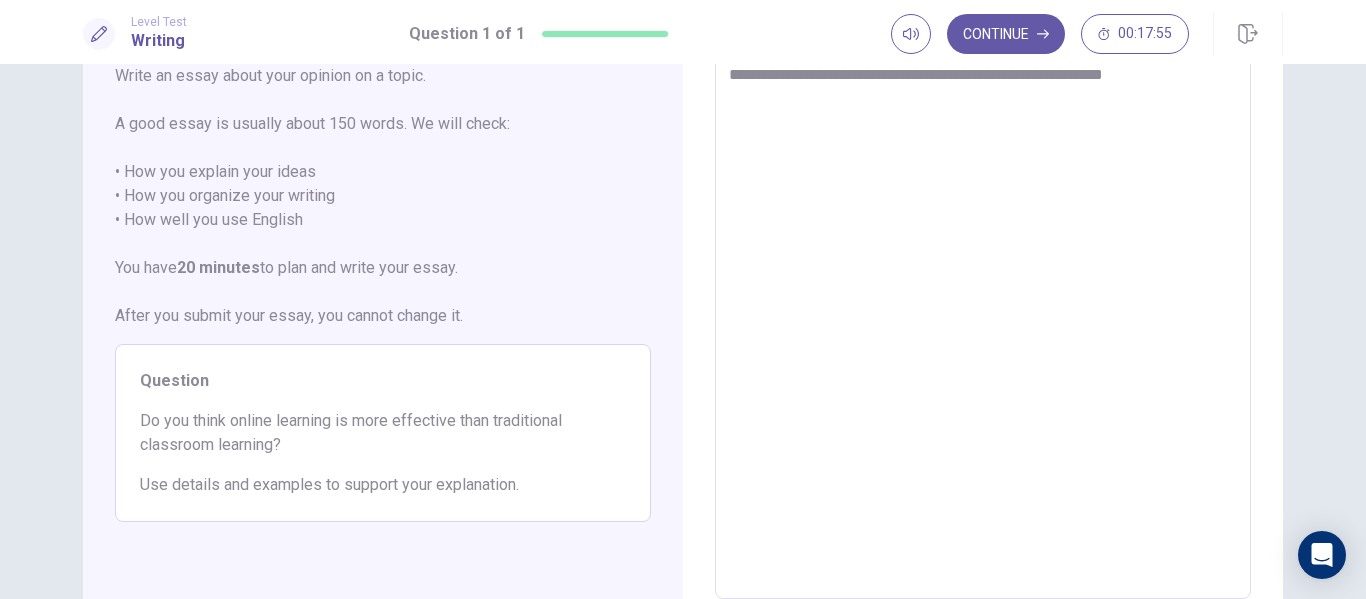 type on "*" 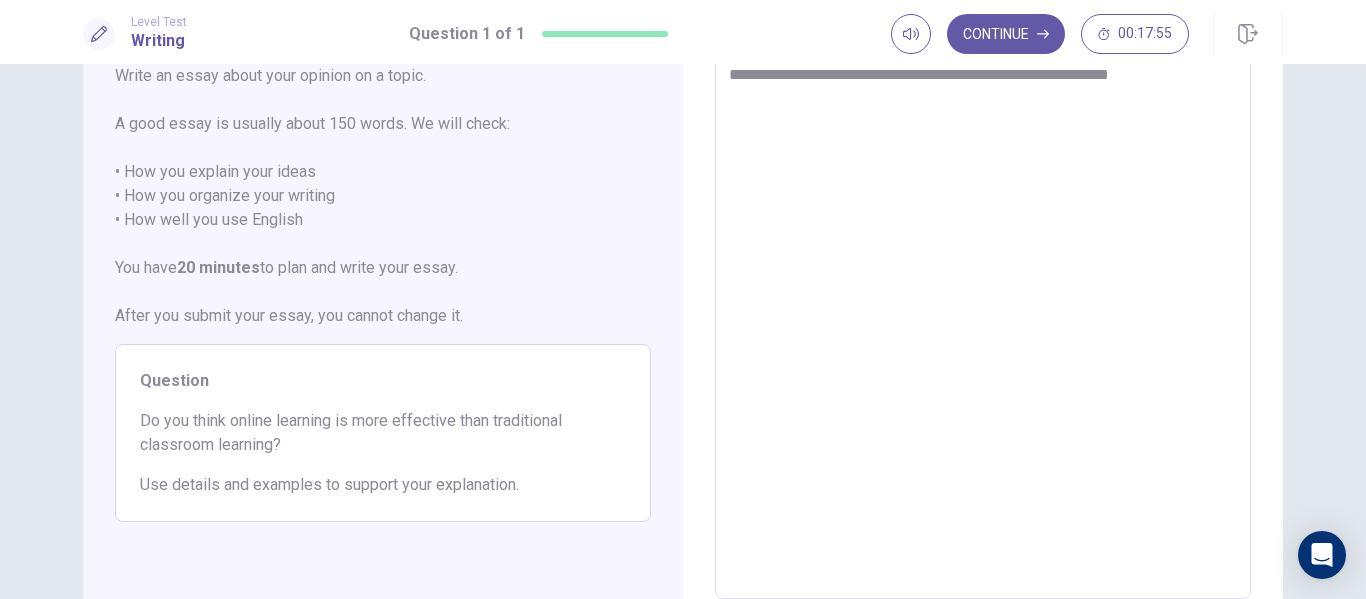 type on "*" 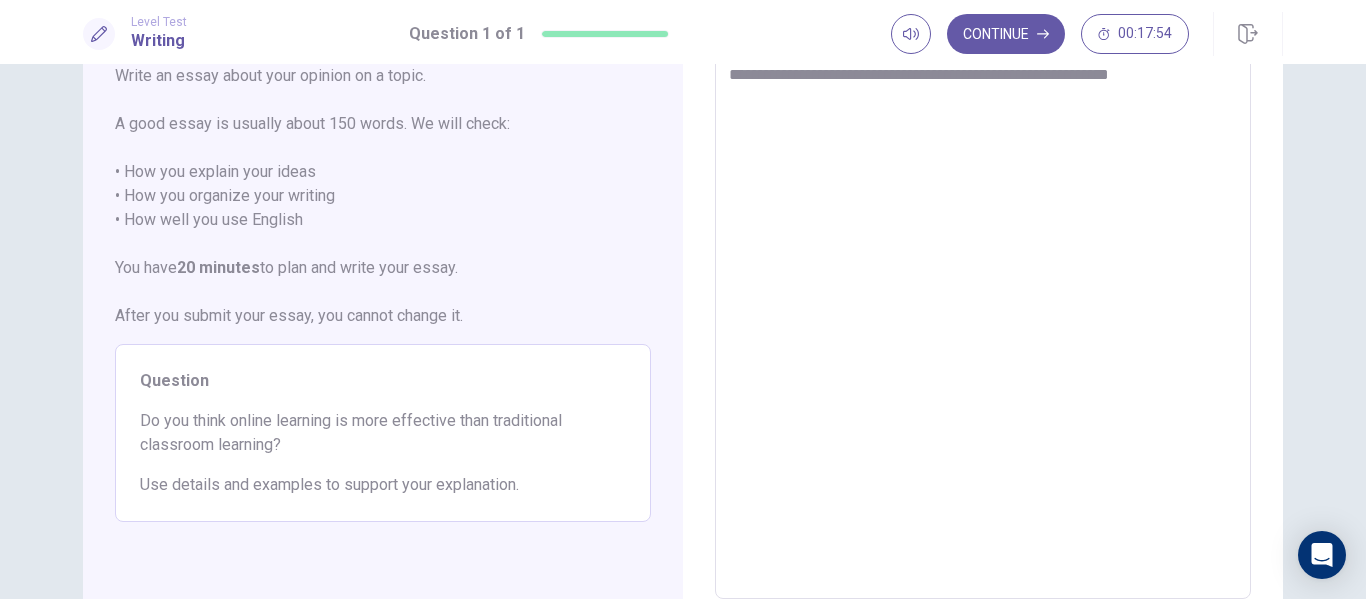 type on "**********" 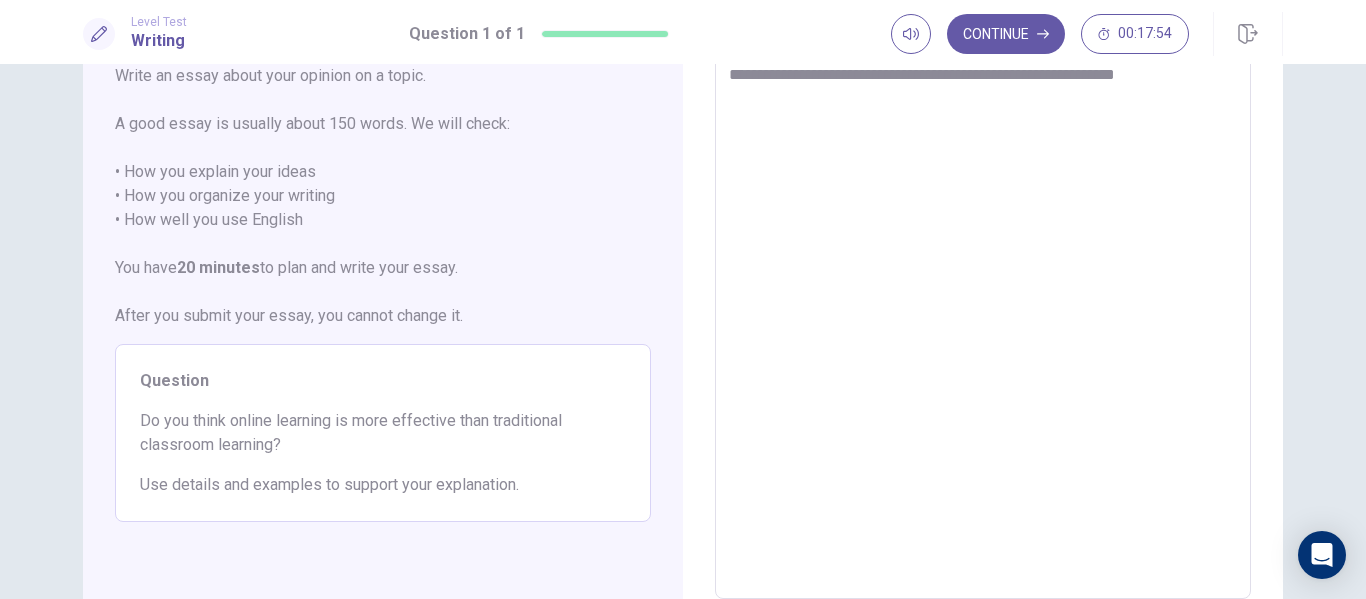 type on "*" 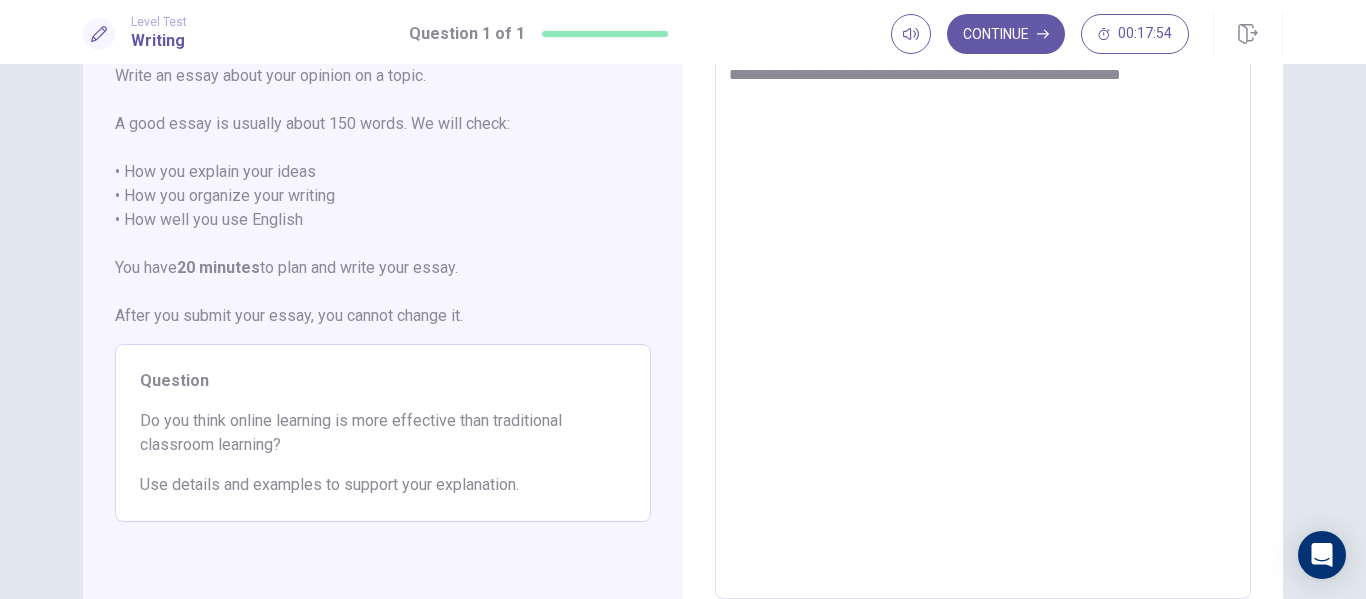 type on "*" 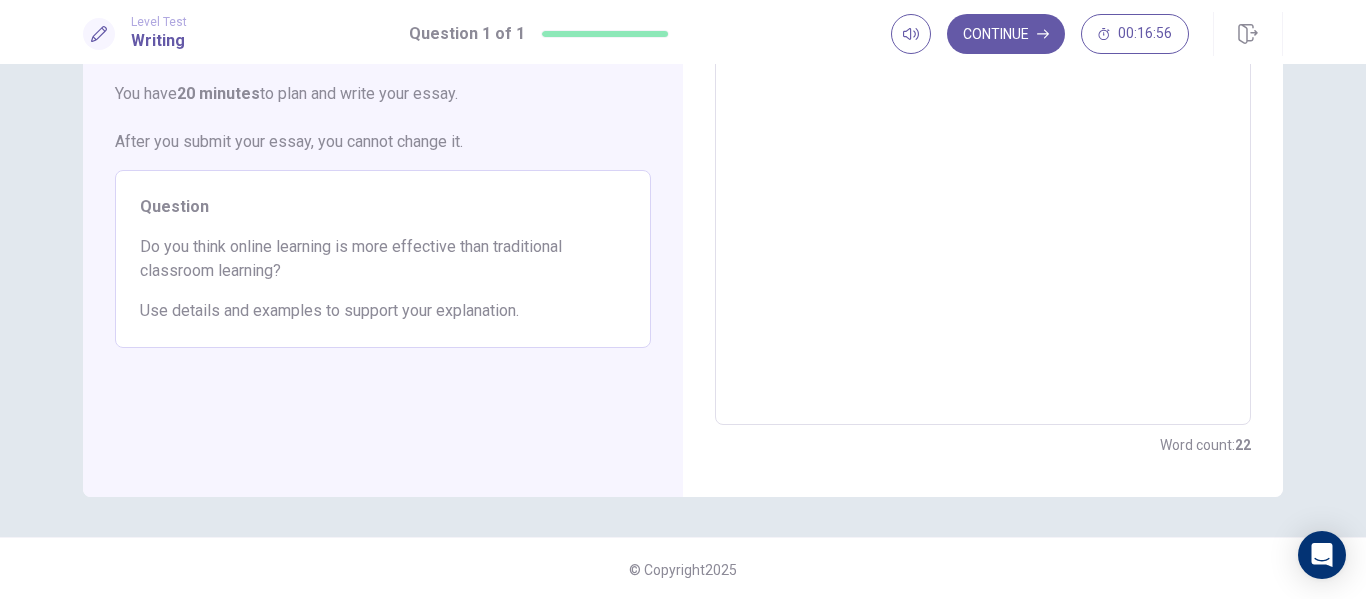 scroll, scrollTop: 0, scrollLeft: 0, axis: both 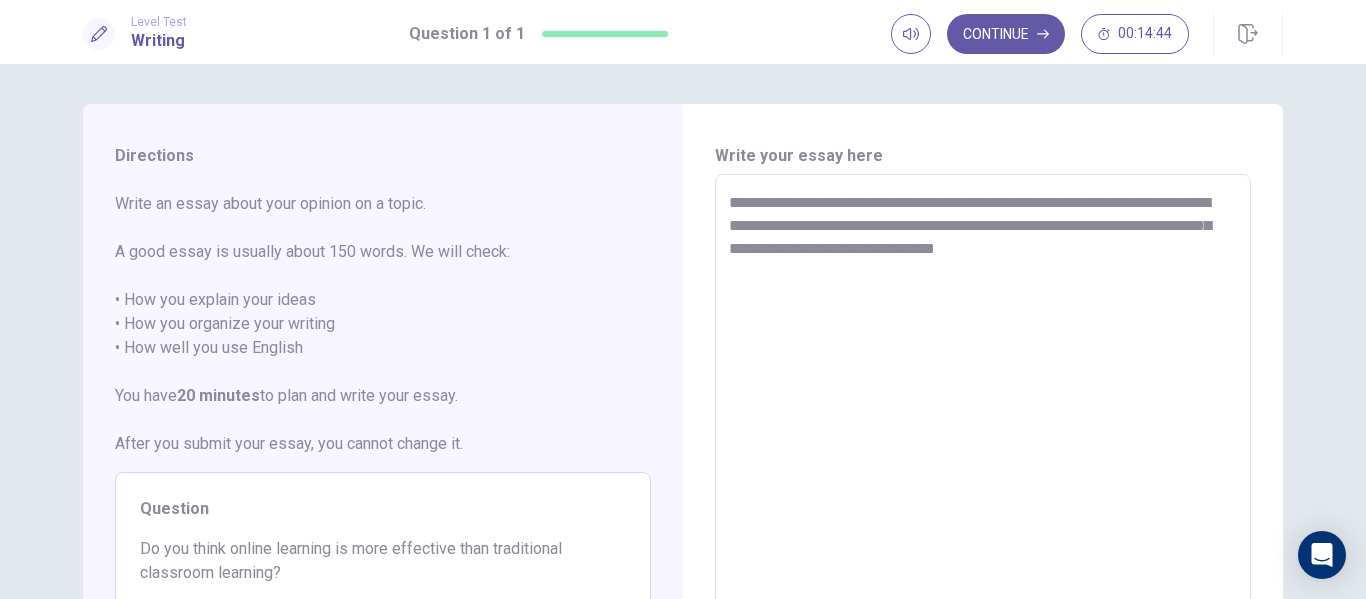 click on "**********" at bounding box center [983, 451] 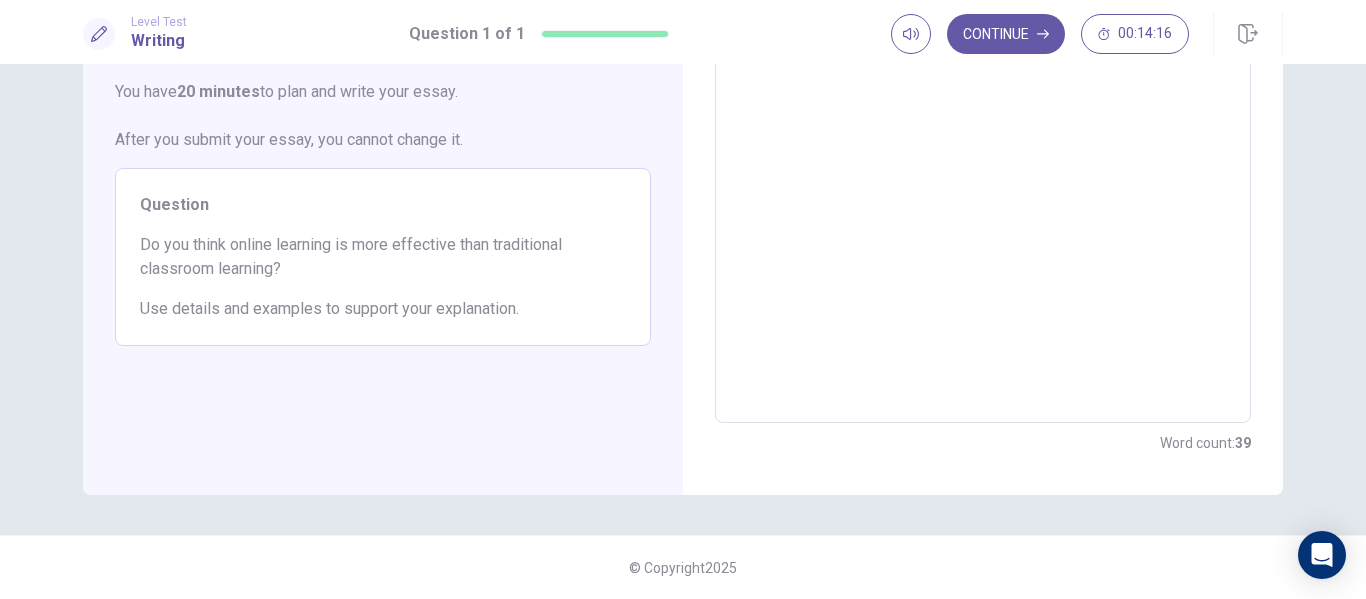 scroll, scrollTop: 0, scrollLeft: 0, axis: both 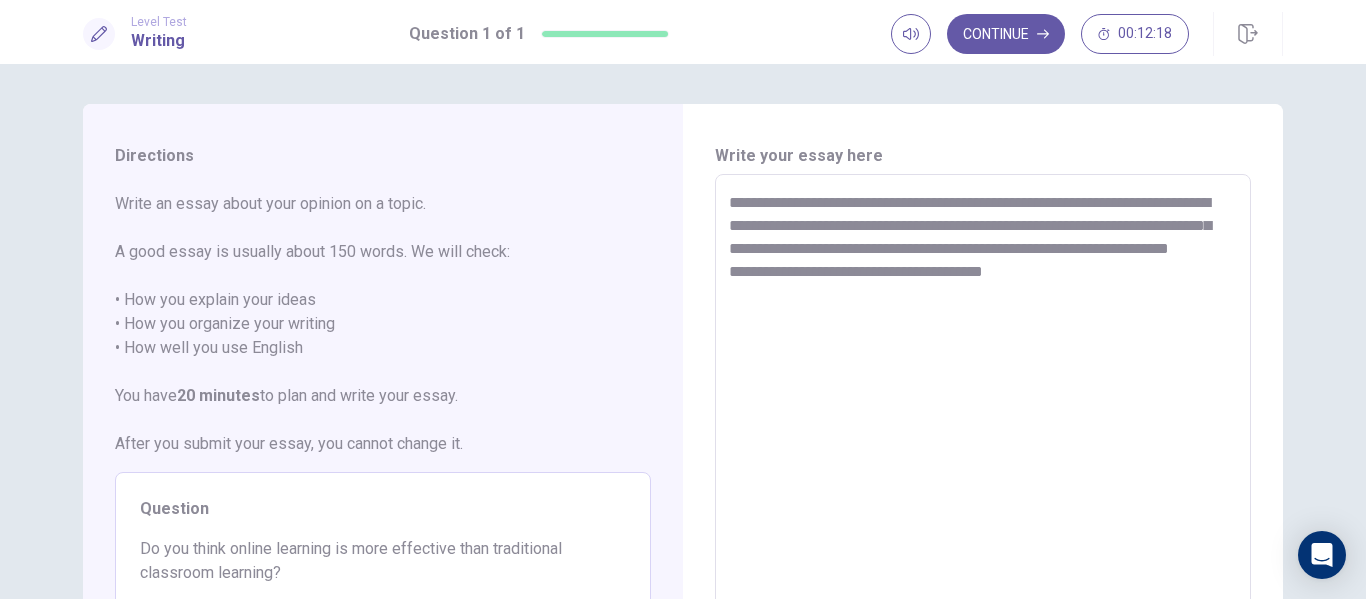 click on "**********" at bounding box center (983, 451) 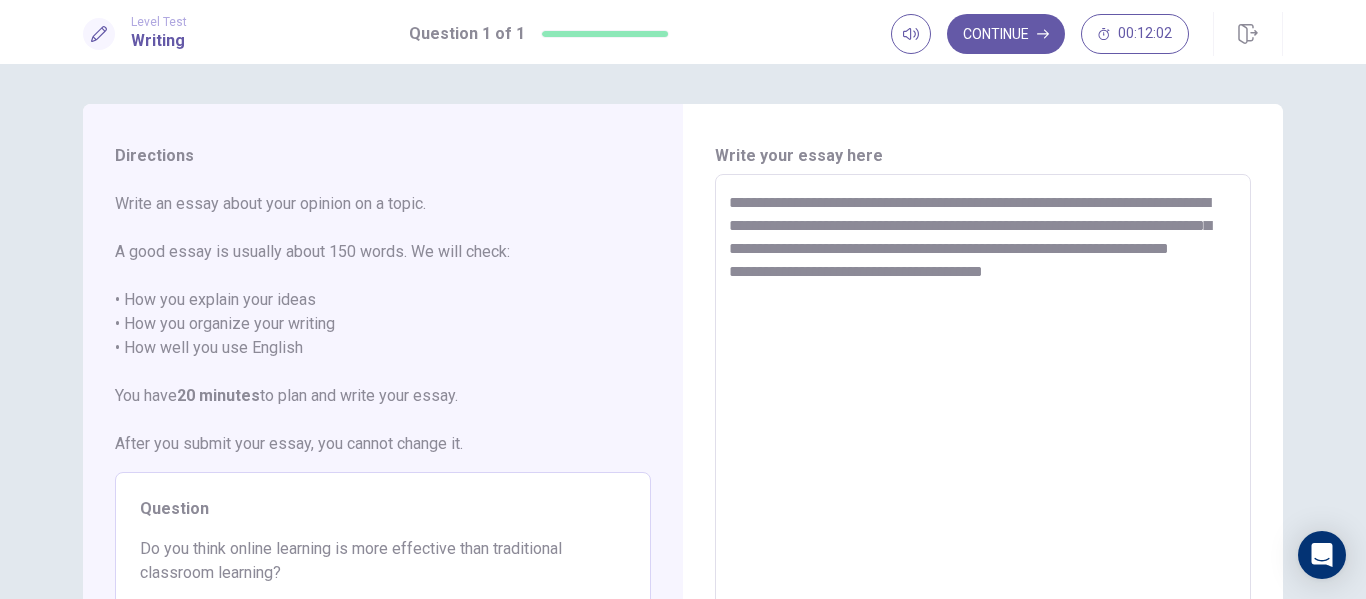 click on "**********" at bounding box center [983, 451] 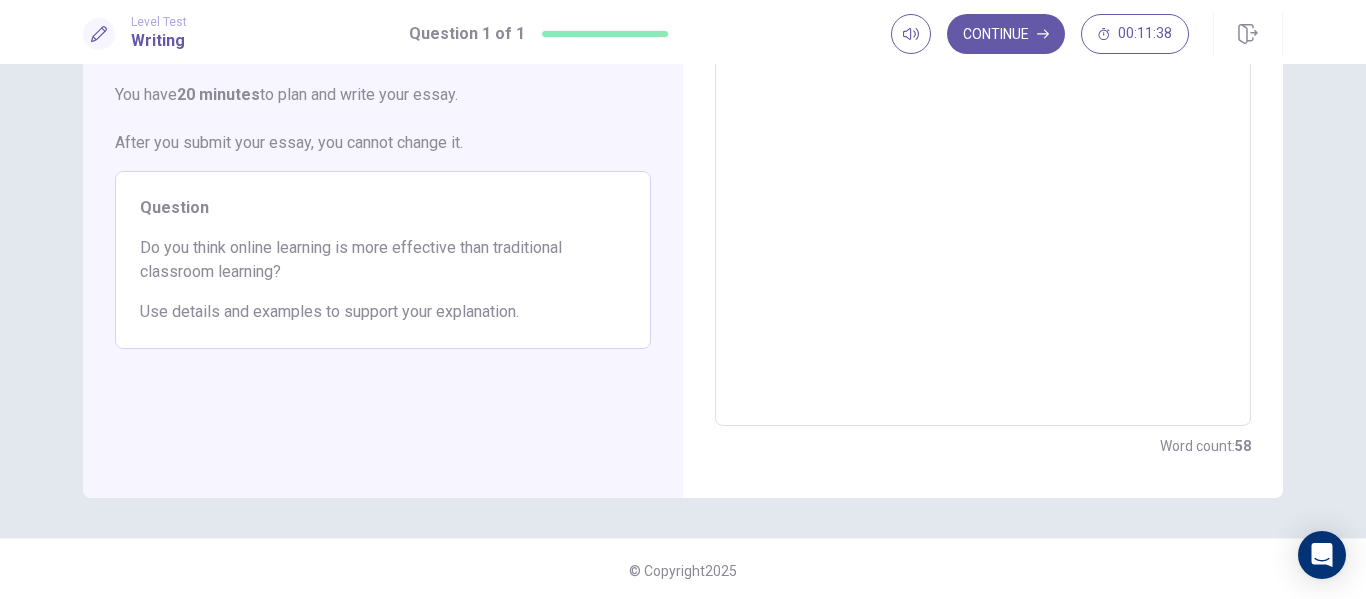 scroll, scrollTop: 304, scrollLeft: 0, axis: vertical 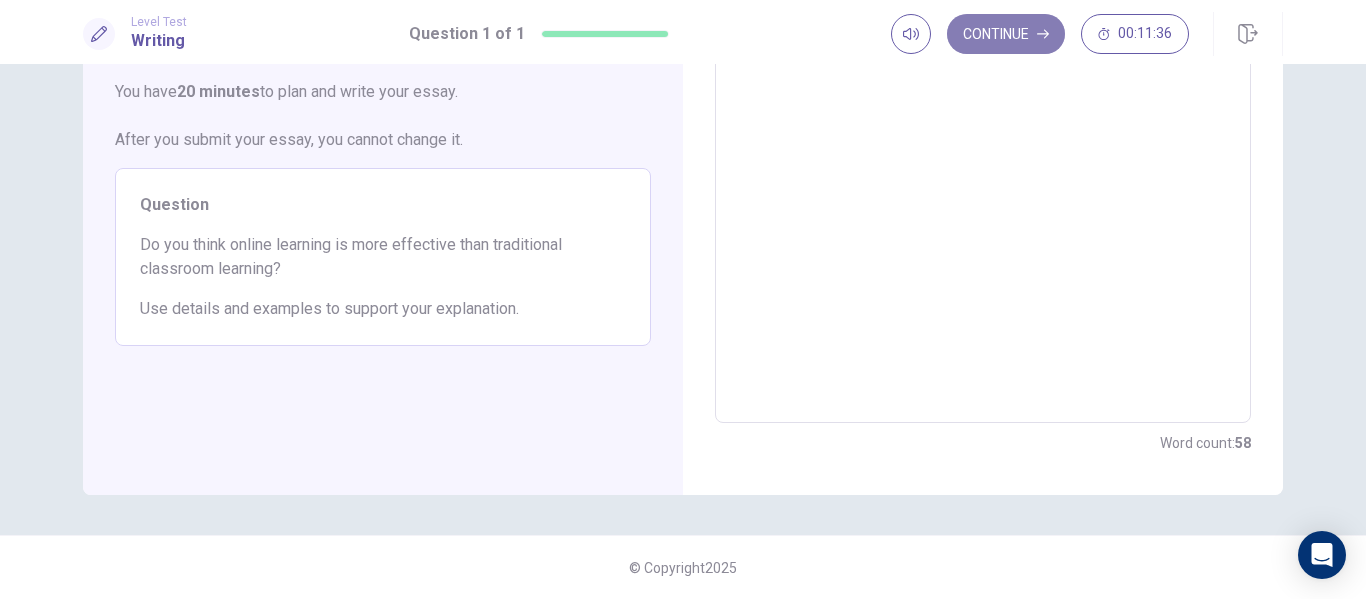 click on "Continue" at bounding box center [1006, 34] 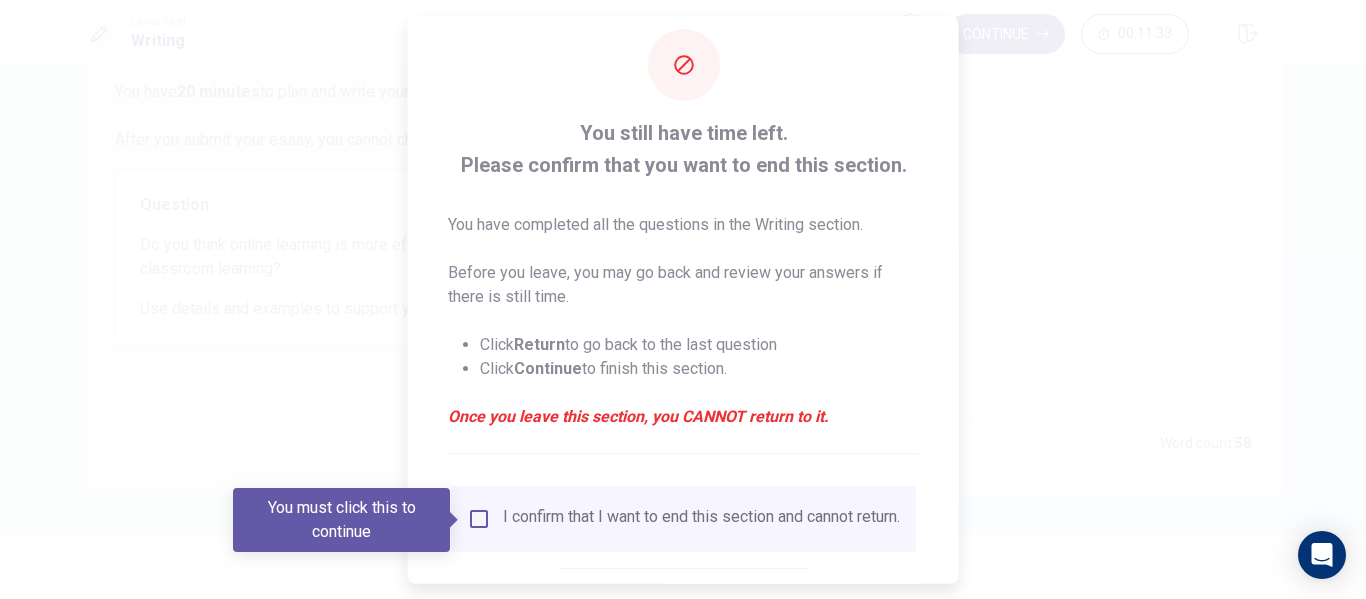 scroll, scrollTop: 27, scrollLeft: 0, axis: vertical 